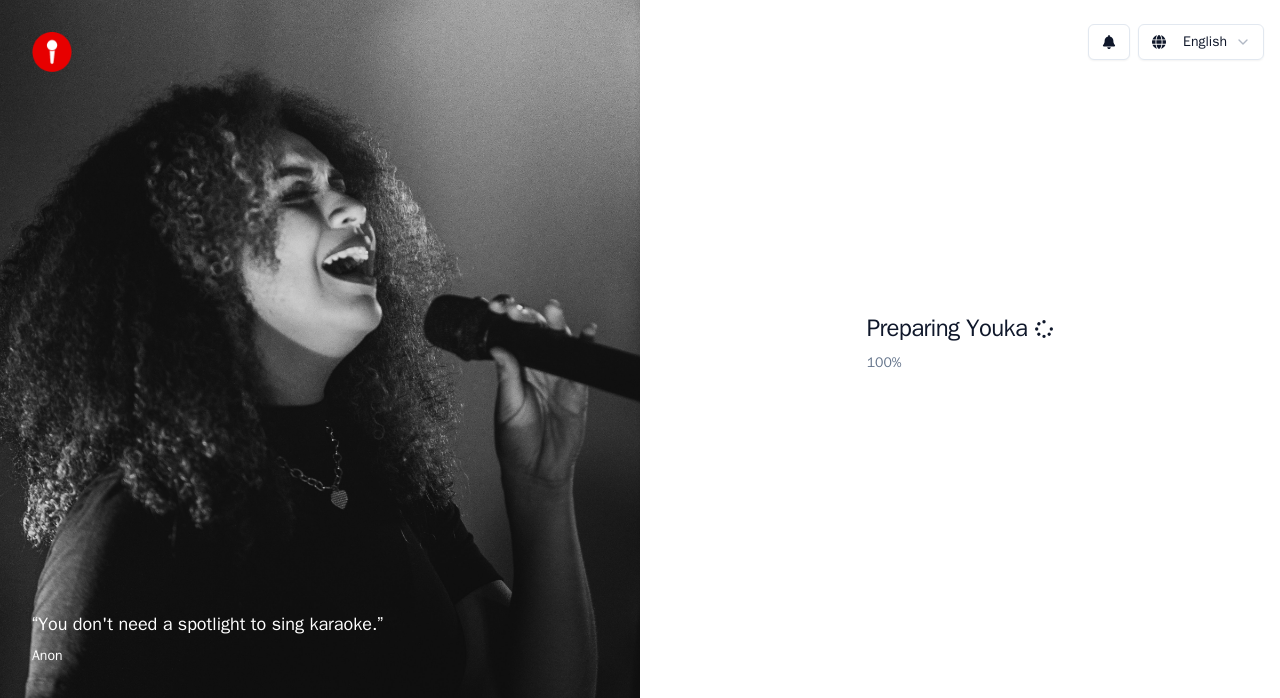 scroll, scrollTop: 0, scrollLeft: 0, axis: both 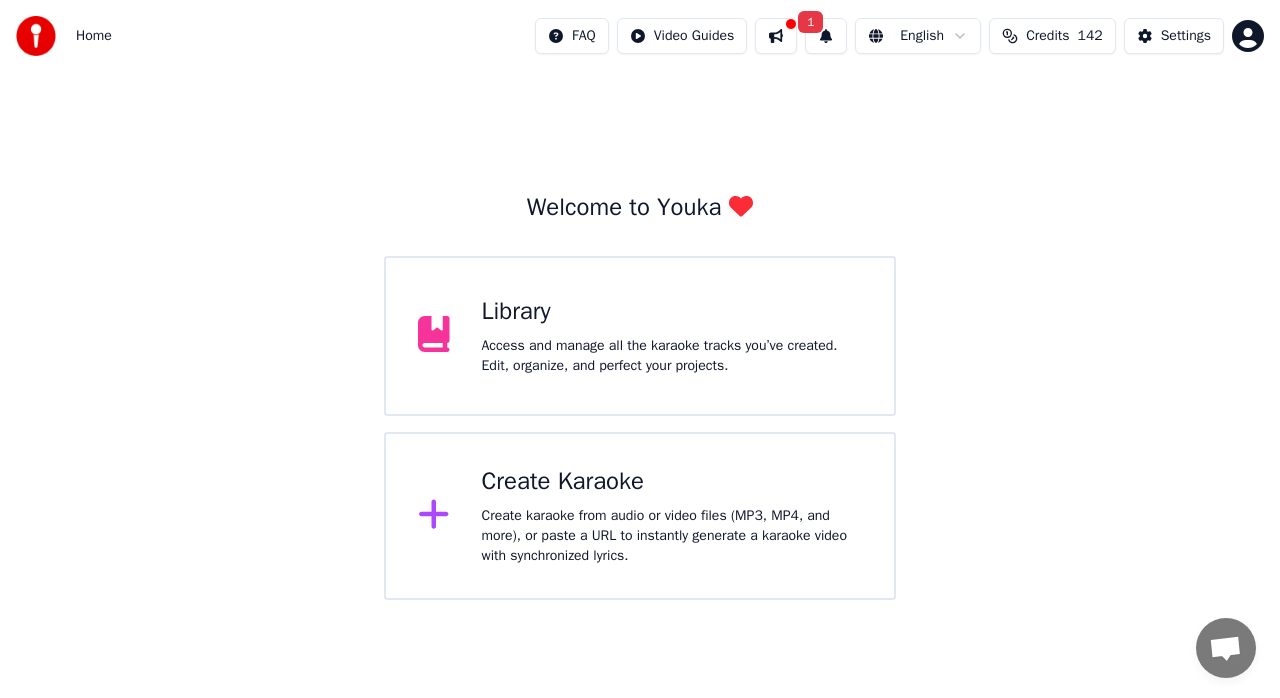 click on "Create karaoke from audio or video files (MP3, MP4, and more), or paste a URL to instantly generate a karaoke video with synchronized lyrics." at bounding box center (672, 536) 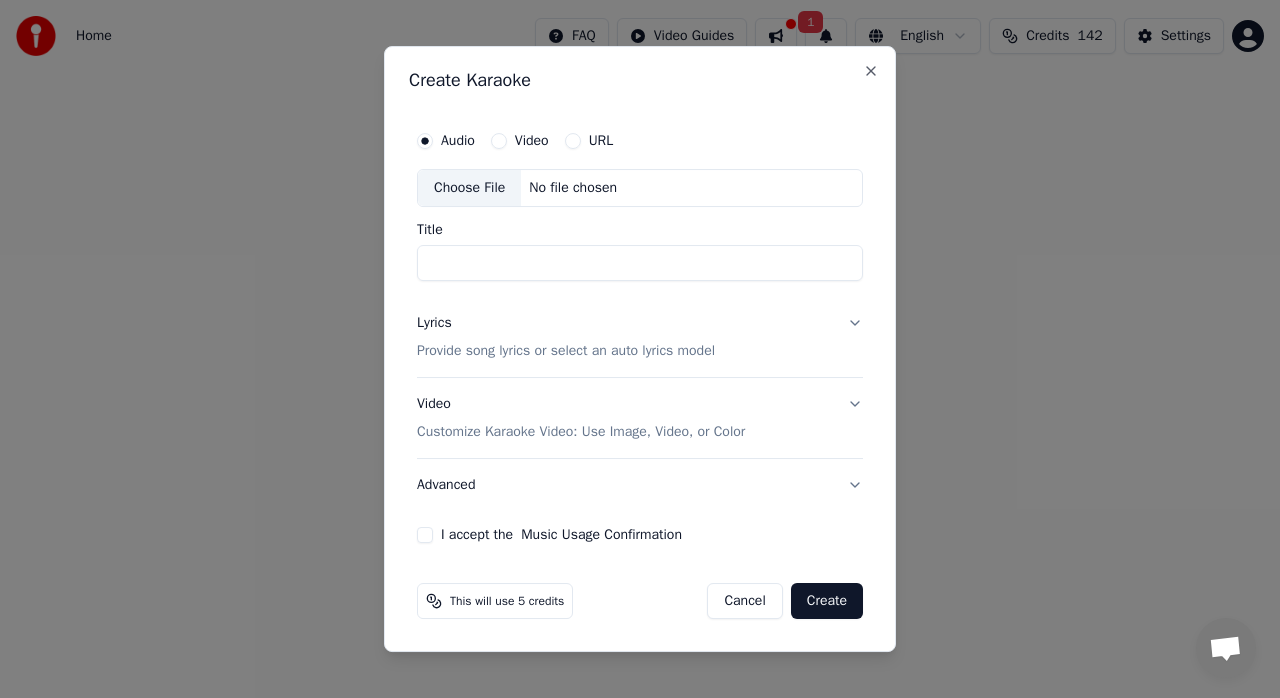 click on "Title" at bounding box center (640, 263) 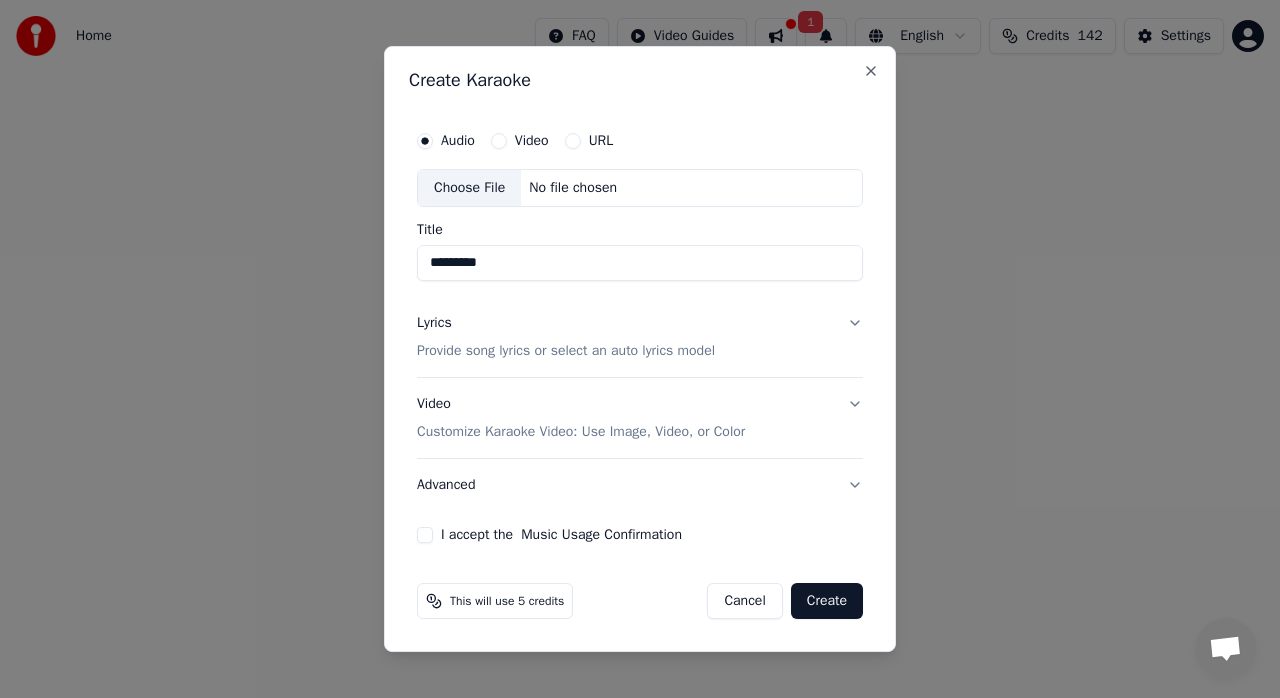 type on "*********" 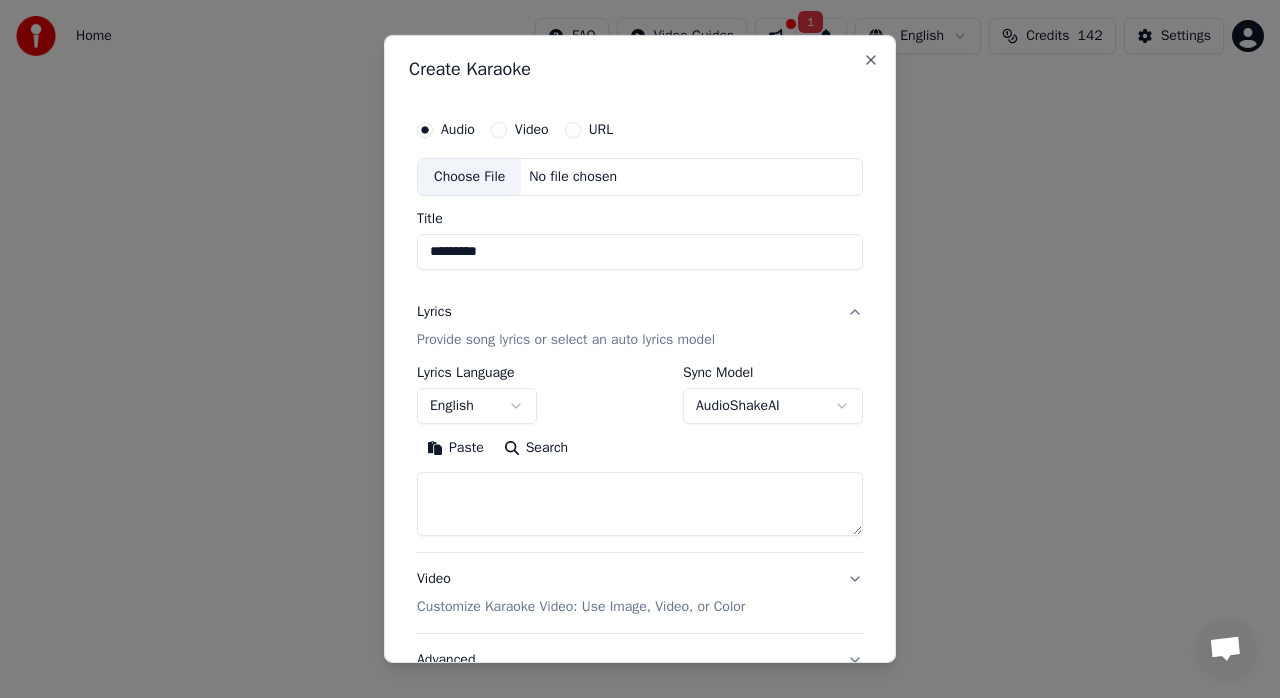 click on "English" at bounding box center (477, 406) 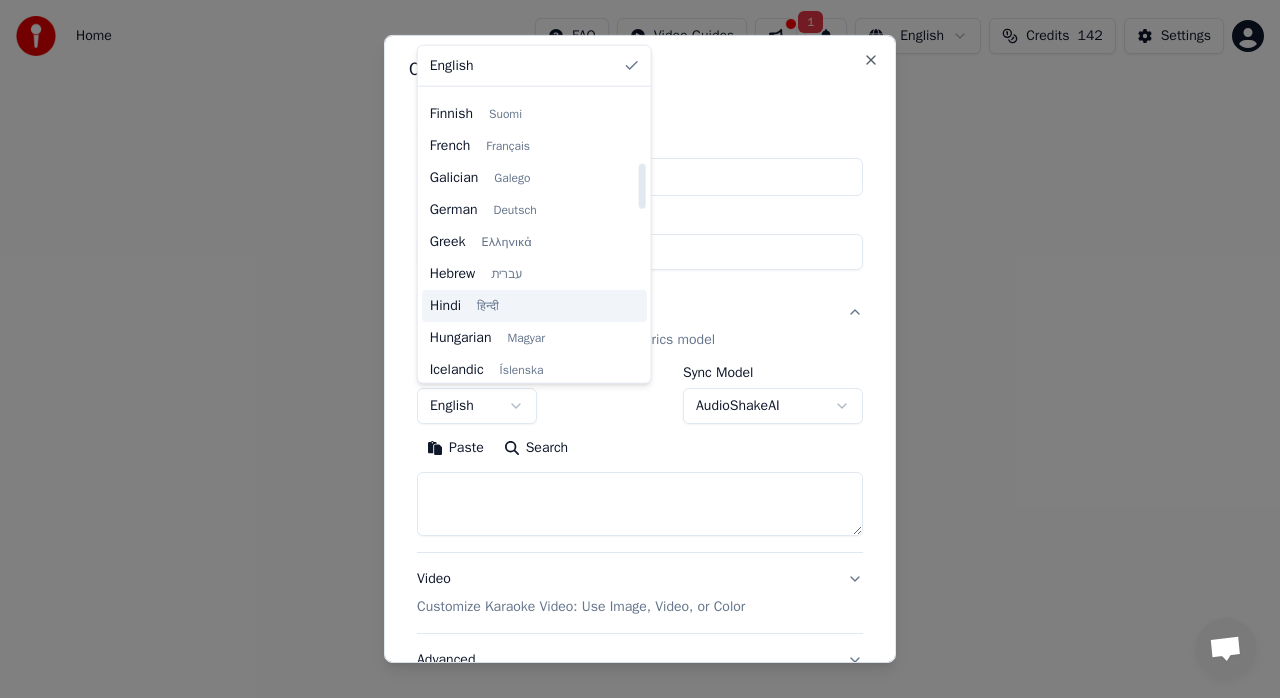 scroll, scrollTop: 500, scrollLeft: 0, axis: vertical 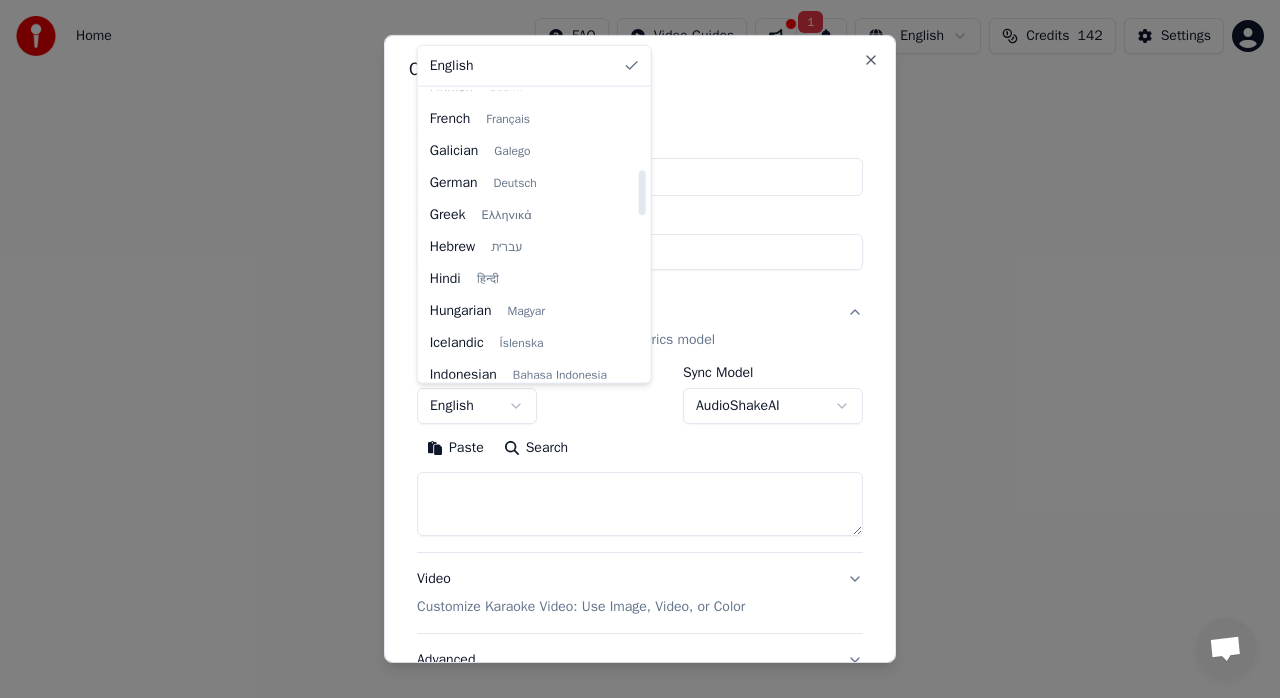 select on "**" 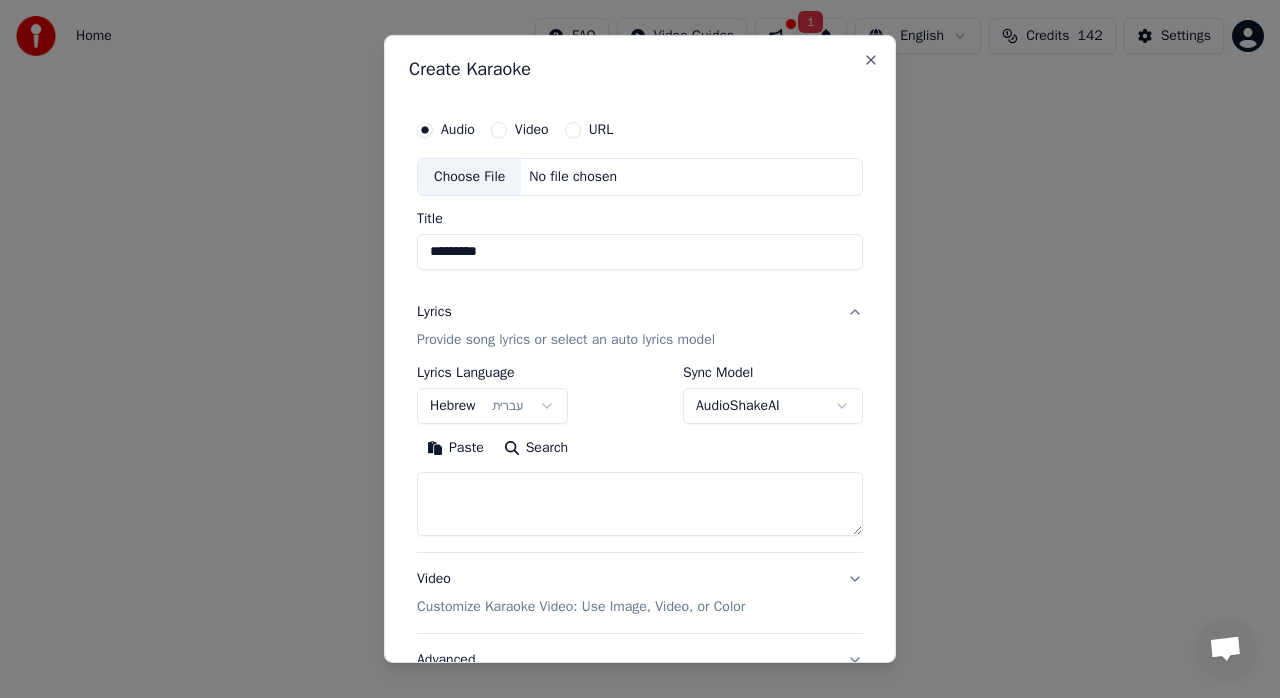 click on "Paste" at bounding box center [455, 448] 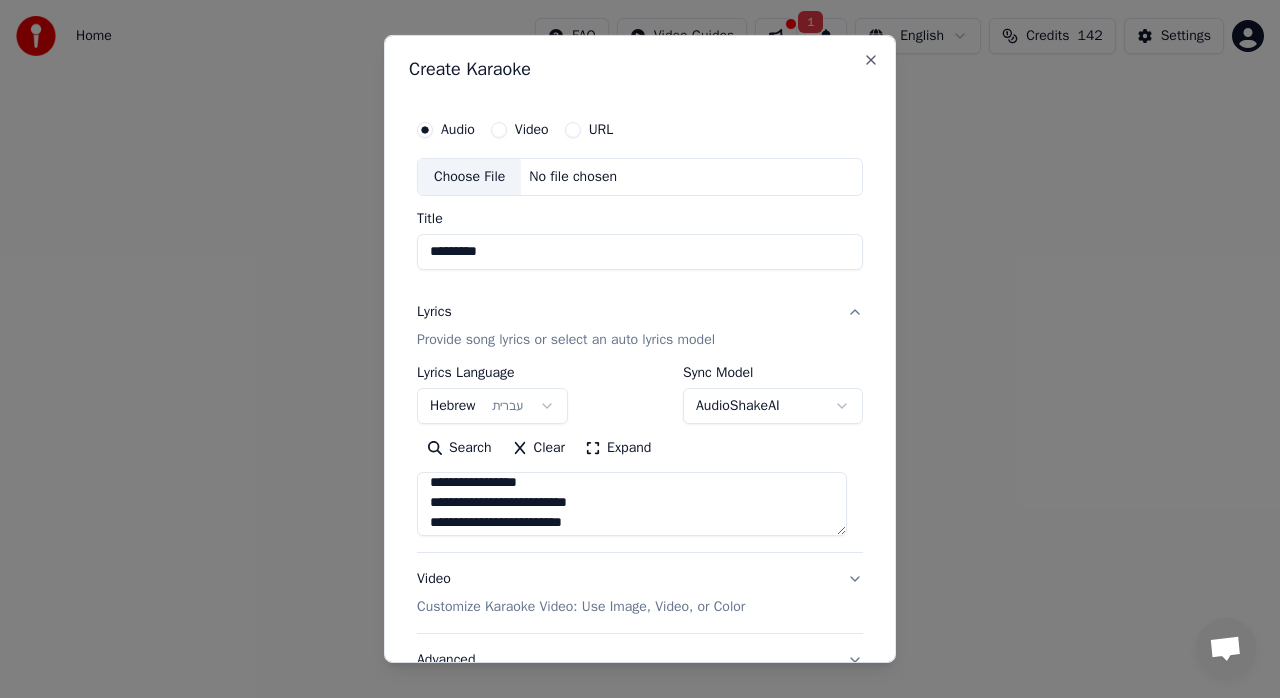scroll, scrollTop: 453, scrollLeft: 0, axis: vertical 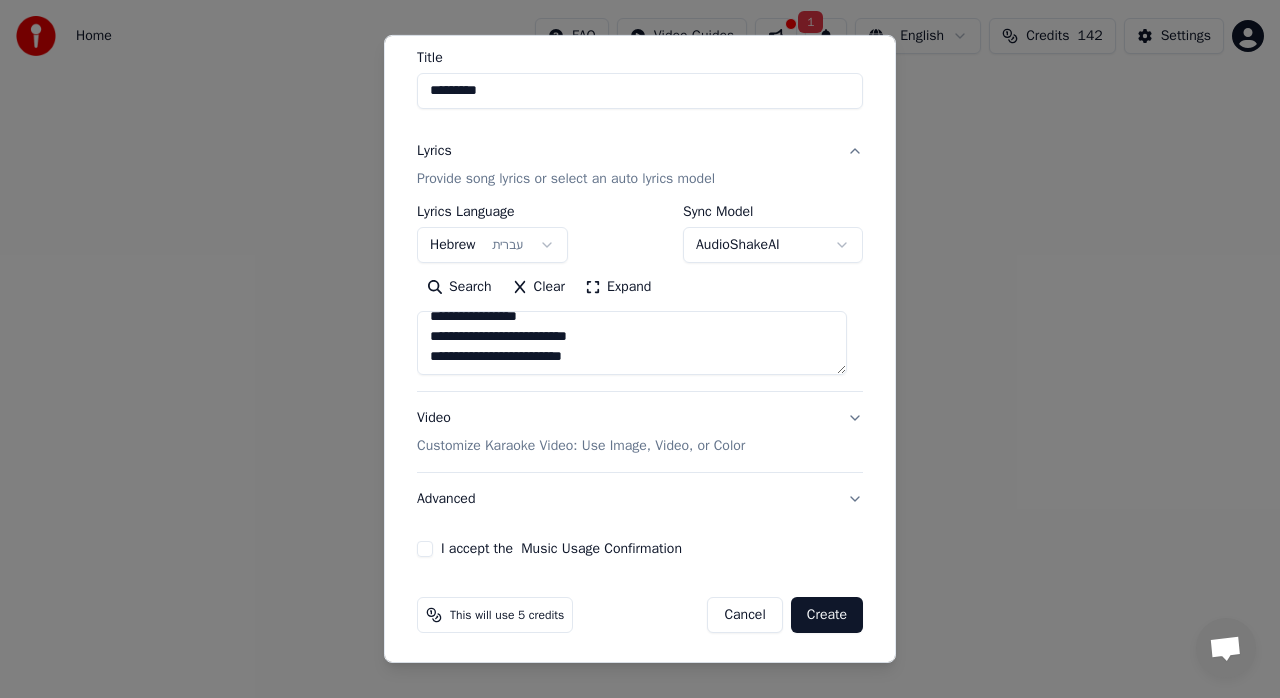 click on "Video Customize Karaoke Video: Use Image, Video, or Color" at bounding box center [581, 432] 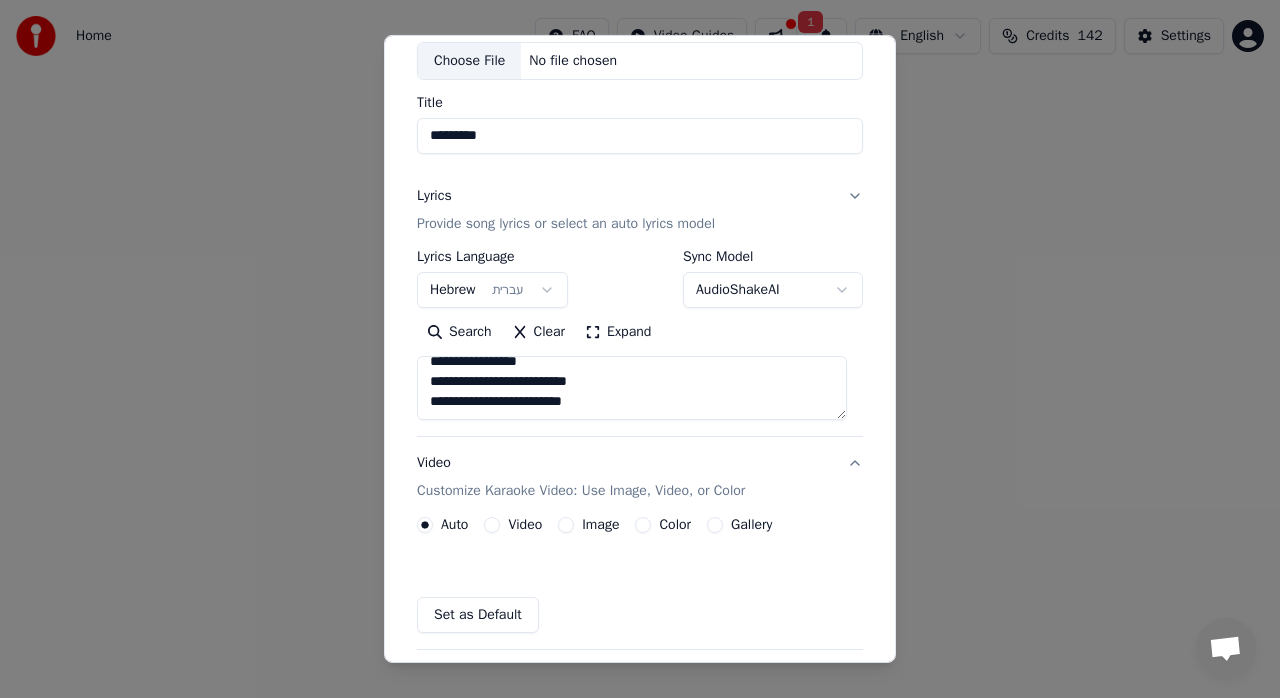 scroll, scrollTop: 108, scrollLeft: 0, axis: vertical 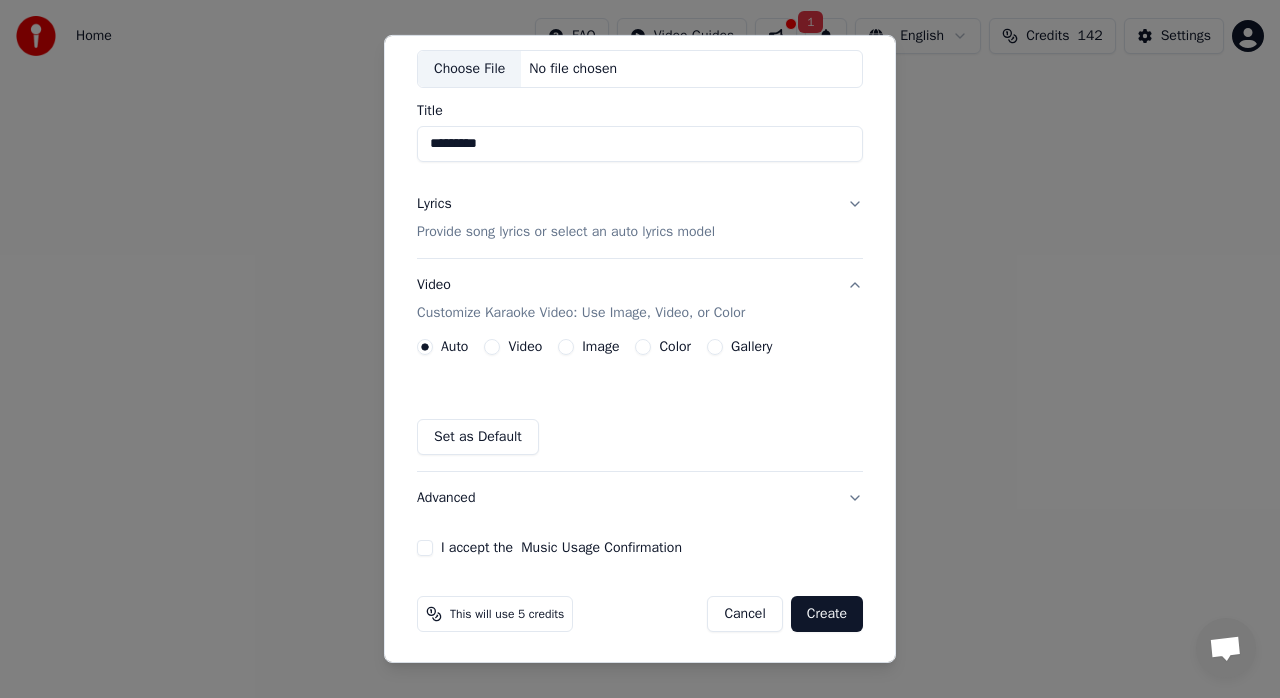 click on "Advanced" at bounding box center [640, 498] 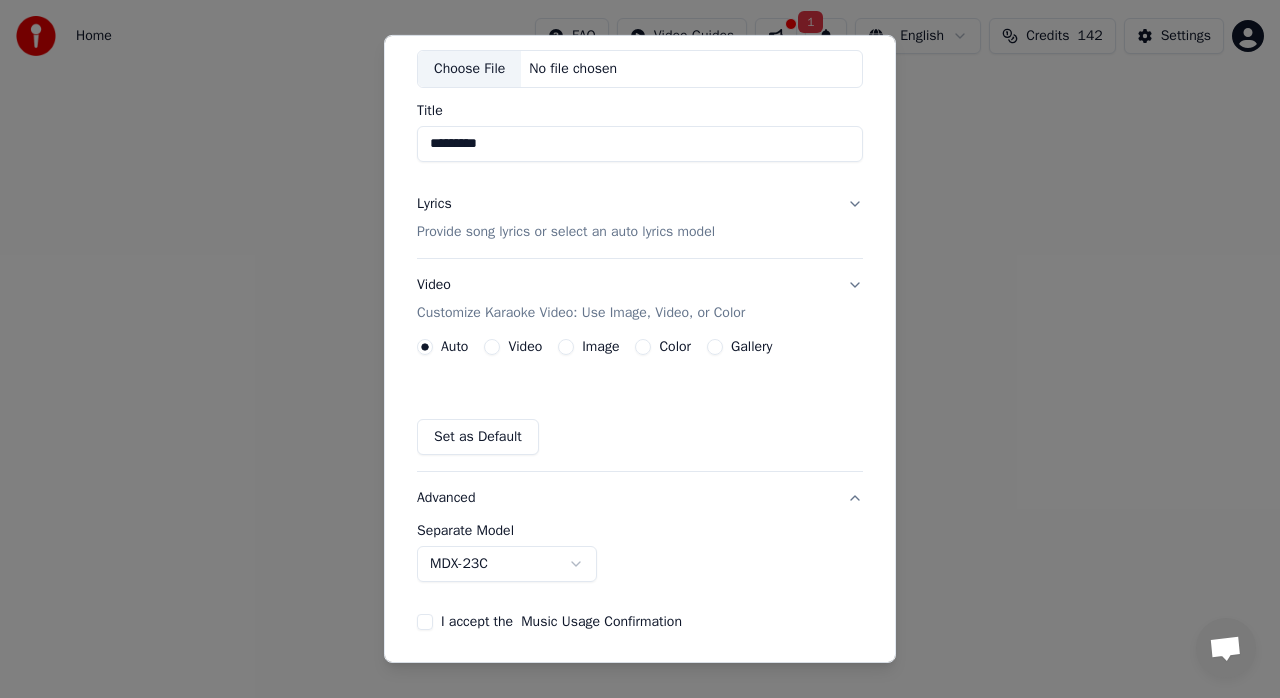 scroll, scrollTop: 50, scrollLeft: 0, axis: vertical 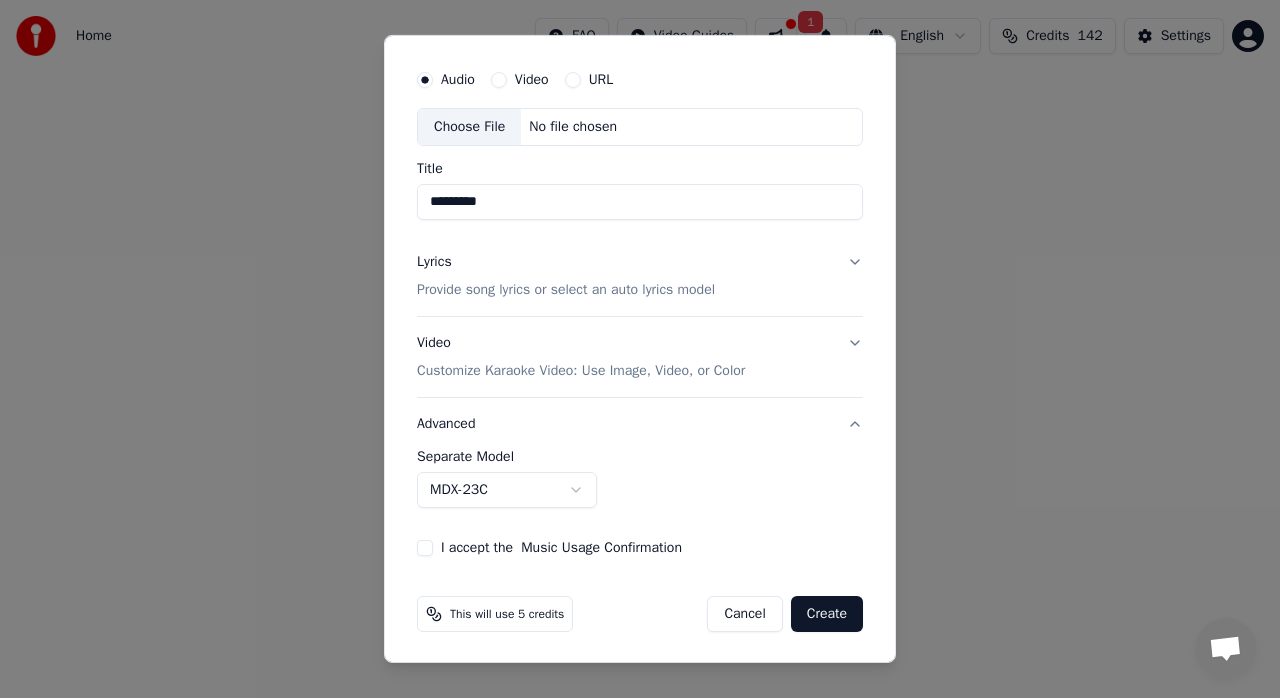 click on "**********" at bounding box center [640, 300] 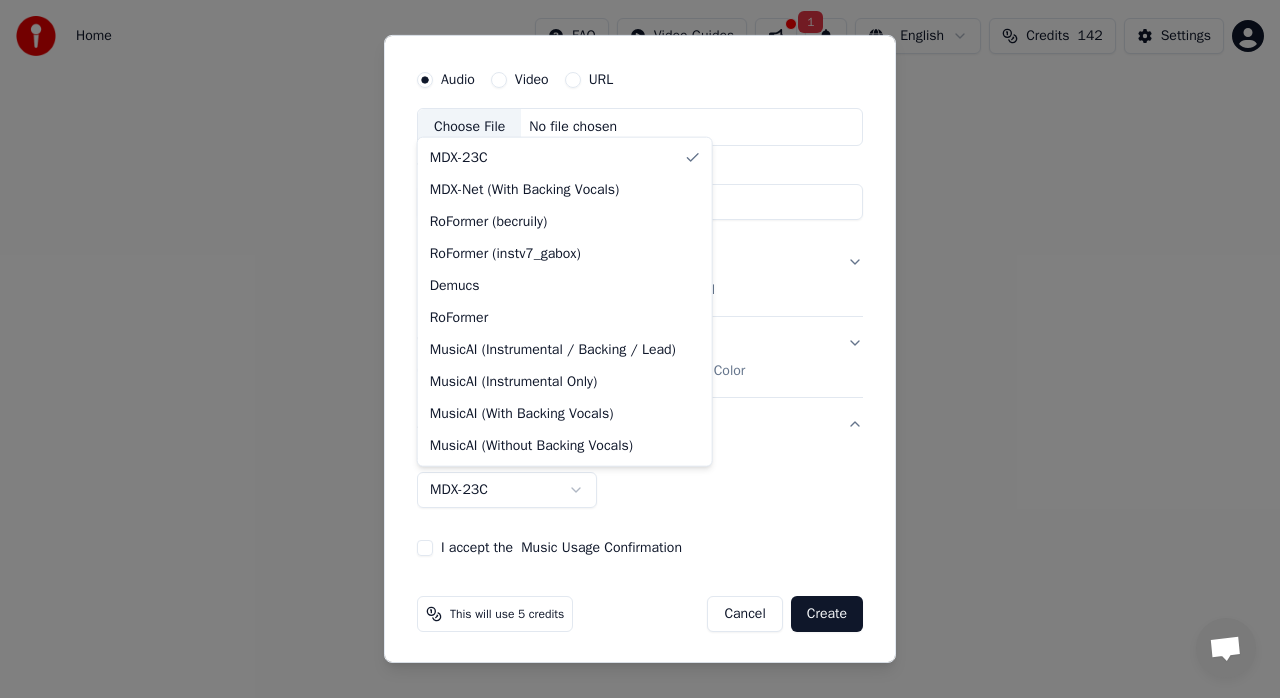 click on "**********" at bounding box center (640, 300) 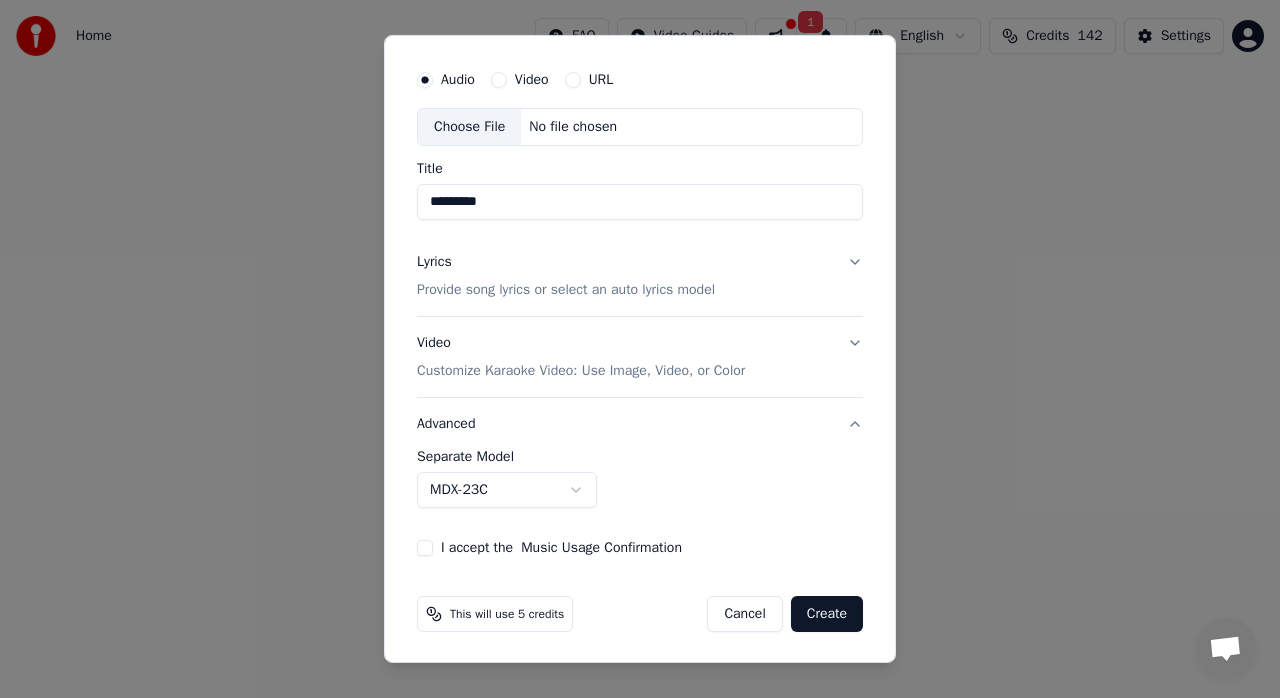 click on "I accept the   Music Usage Confirmation" at bounding box center (425, 548) 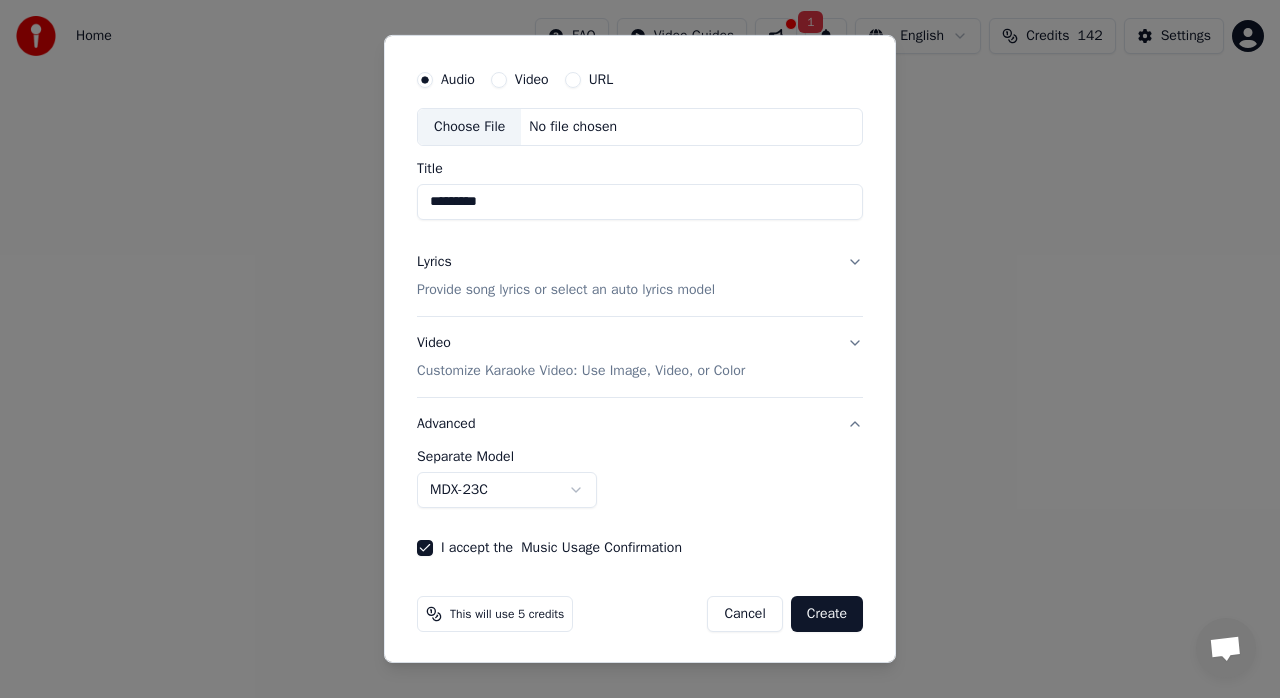scroll, scrollTop: 0, scrollLeft: 0, axis: both 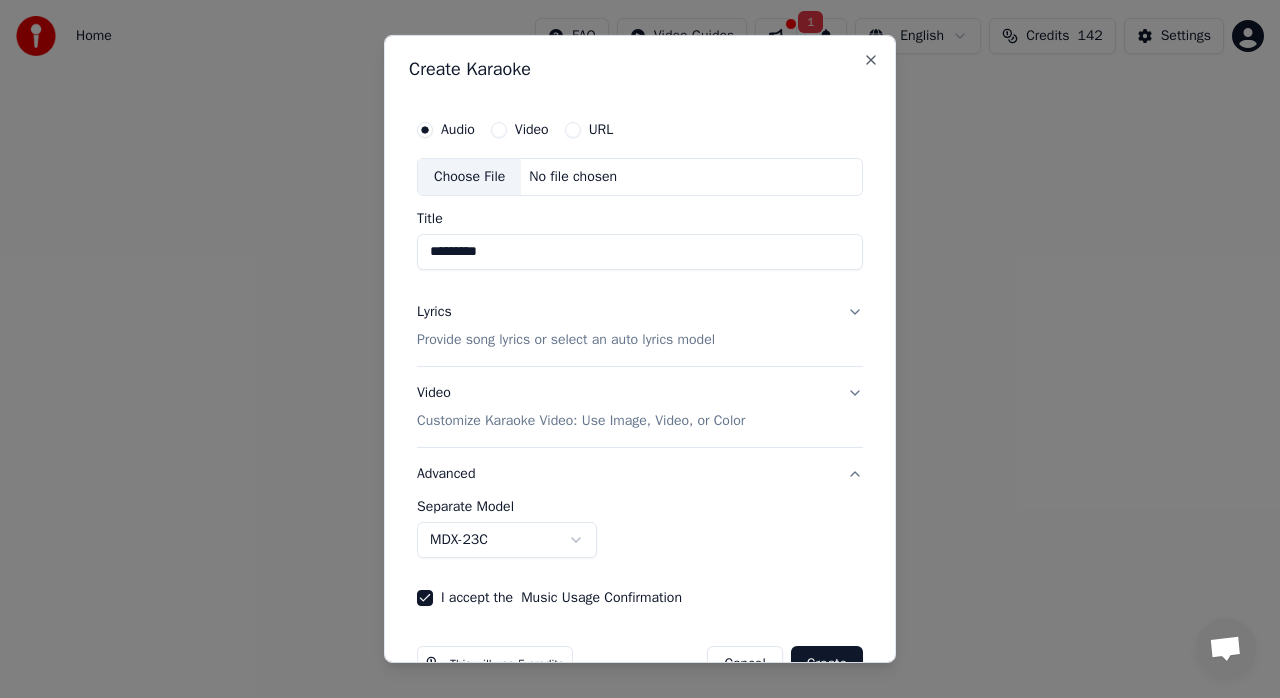 click on "Choose File" at bounding box center [469, 177] 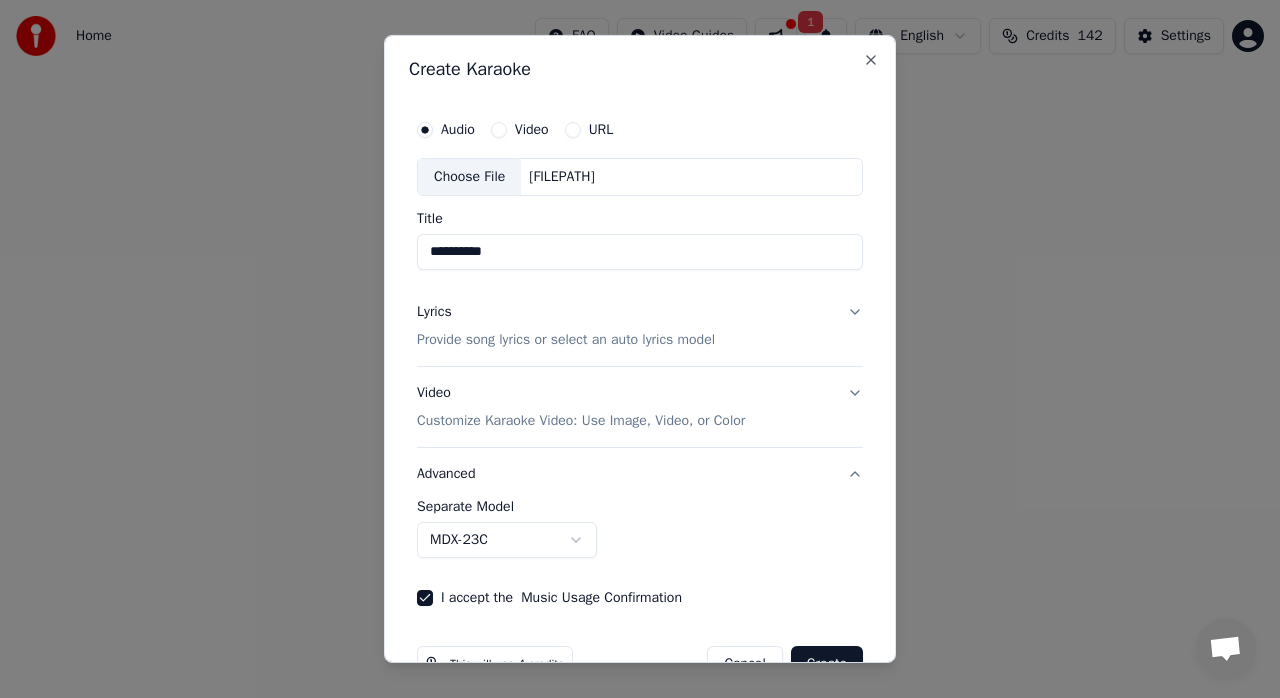 scroll, scrollTop: 49, scrollLeft: 0, axis: vertical 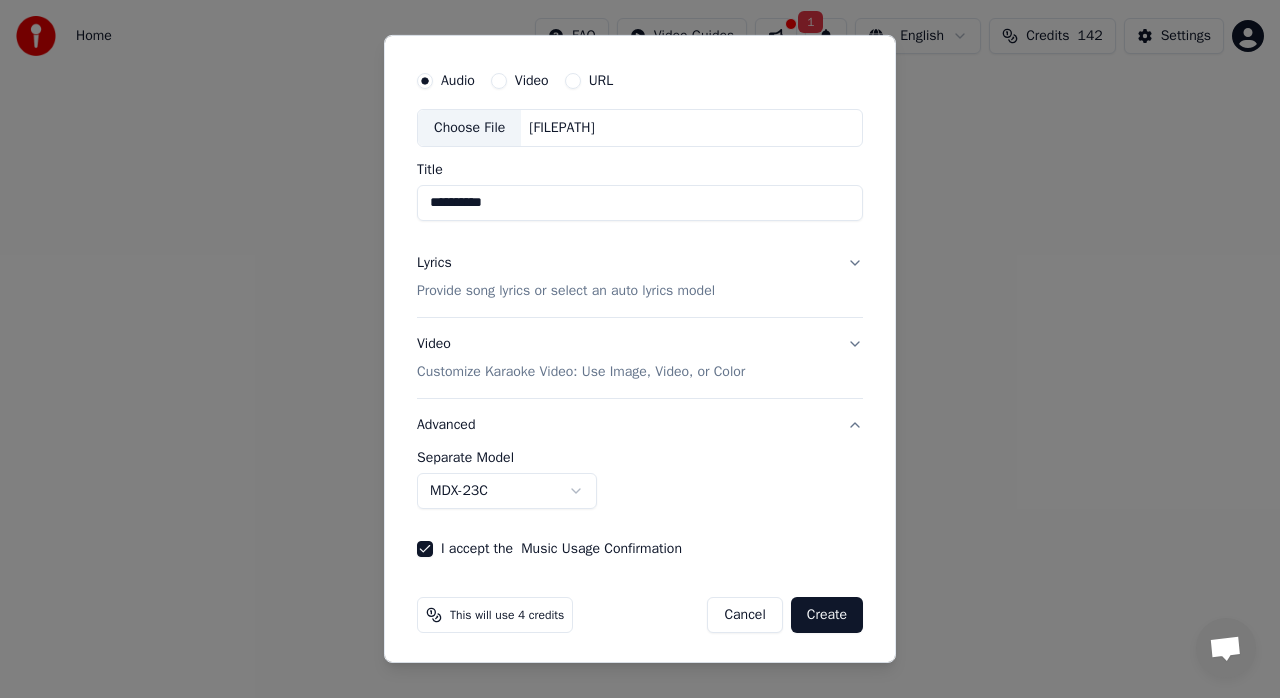 click on "Provide song lyrics or select an auto lyrics model" at bounding box center [566, 291] 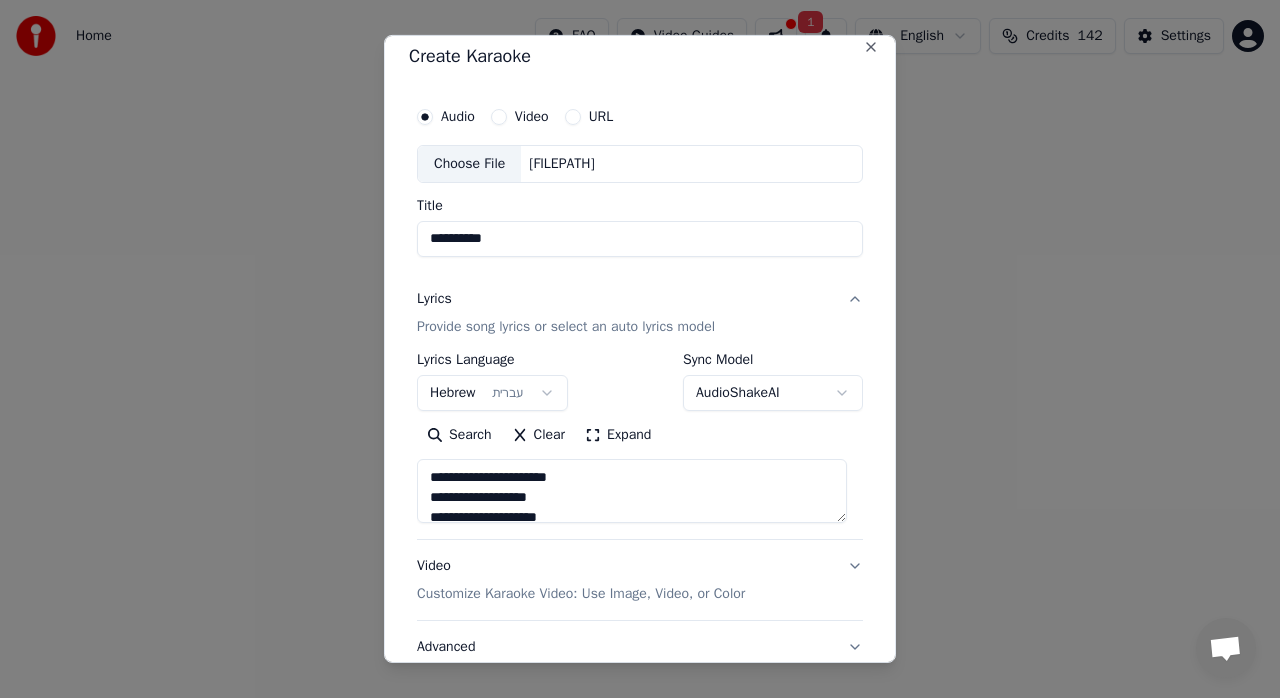 scroll, scrollTop: 0, scrollLeft: 0, axis: both 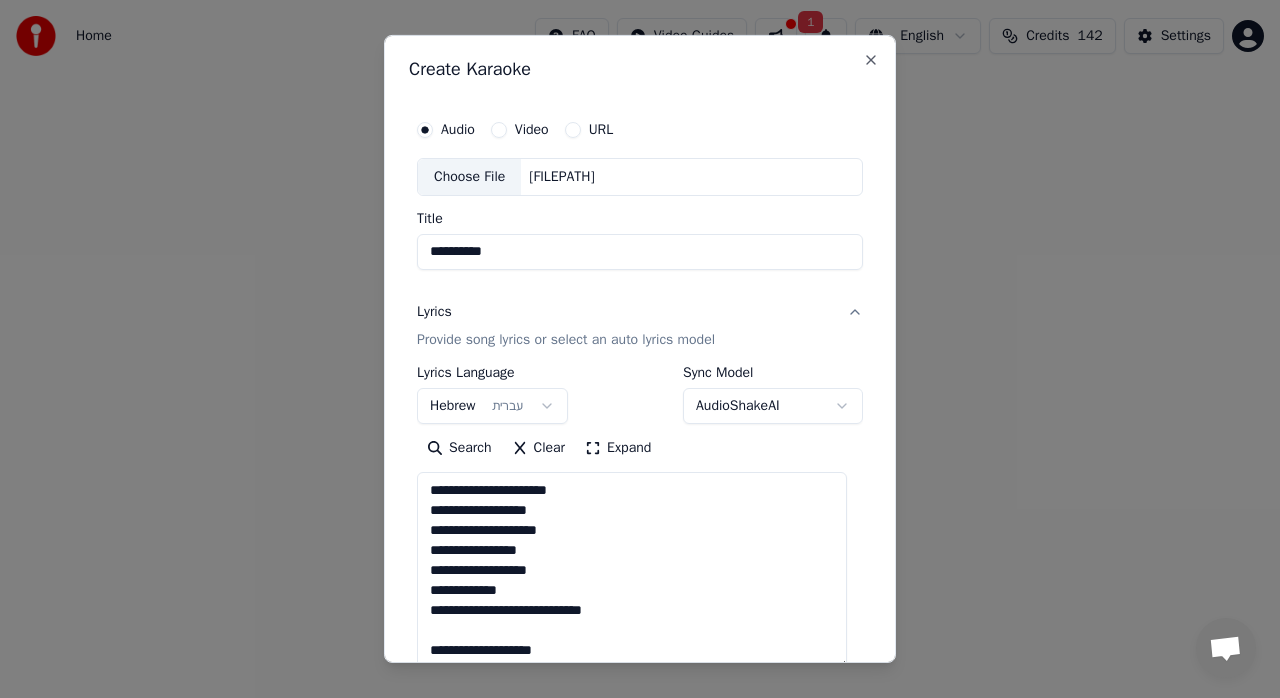 drag, startPoint x: 840, startPoint y: 530, endPoint x: 797, endPoint y: 534, distance: 43.185646 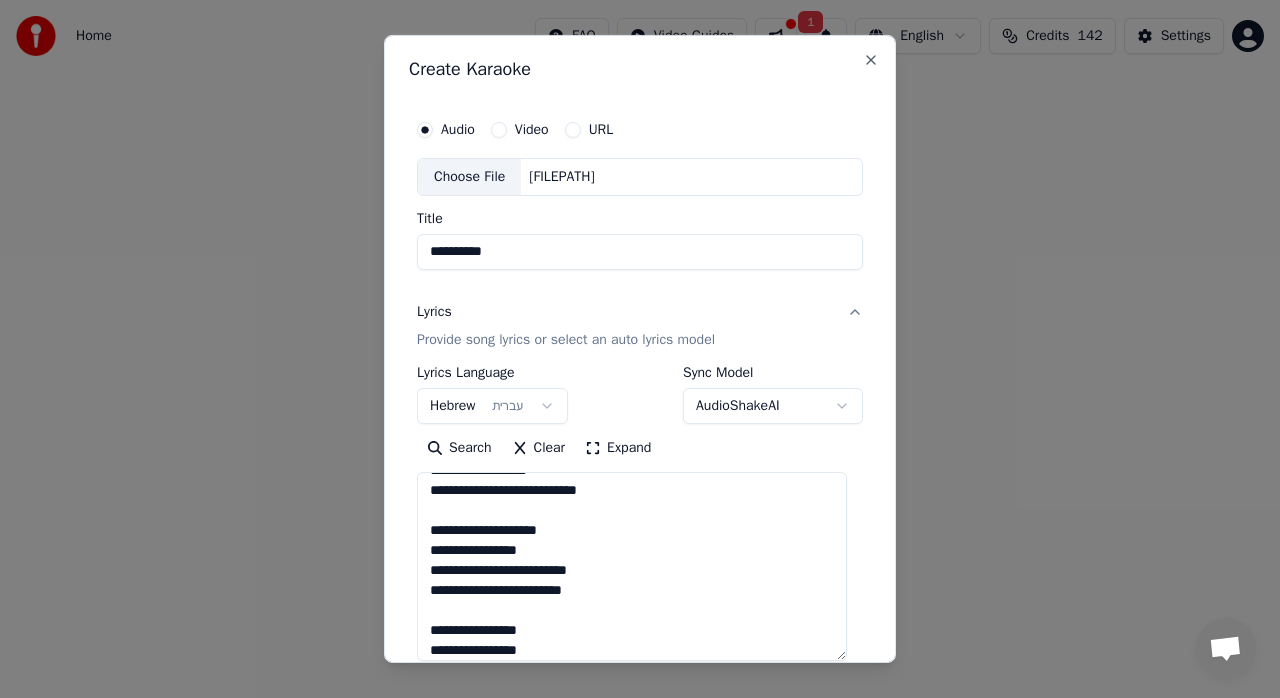 scroll, scrollTop: 328, scrollLeft: 0, axis: vertical 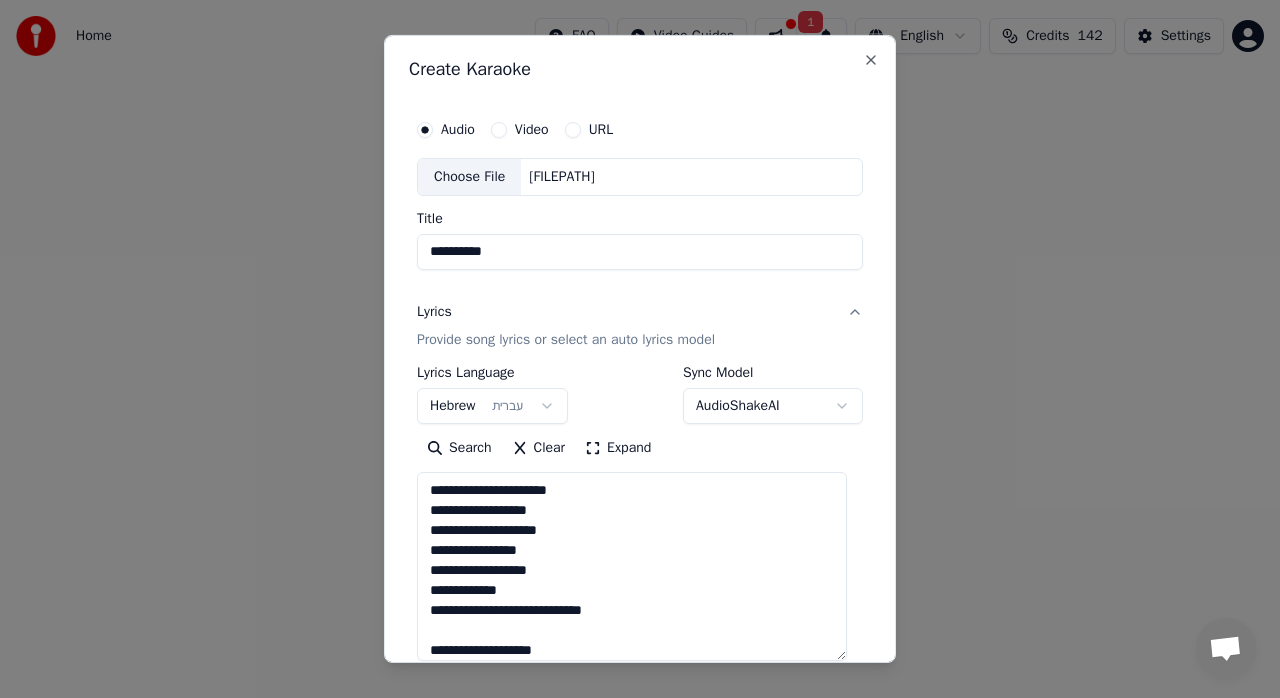 click on "Lyrics" at bounding box center (434, 312) 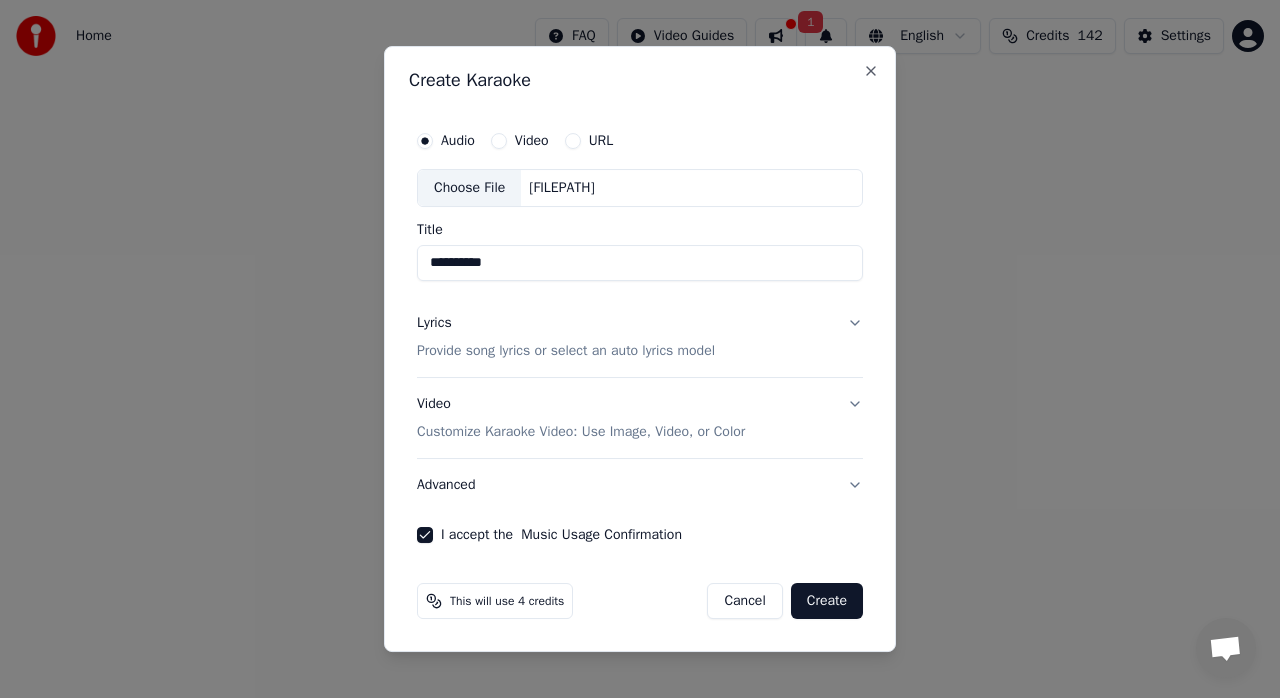 click on "Create" at bounding box center (827, 601) 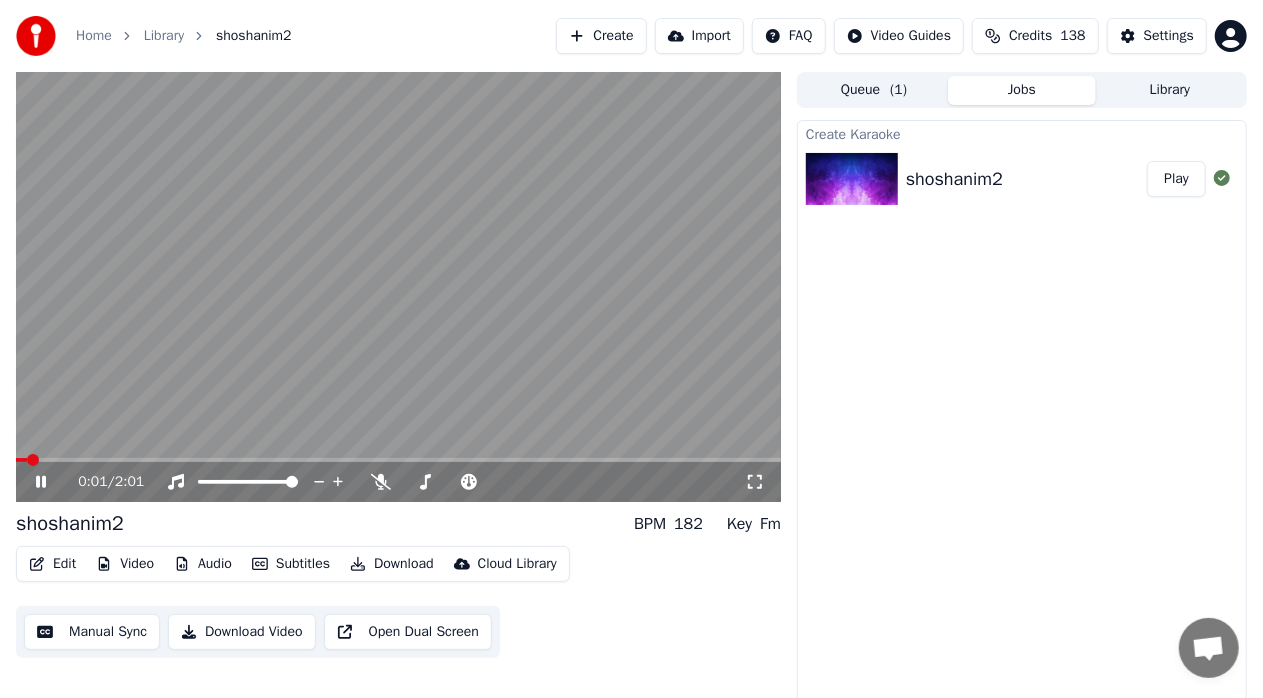 click on "Play" at bounding box center (1176, 179) 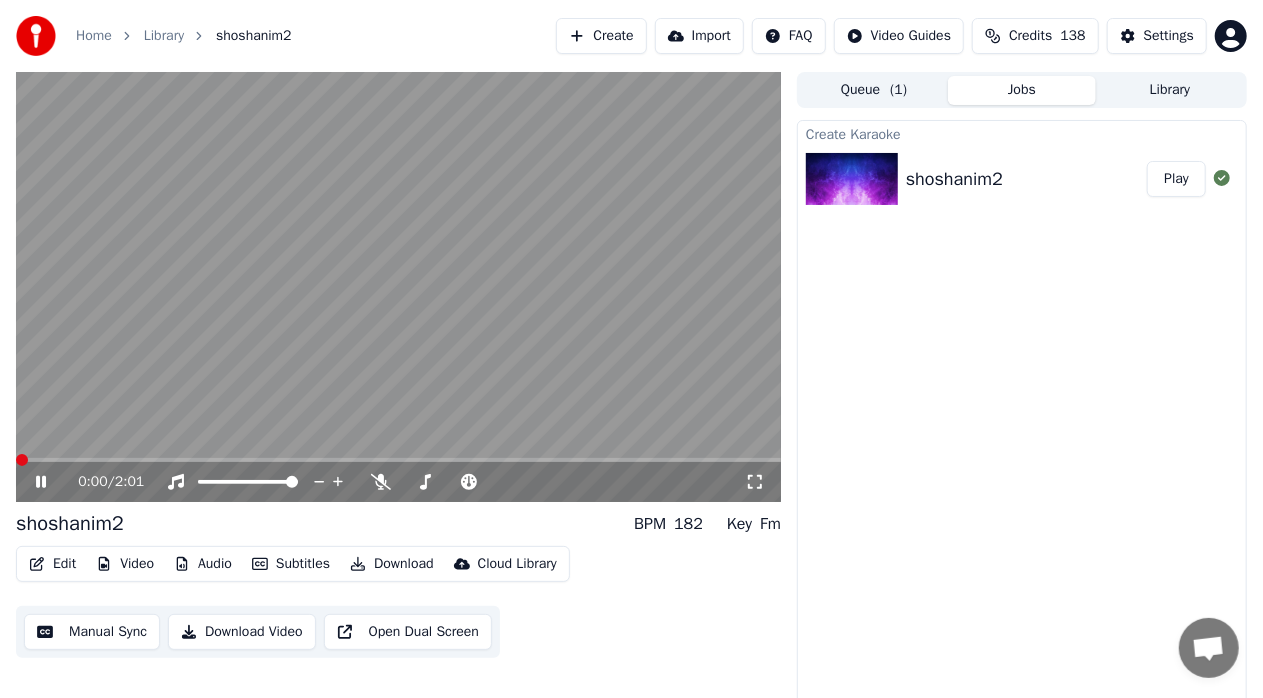 click 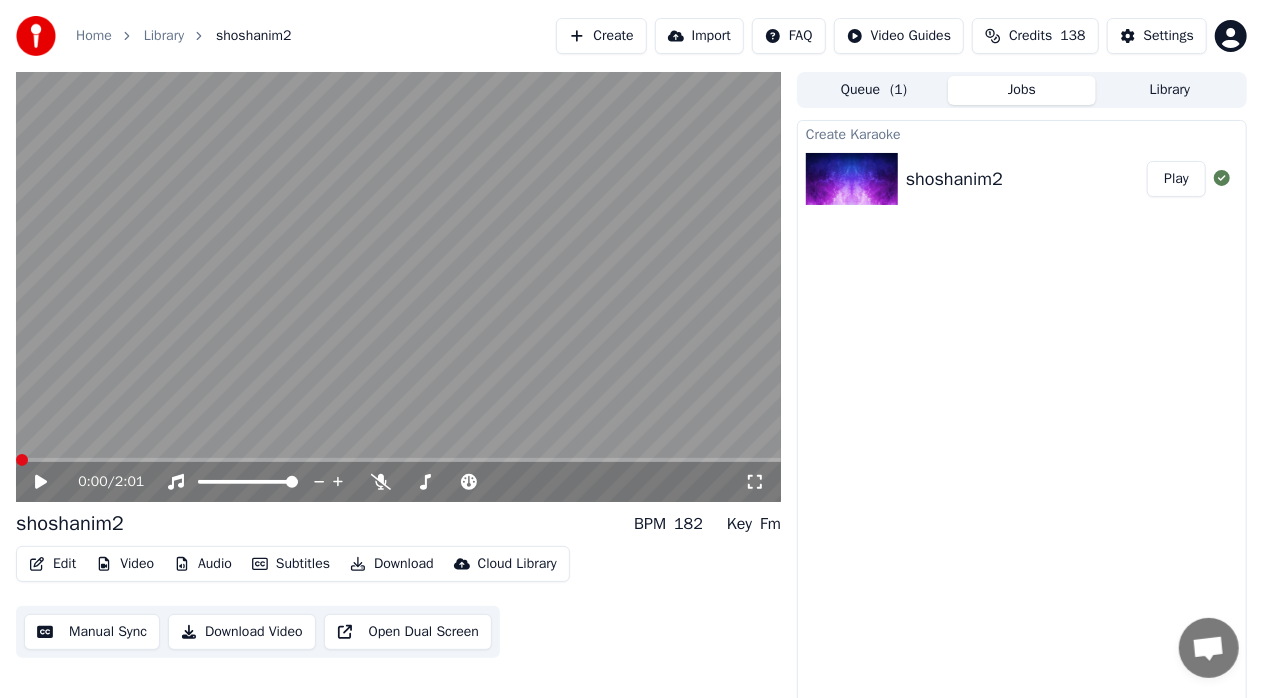 click 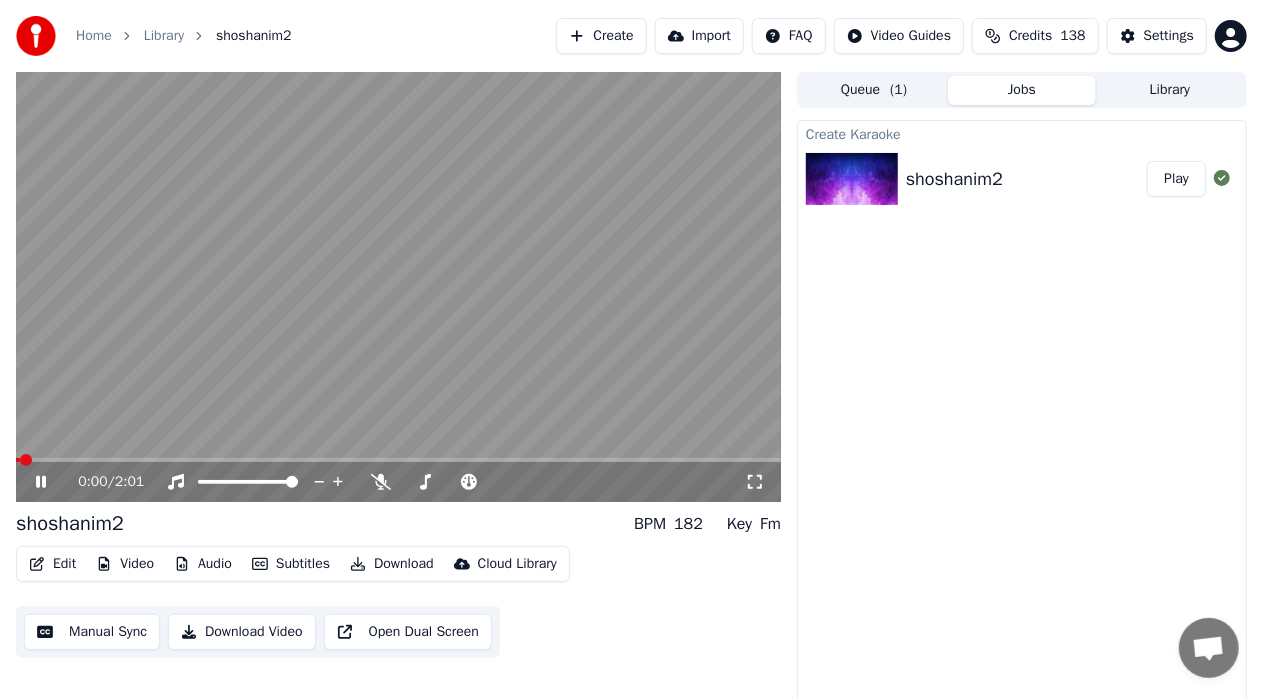 click 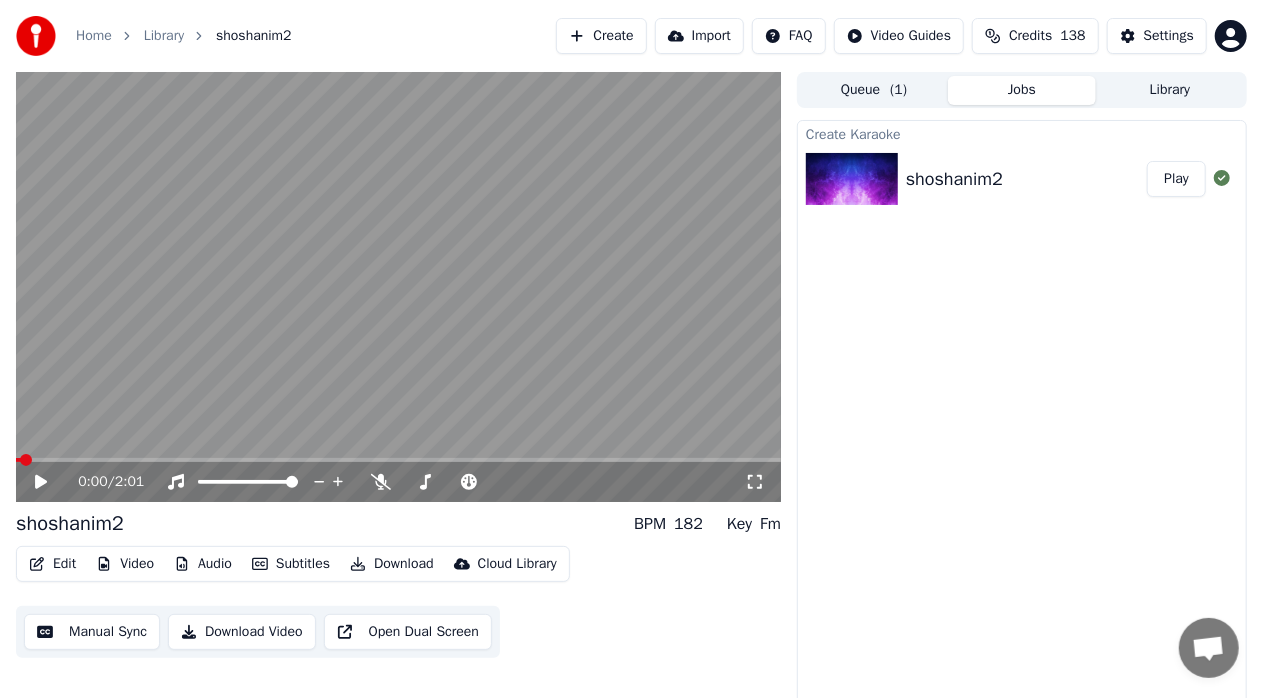 click at bounding box center [398, 287] 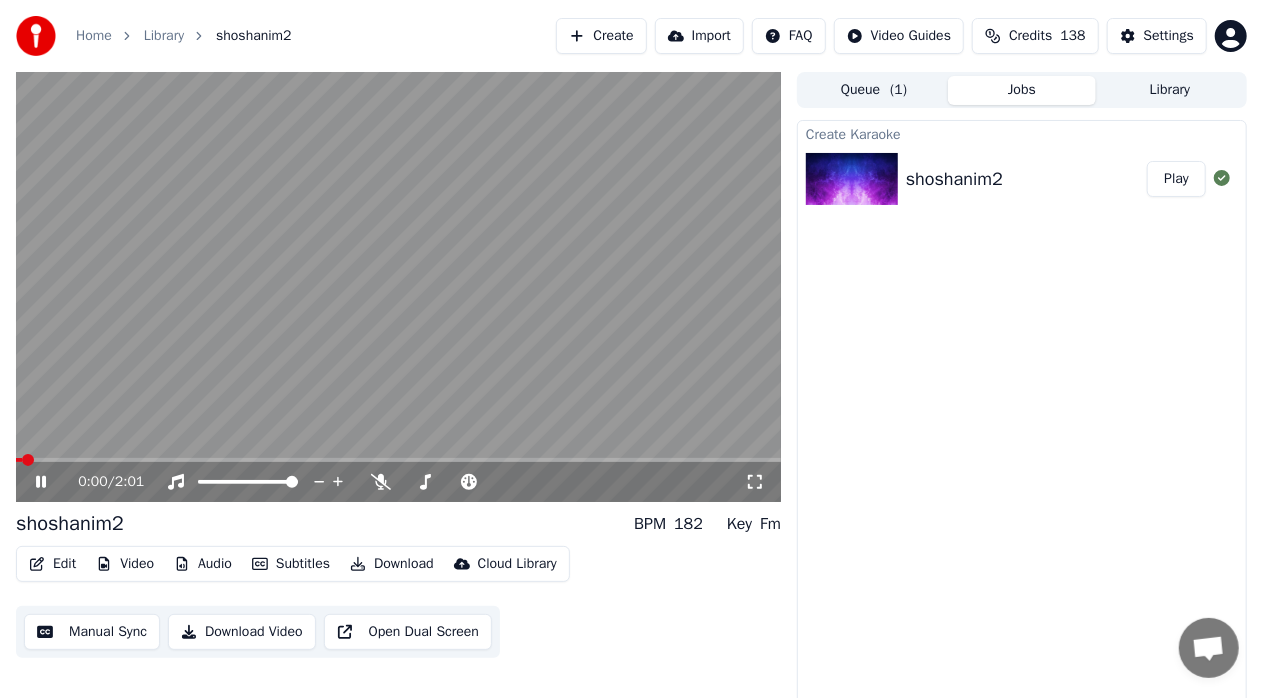click on "0:00  /  2:01" at bounding box center (398, 287) 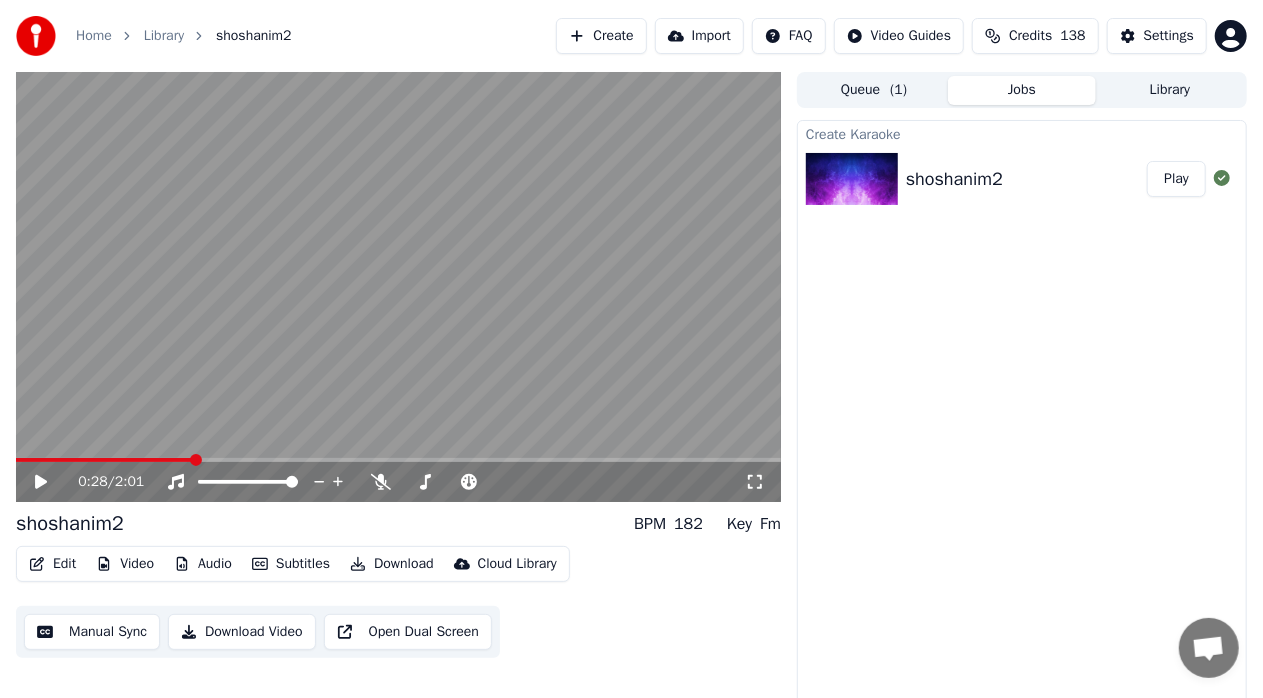 click at bounding box center (398, 460) 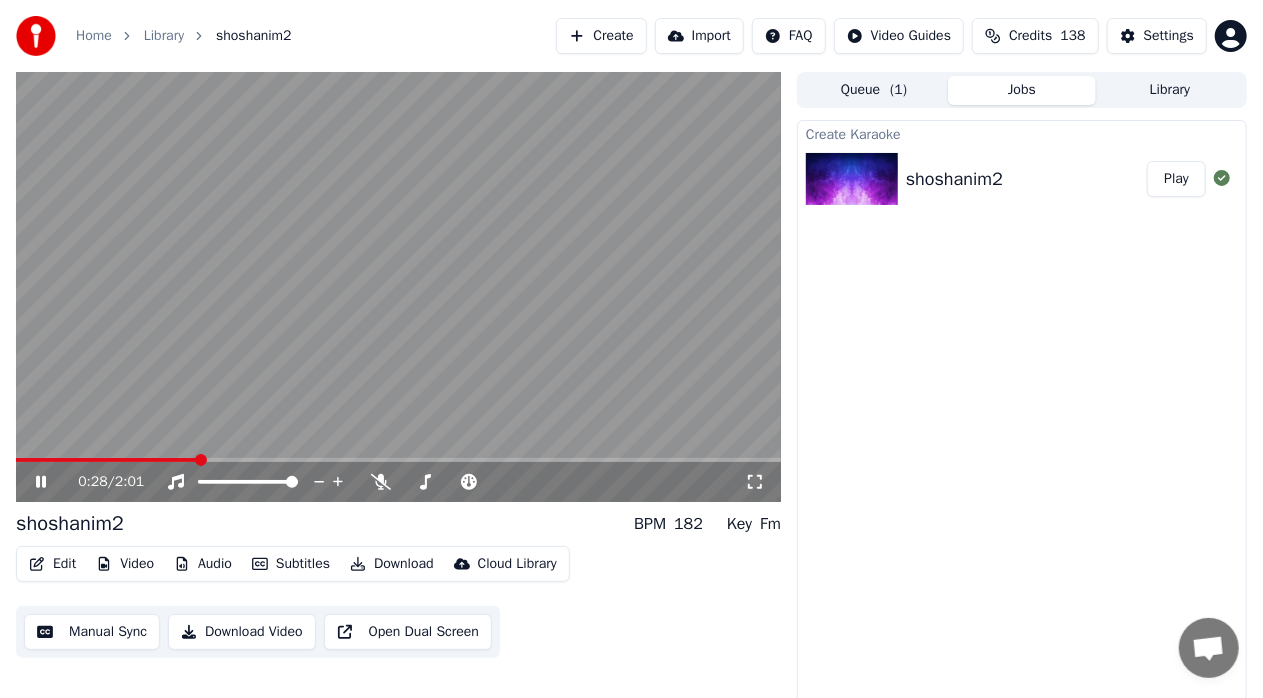 click 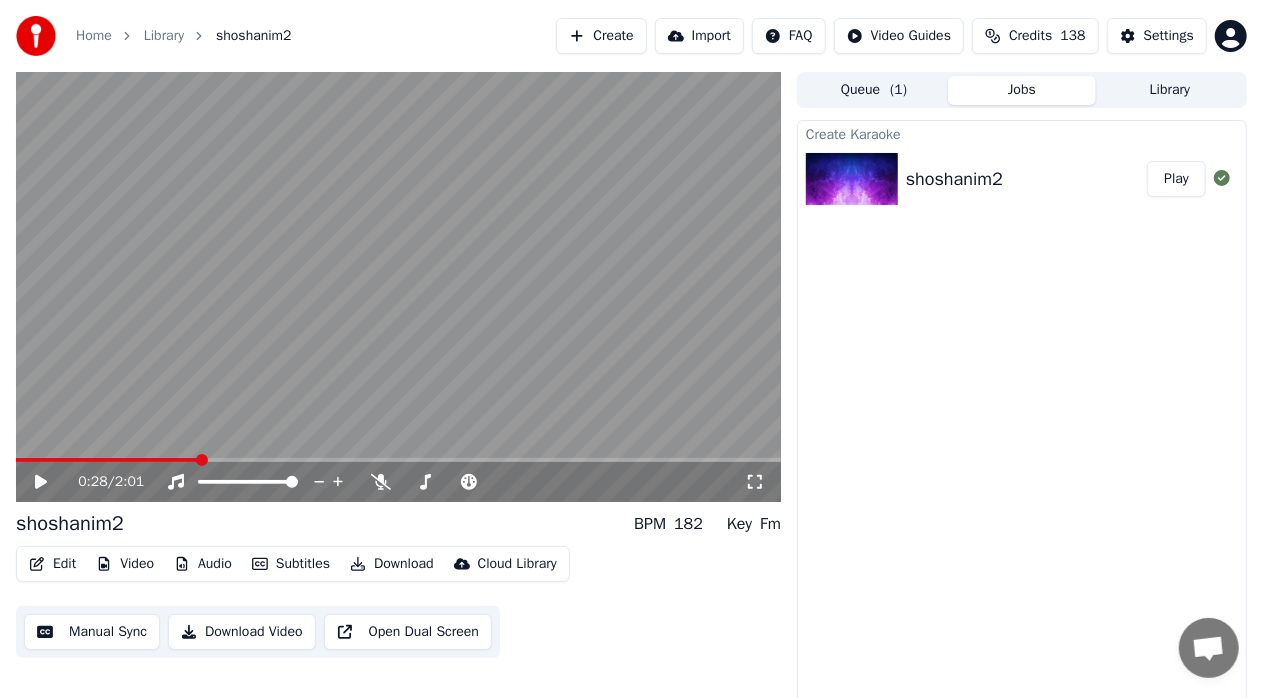 click on "Video" at bounding box center [125, 564] 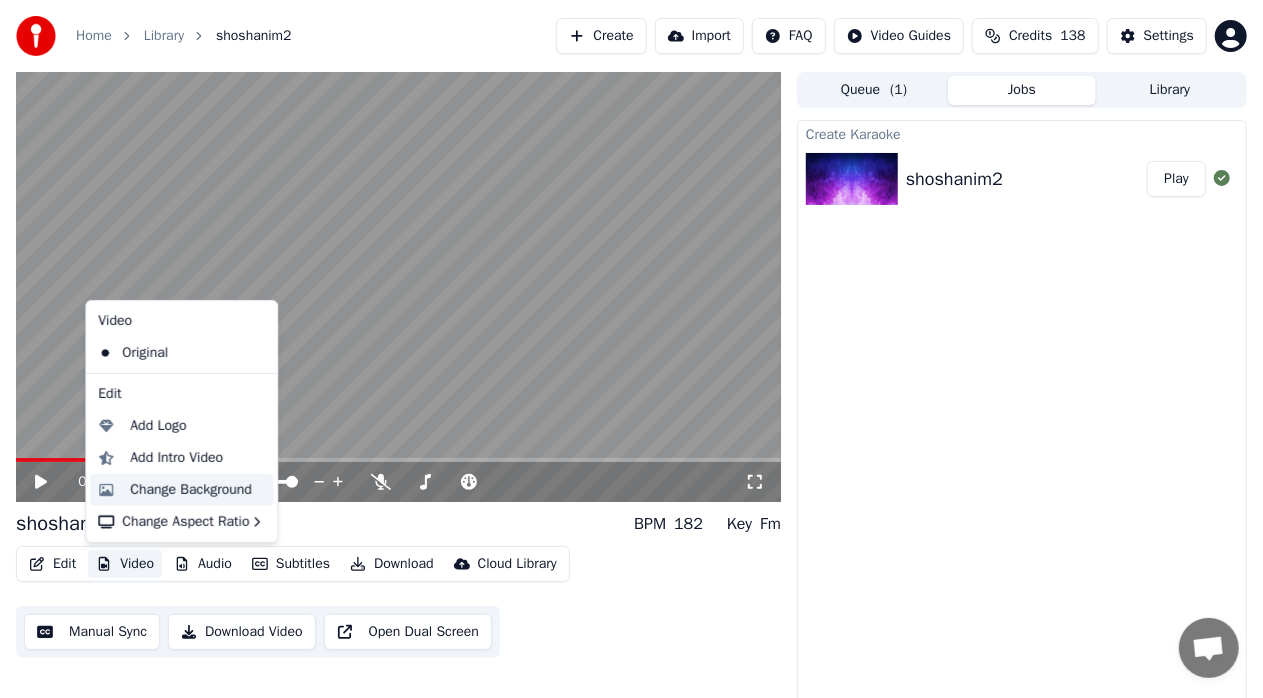 click on "Change Background" at bounding box center [191, 490] 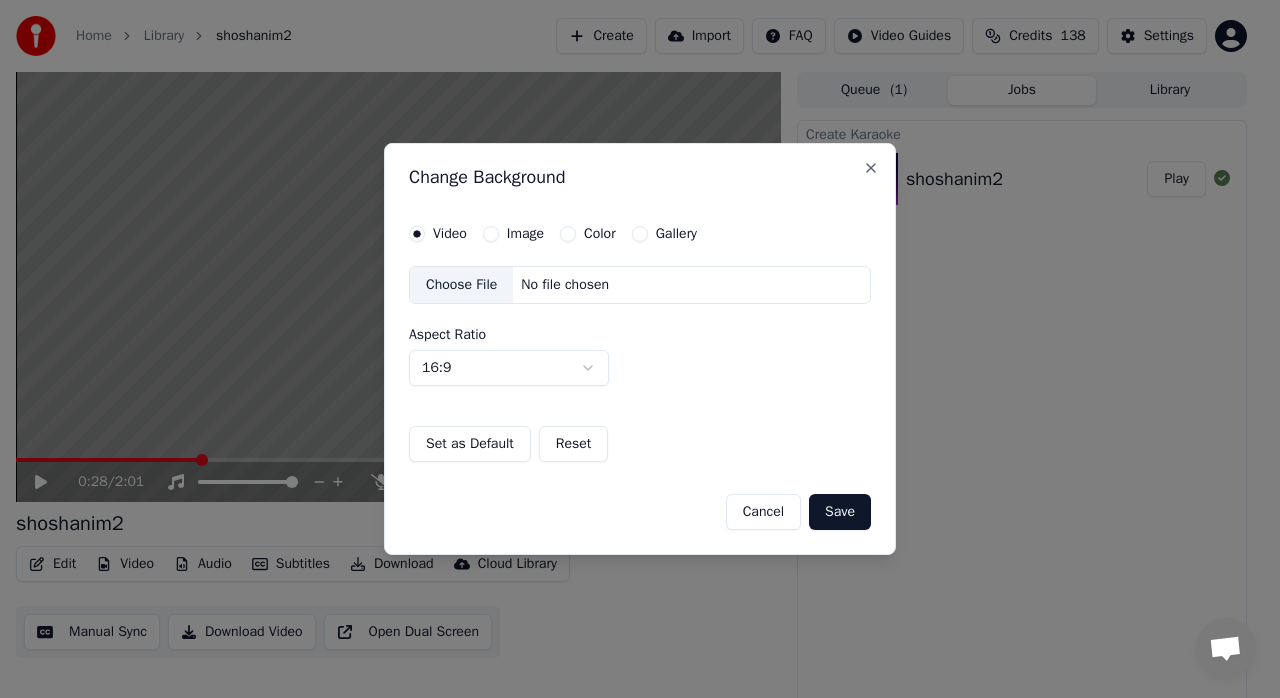 click on "Image" at bounding box center (525, 234) 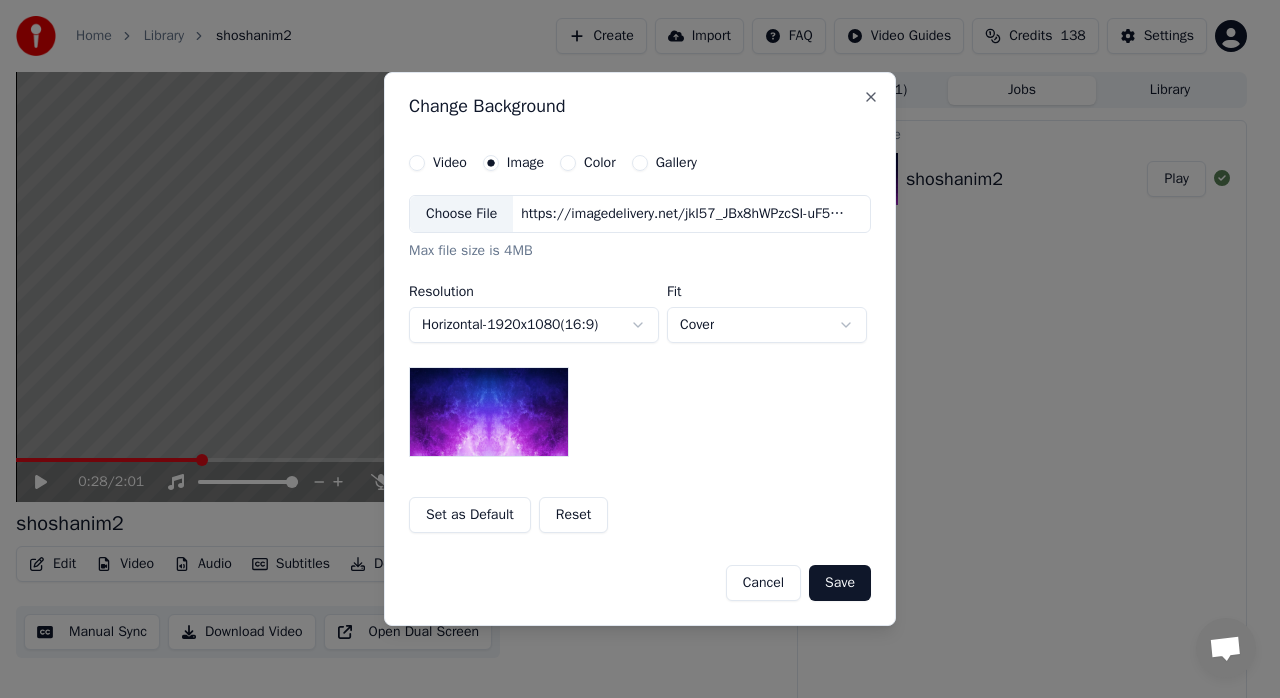 click on "Choose File" at bounding box center [461, 214] 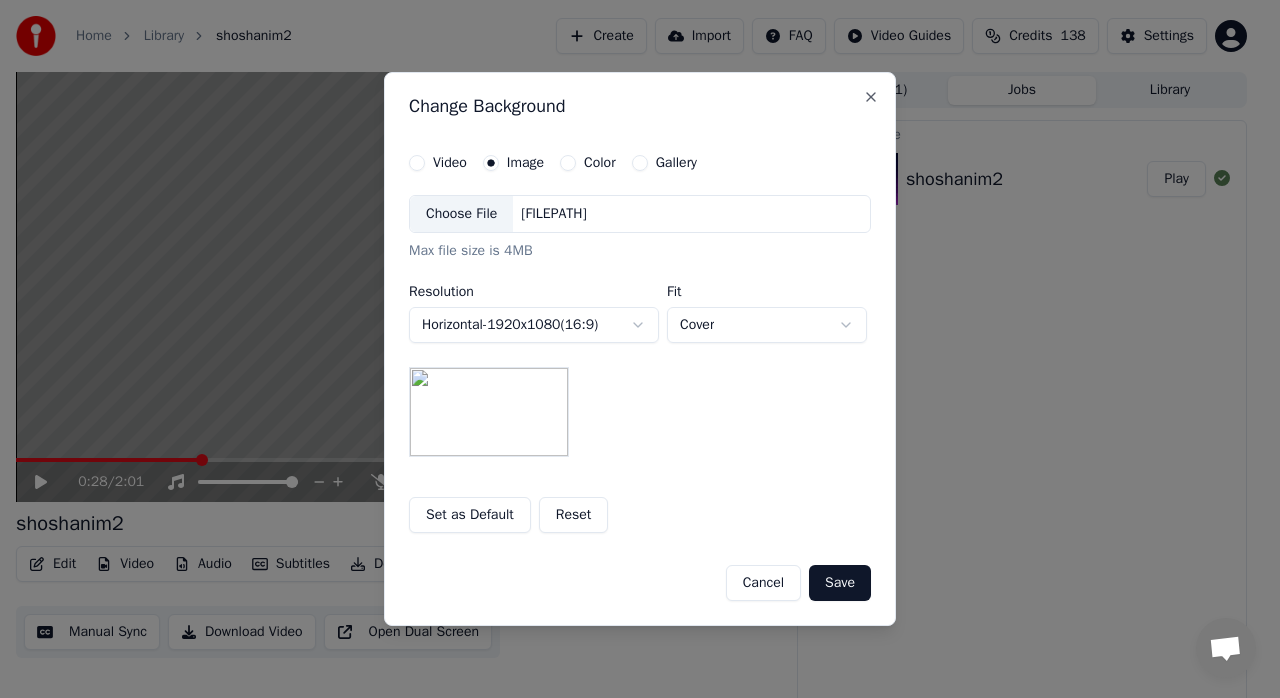 click on "Save" at bounding box center (840, 583) 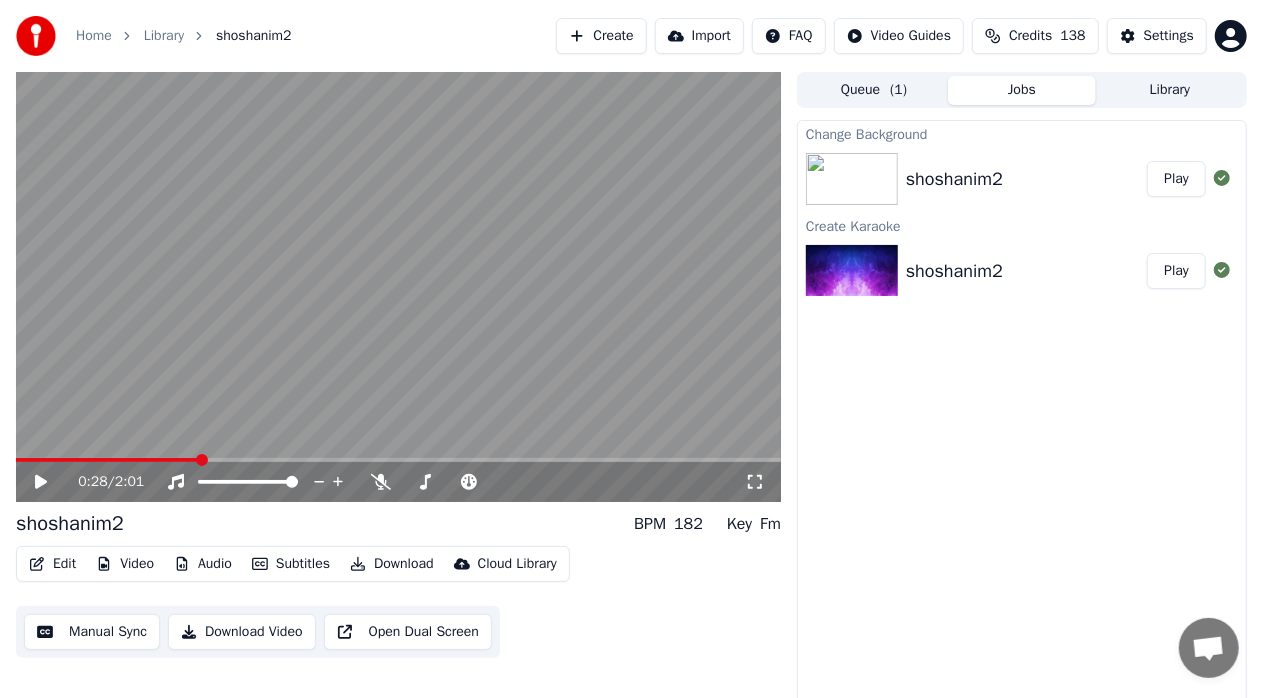 click on "Play" at bounding box center [1176, 179] 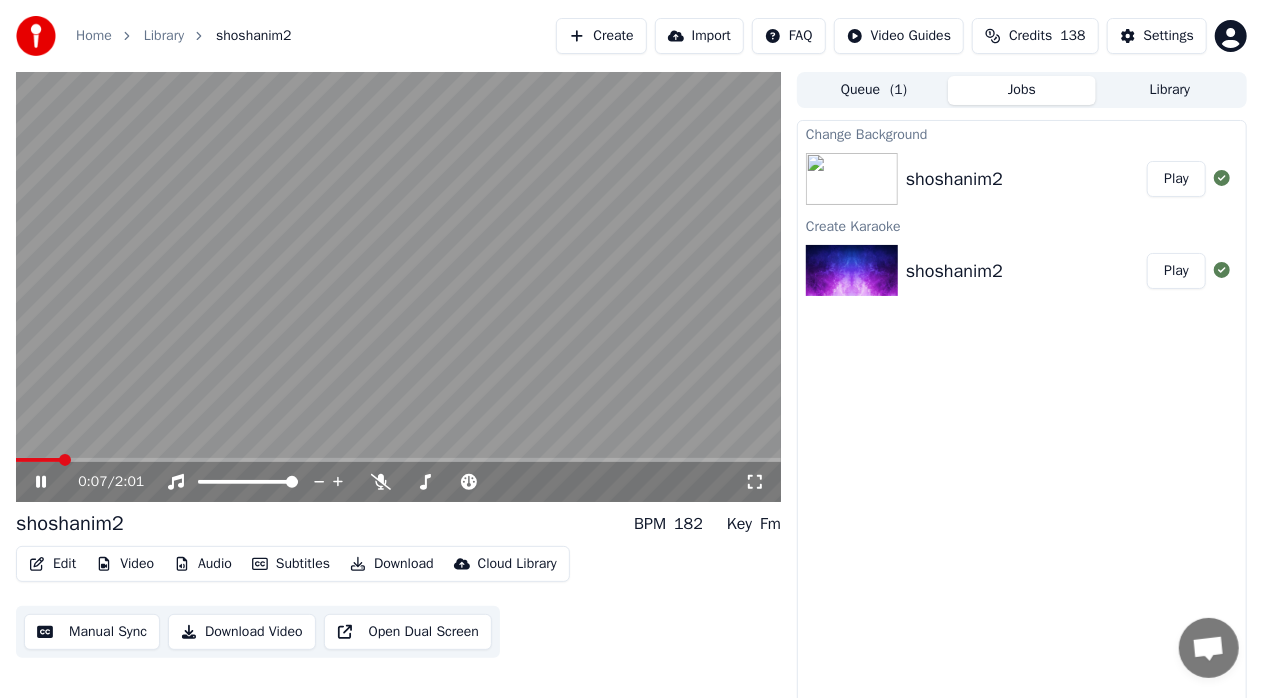 click at bounding box center [398, 460] 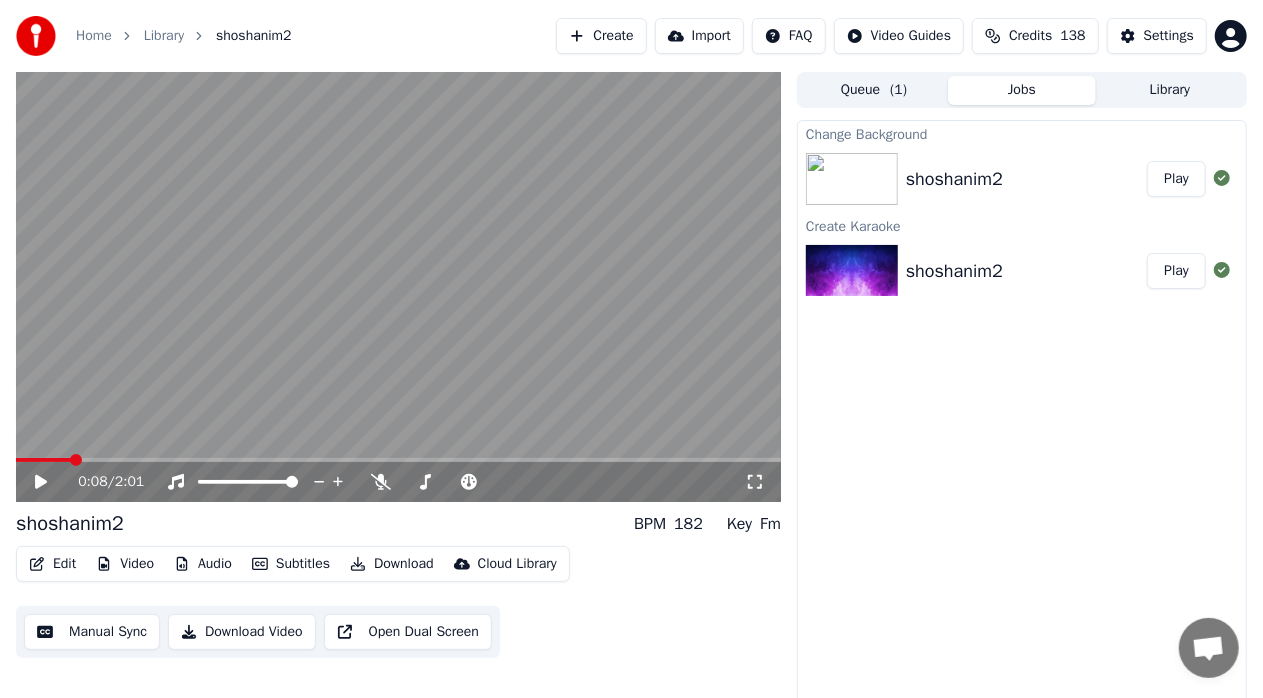 click 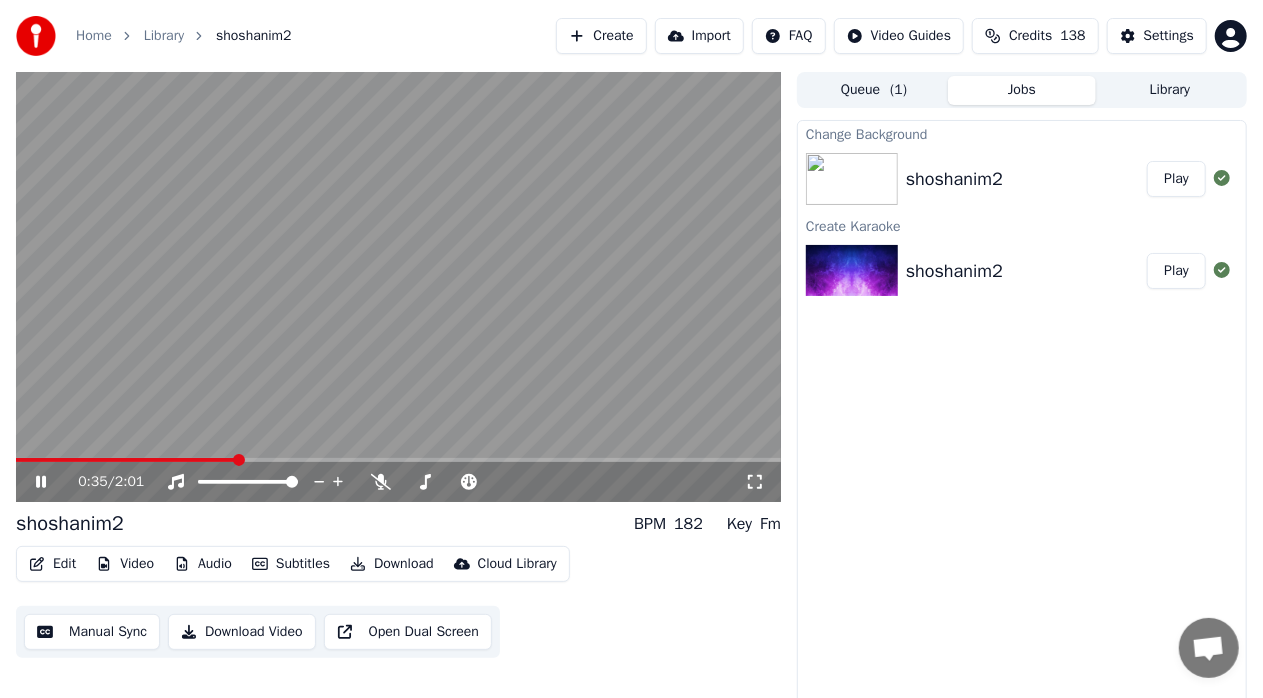 click at bounding box center [398, 460] 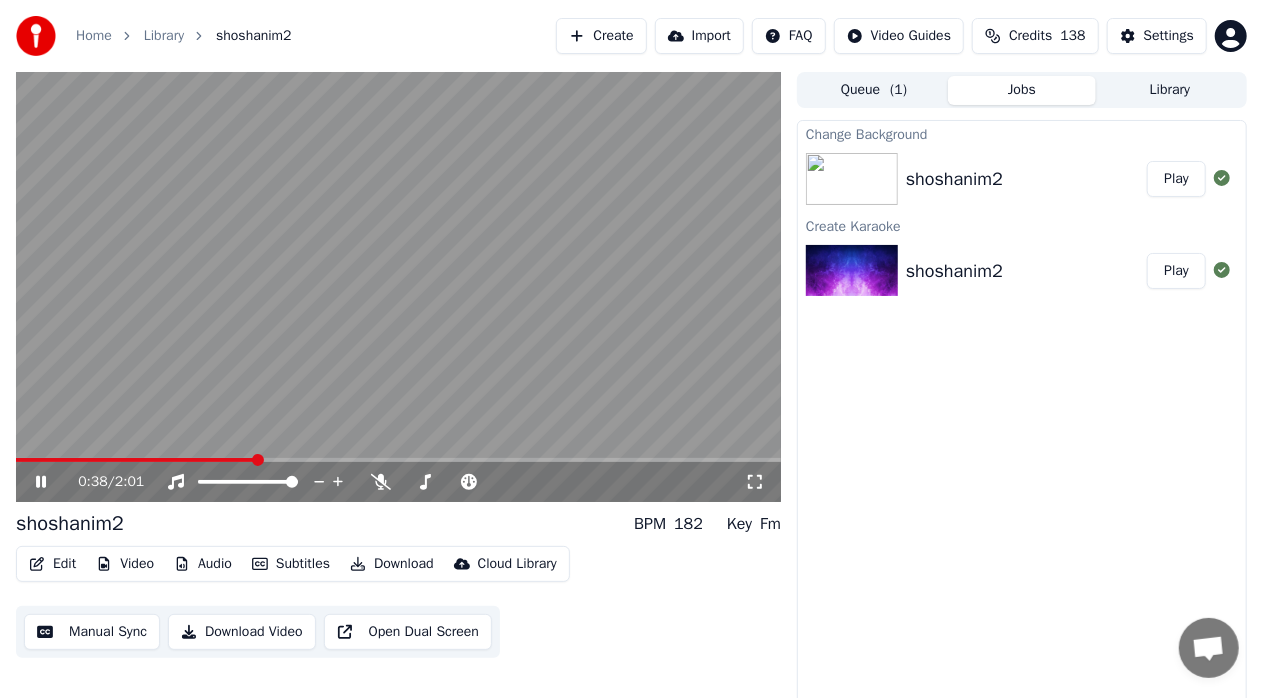 click at bounding box center [258, 460] 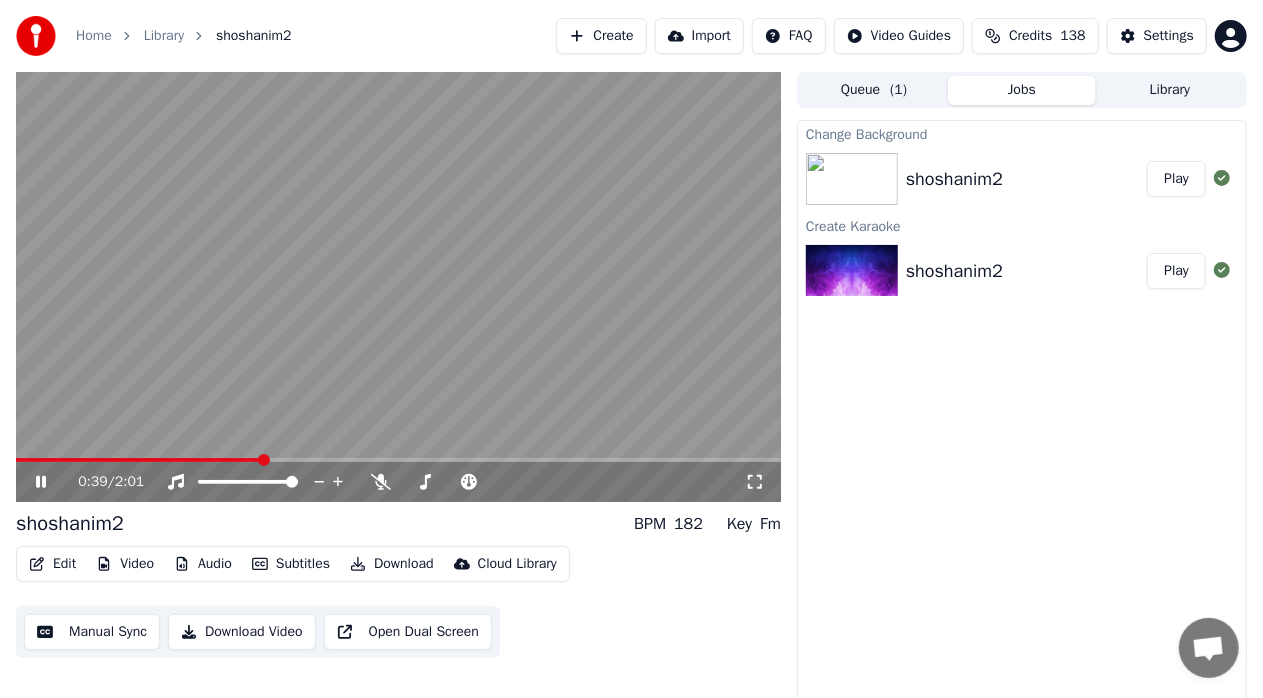 click on "0:39  /  2:01" at bounding box center (398, 287) 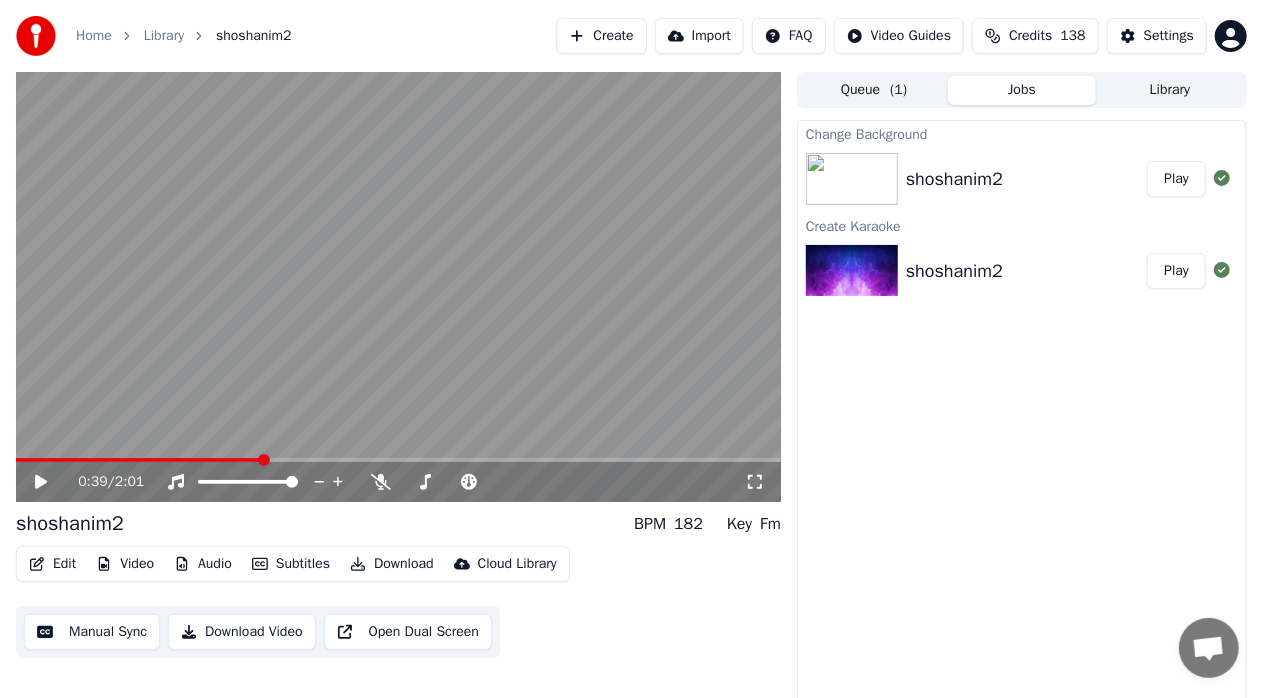 click at bounding box center [398, 460] 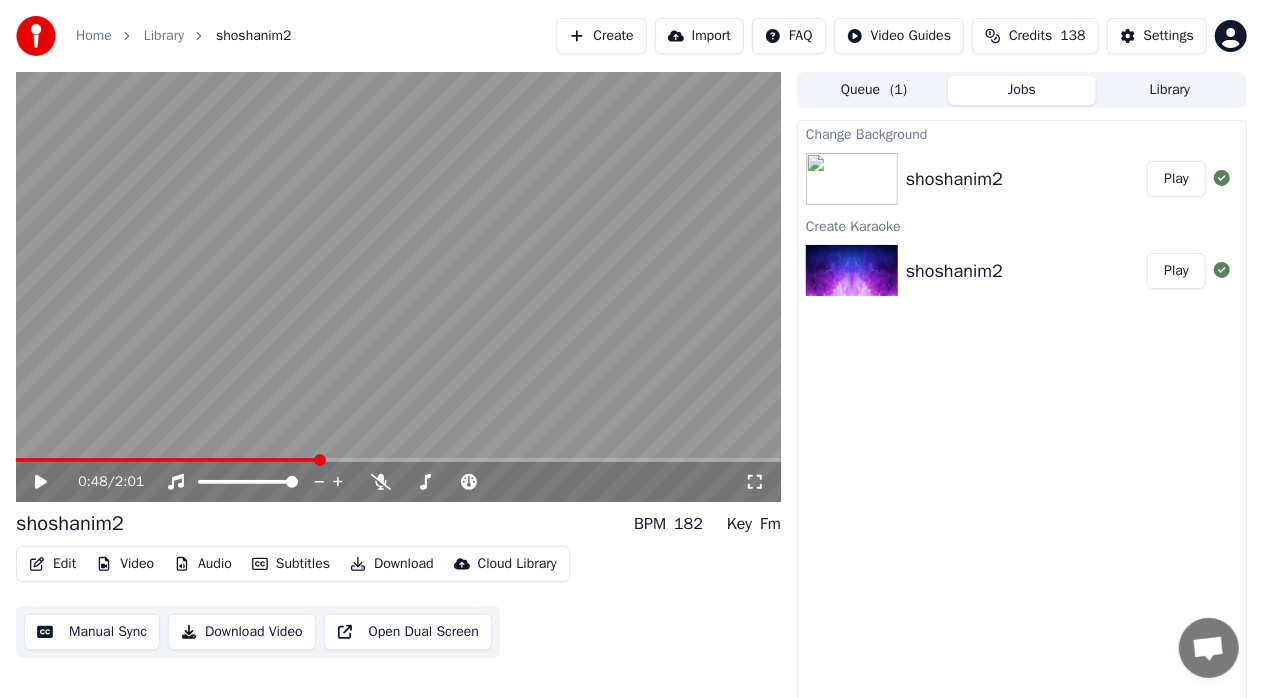 click 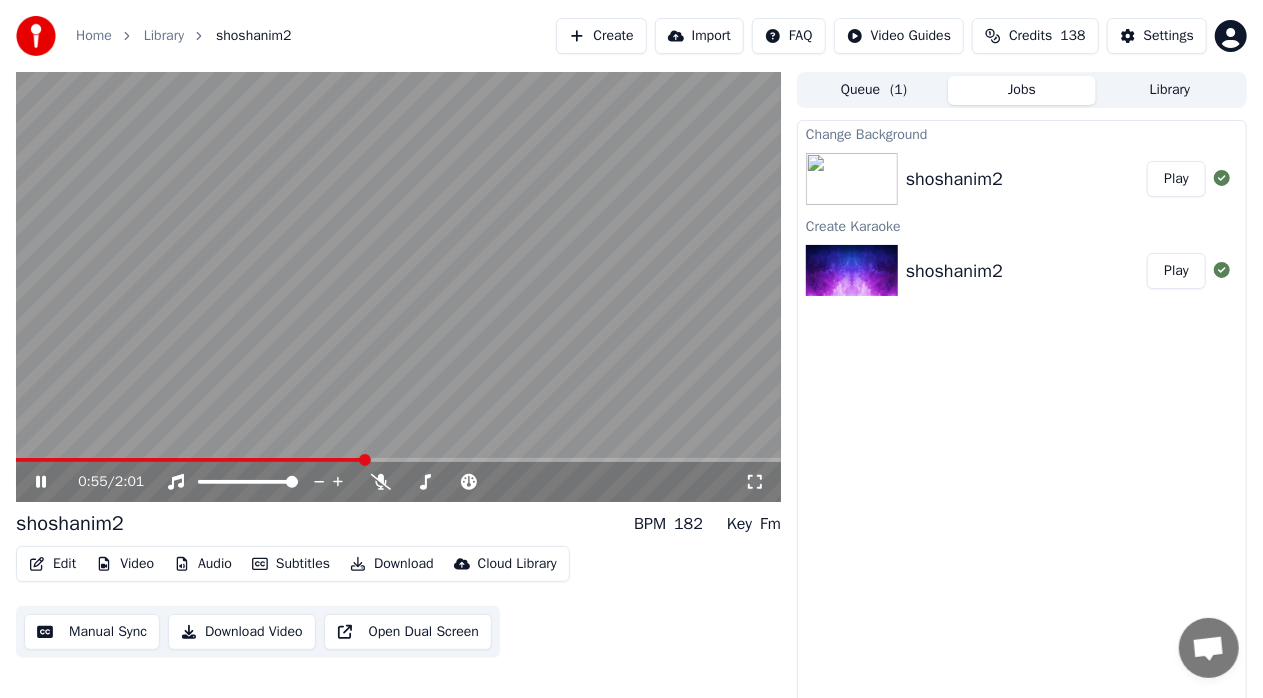 click 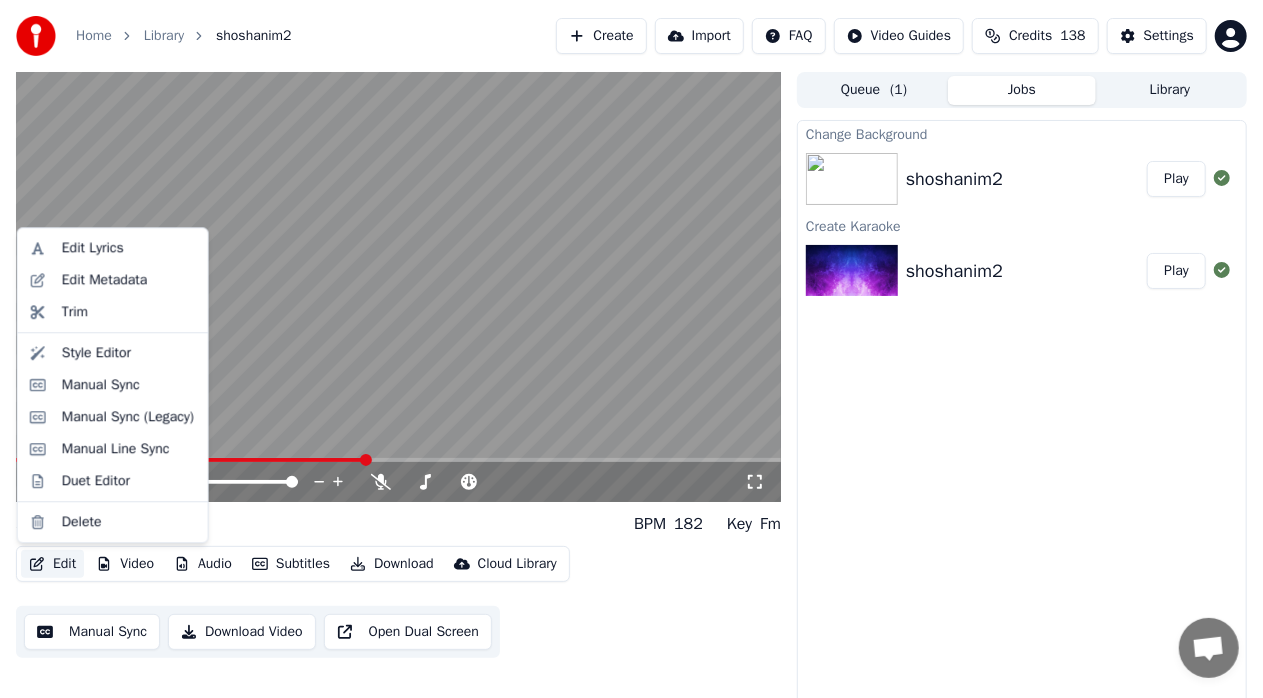 click on "Edit" at bounding box center [52, 564] 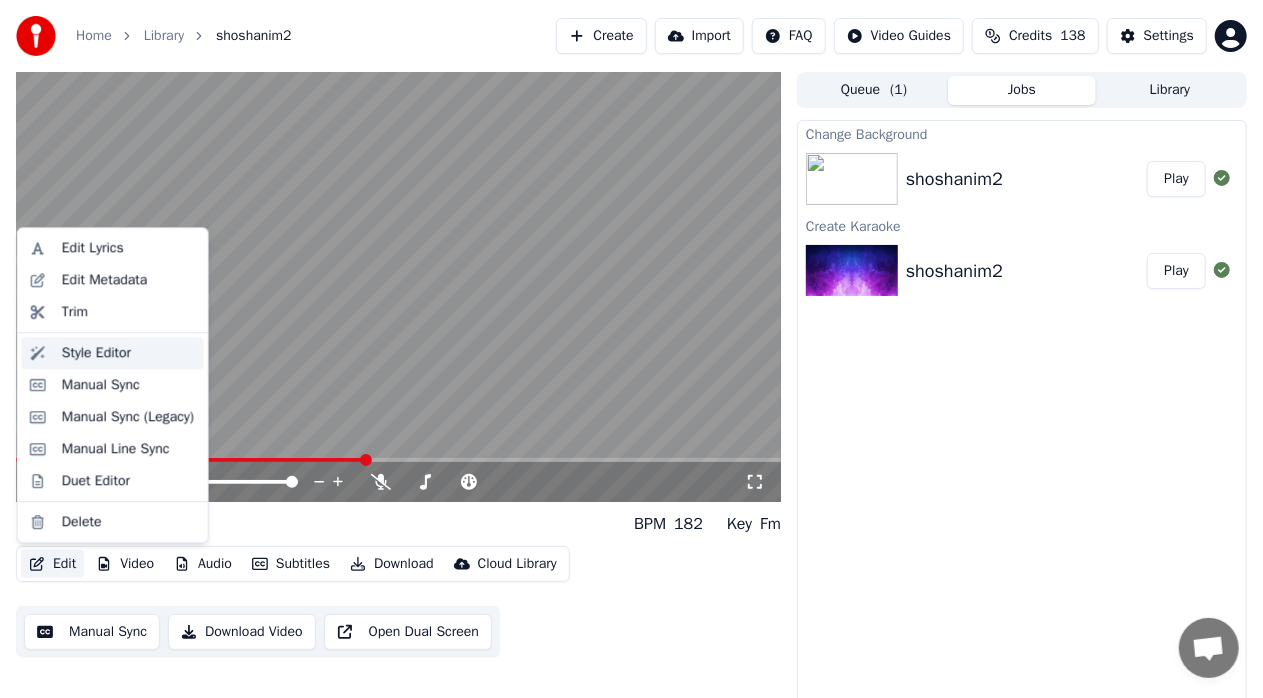 click on "Style Editor" at bounding box center (96, 353) 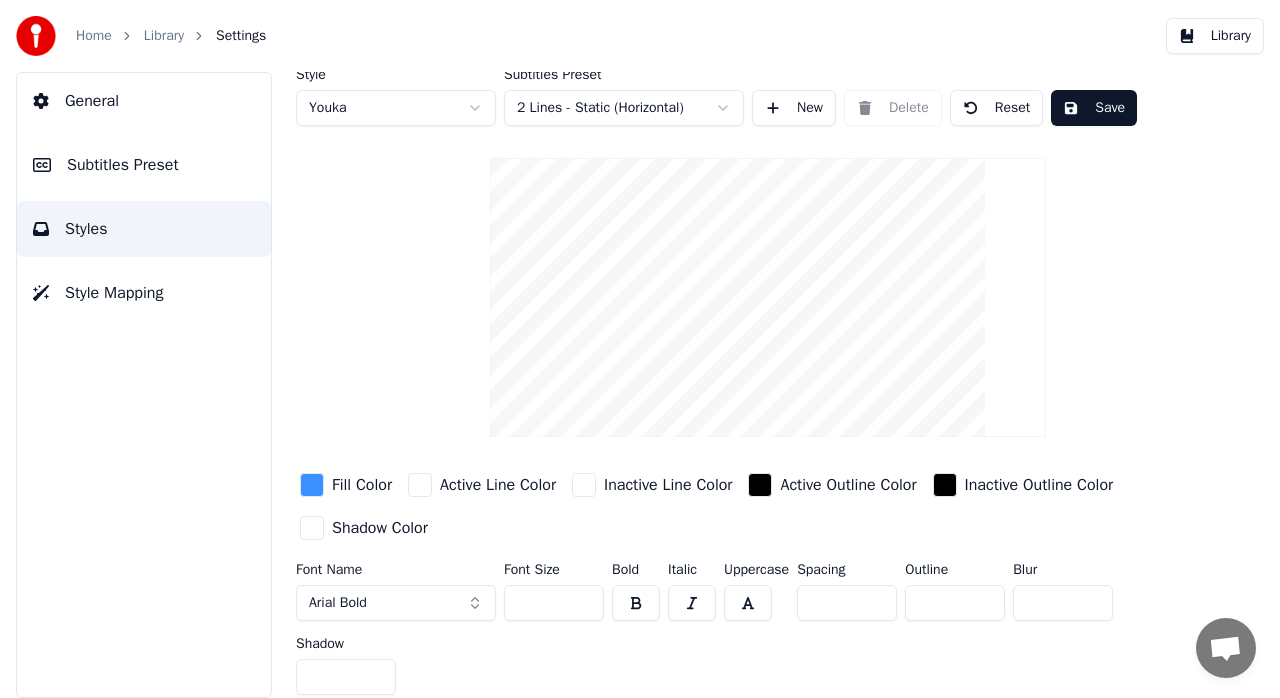 scroll, scrollTop: 6, scrollLeft: 0, axis: vertical 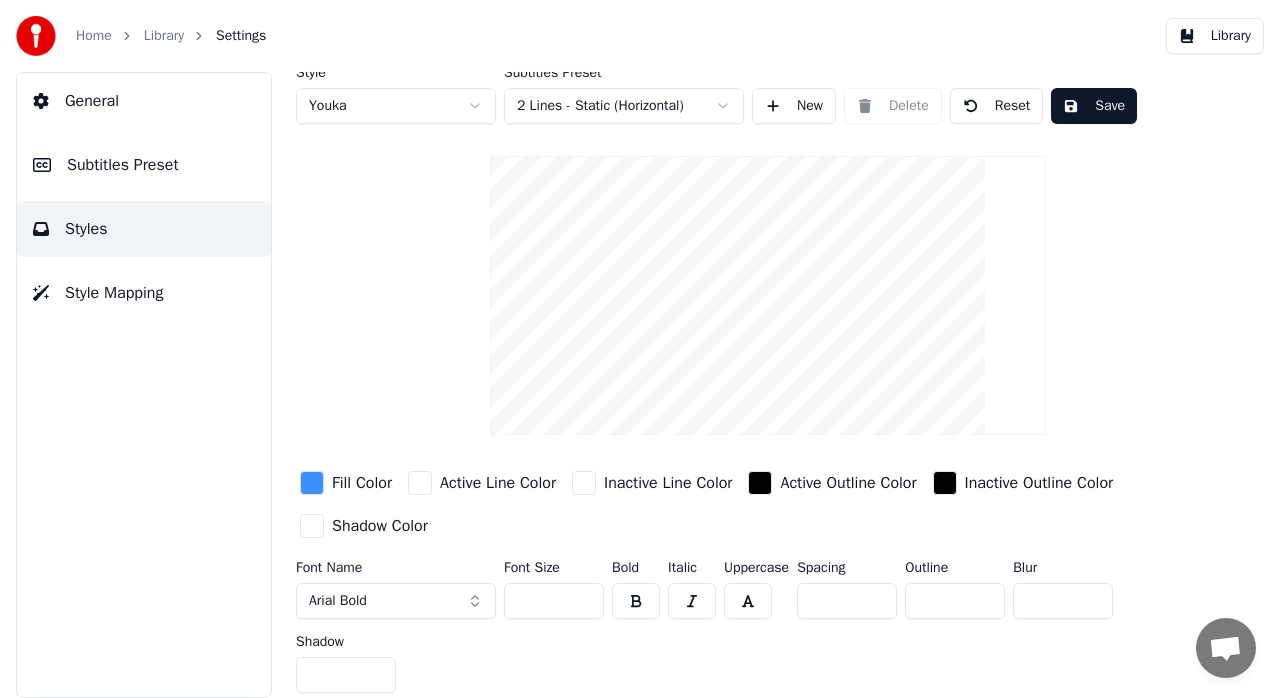 click on "Fill Color" at bounding box center (362, 483) 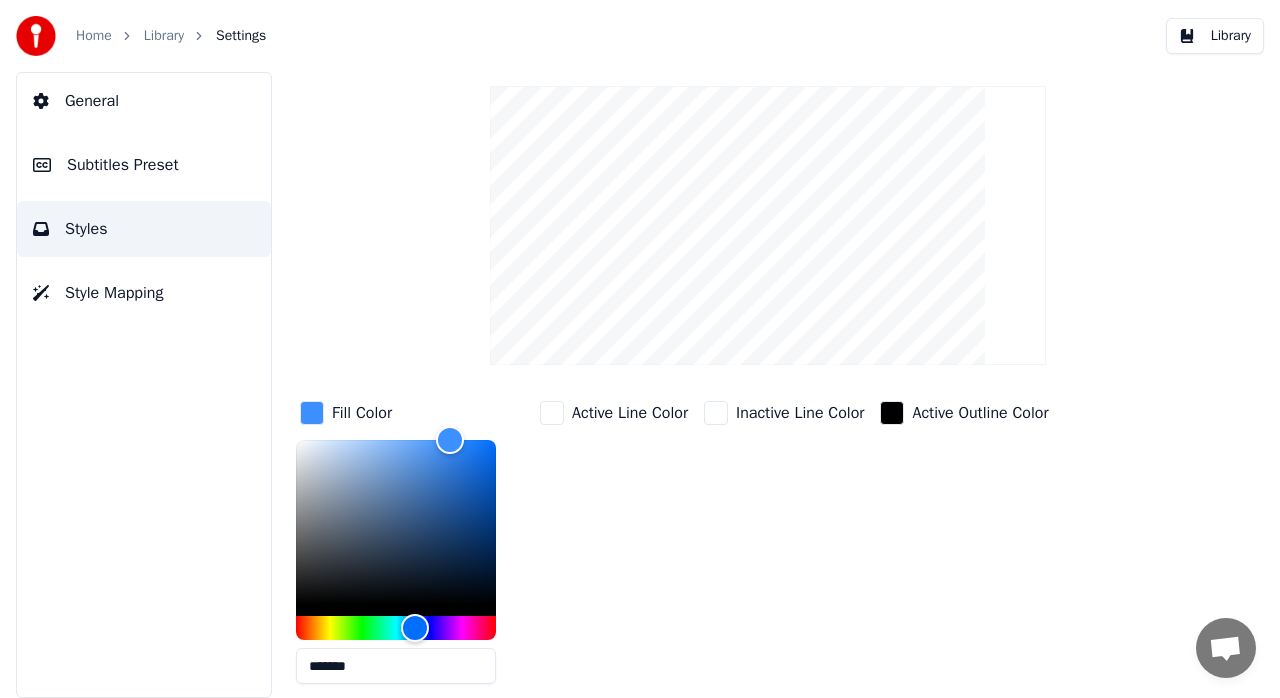 scroll, scrollTop: 206, scrollLeft: 0, axis: vertical 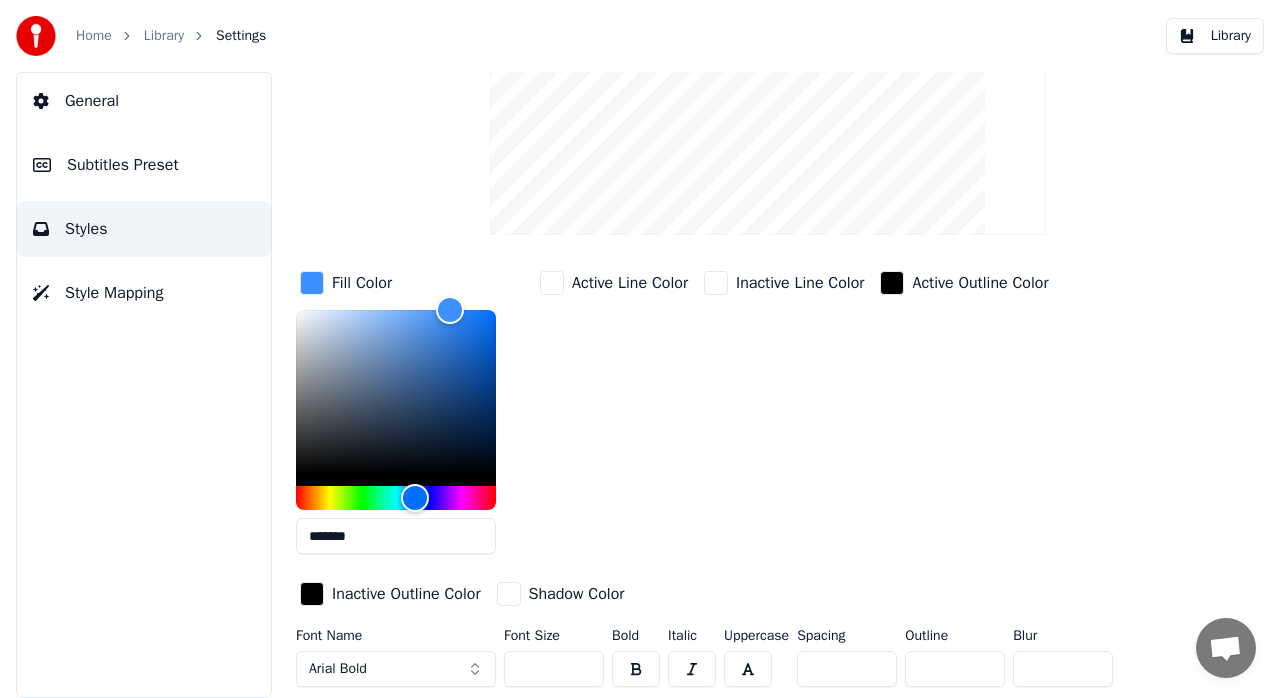 drag, startPoint x: 380, startPoint y: 535, endPoint x: 283, endPoint y: 535, distance: 97 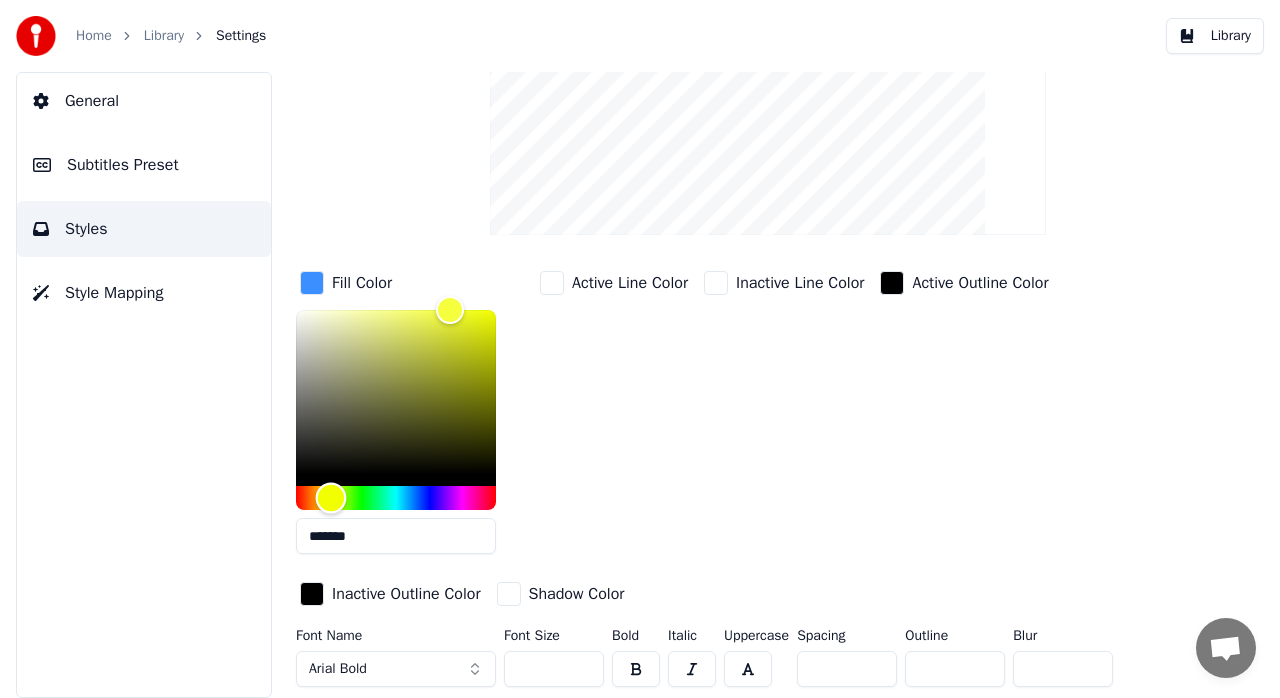 click at bounding box center [396, 498] 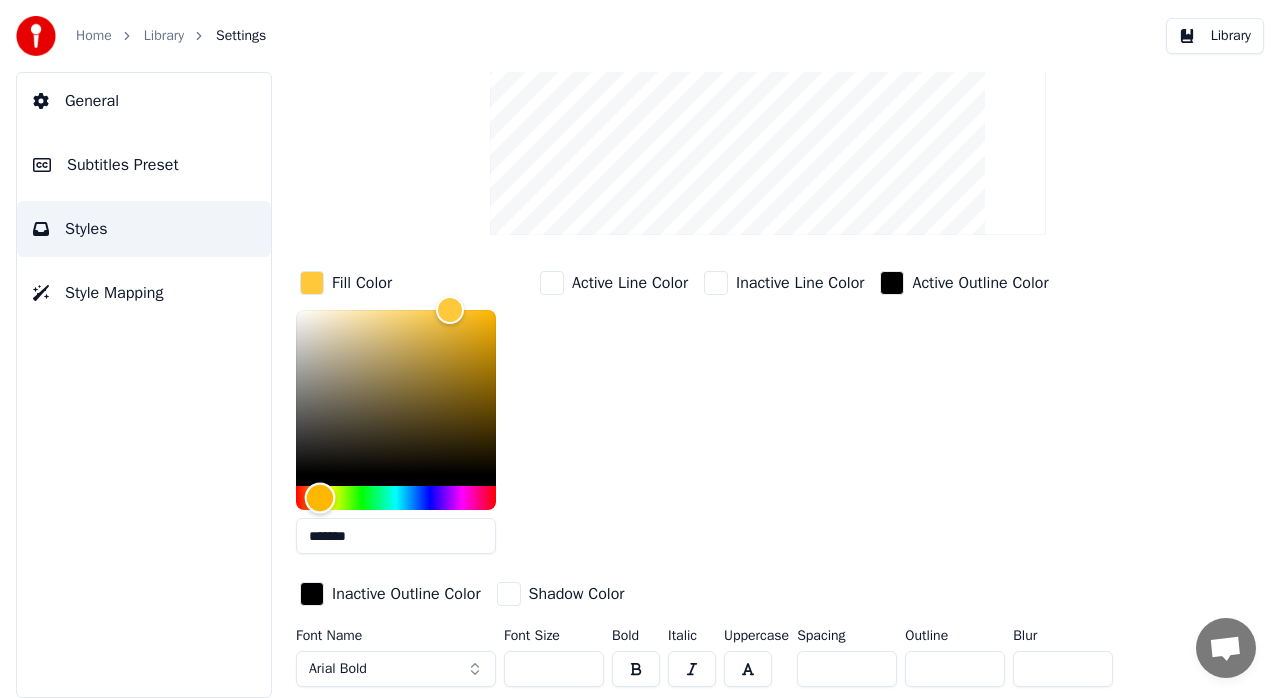 drag, startPoint x: 331, startPoint y: 503, endPoint x: 320, endPoint y: 503, distance: 11 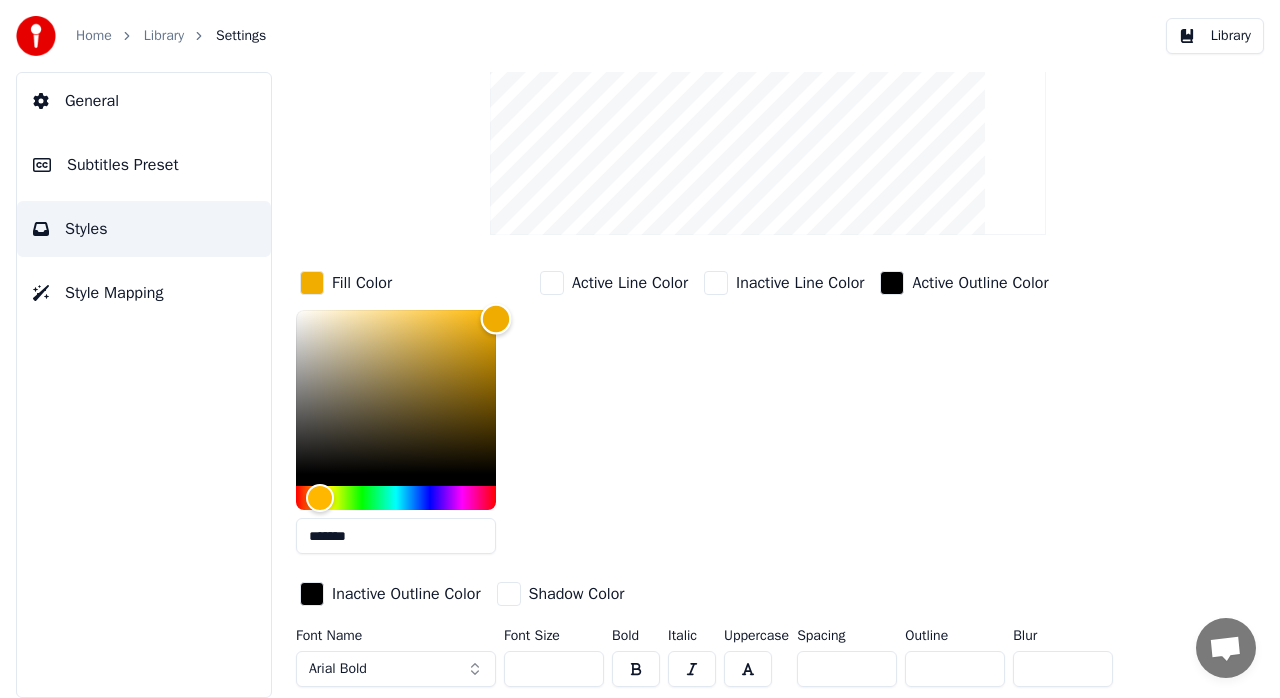 drag, startPoint x: 483, startPoint y: 318, endPoint x: 510, endPoint y: 317, distance: 27.018513 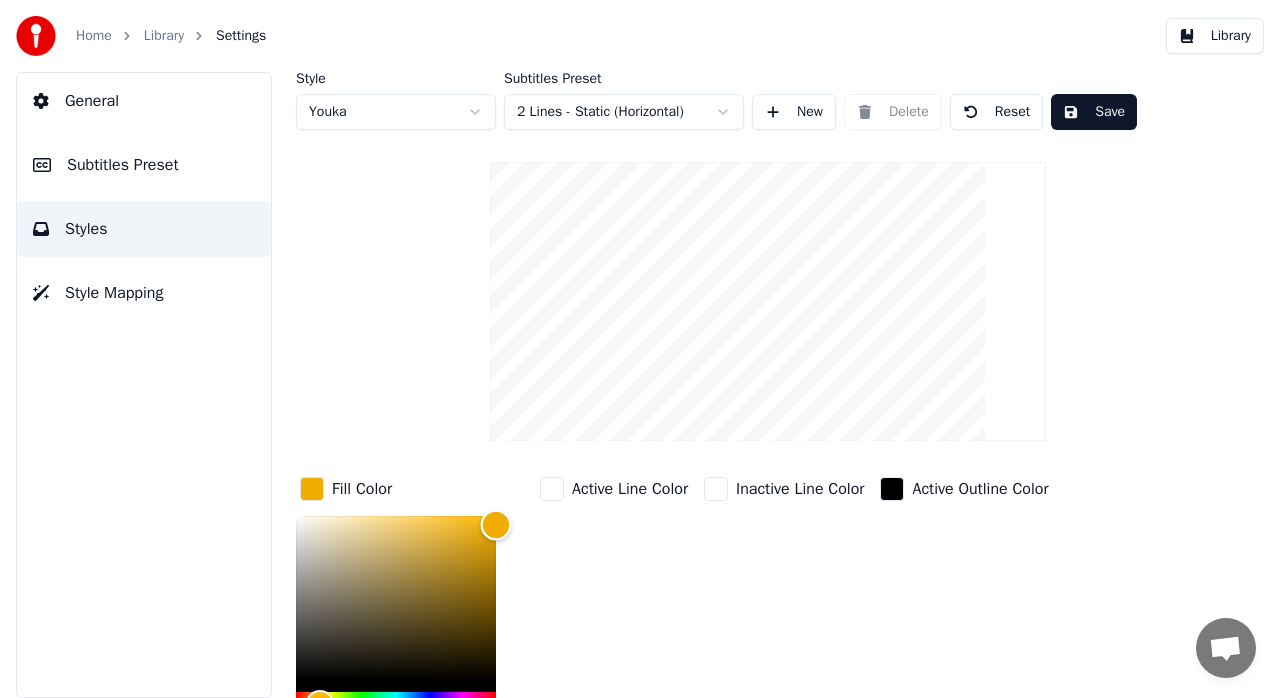 scroll, scrollTop: 100, scrollLeft: 0, axis: vertical 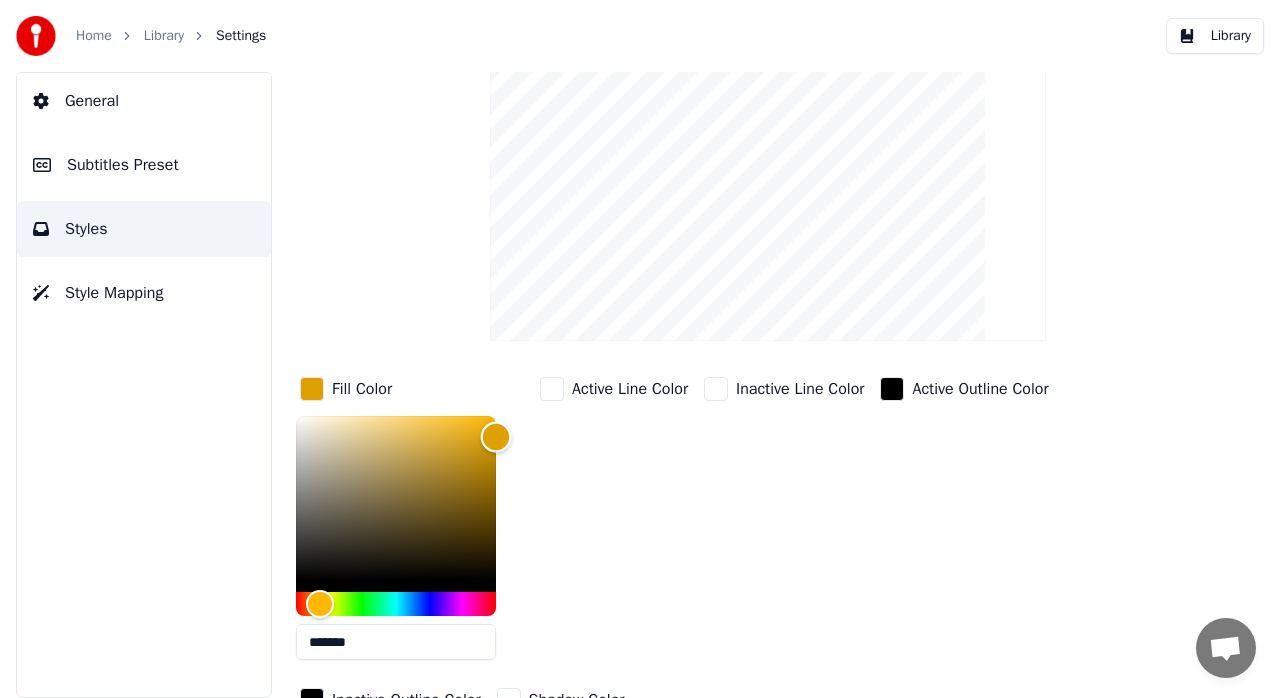 drag, startPoint x: 490, startPoint y: 424, endPoint x: 506, endPoint y: 435, distance: 19.416489 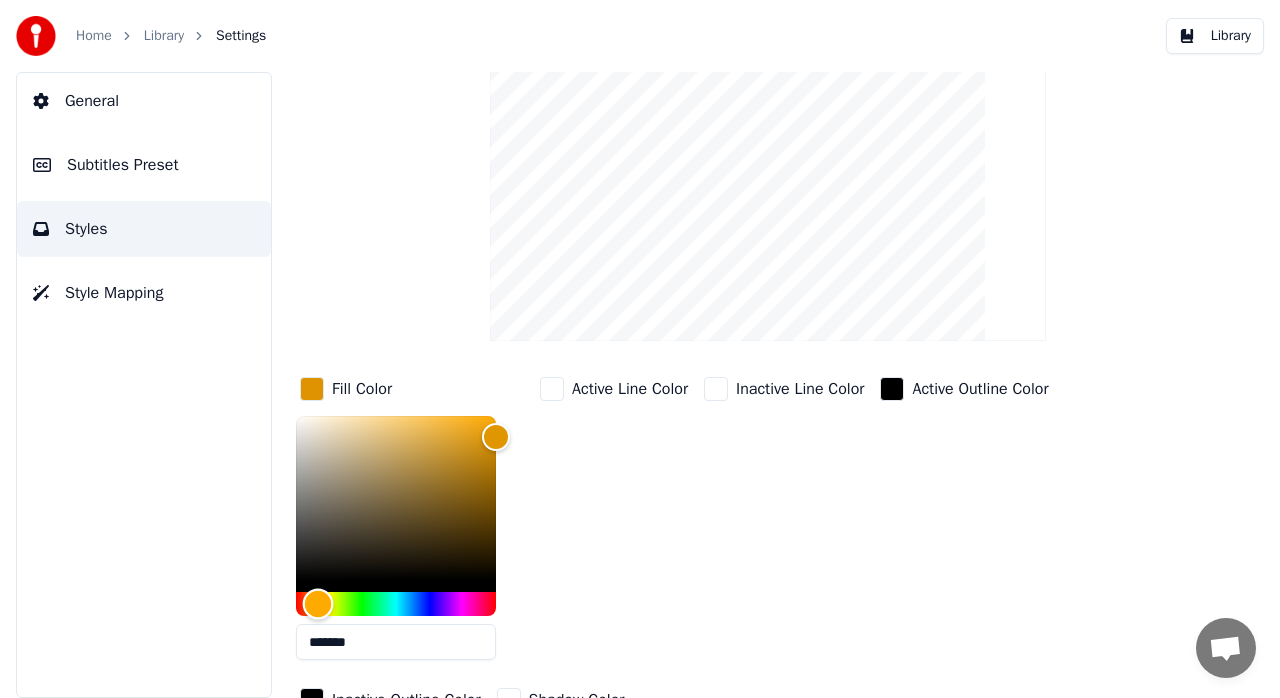 click at bounding box center [318, 604] 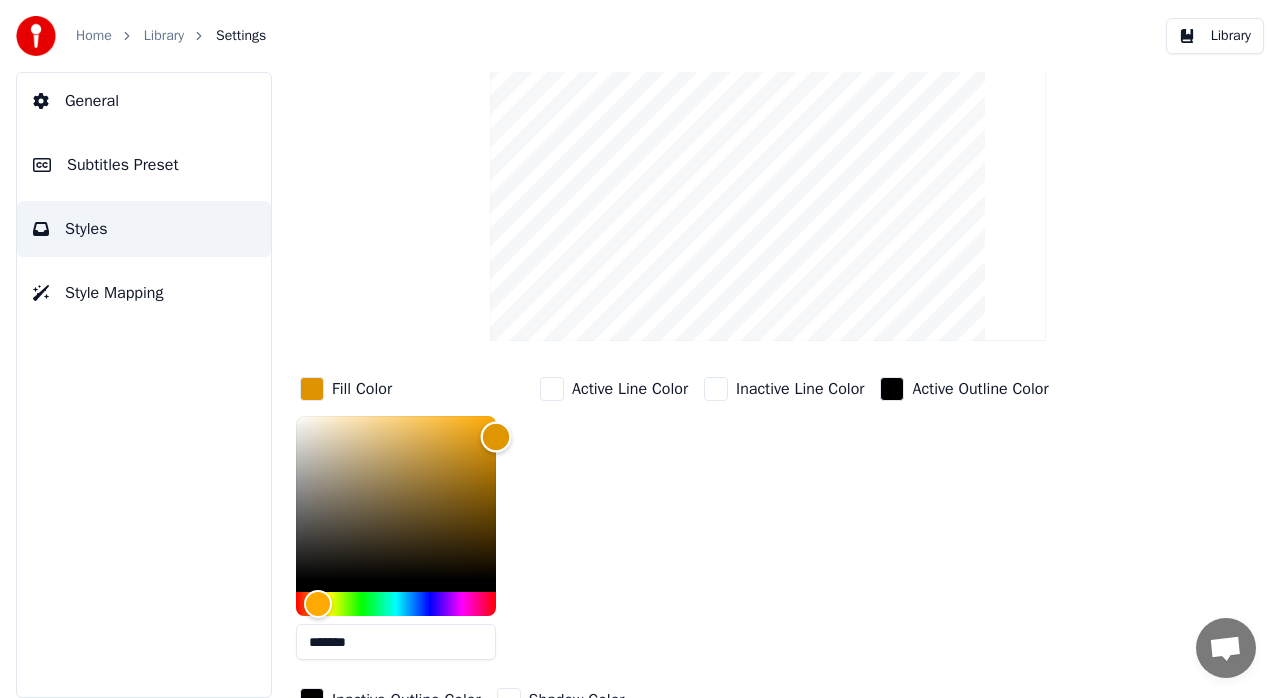 type on "*******" 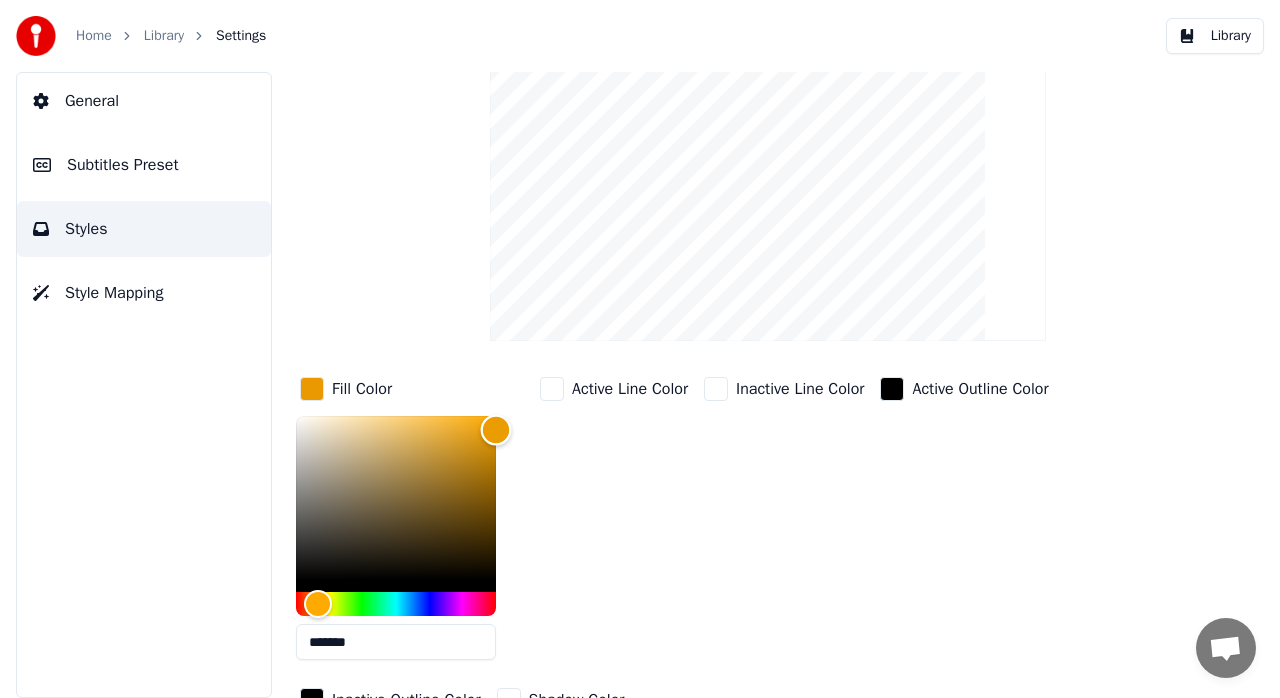 click at bounding box center (496, 429) 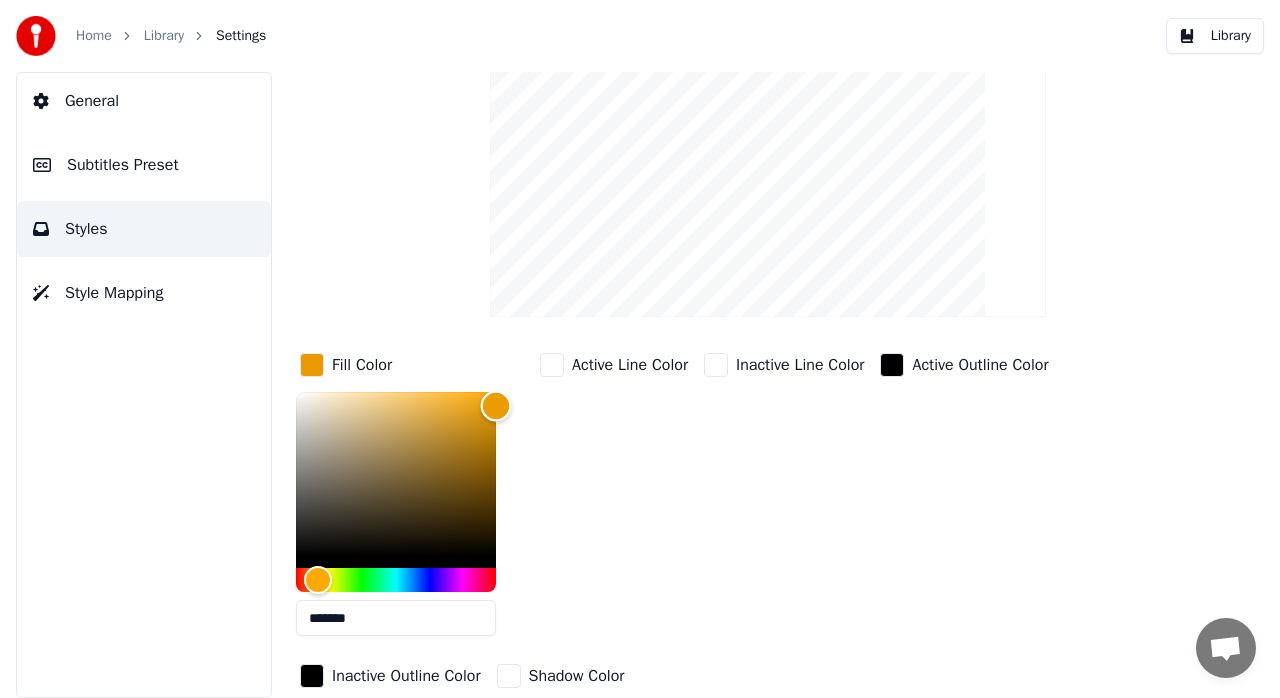 scroll, scrollTop: 0, scrollLeft: 0, axis: both 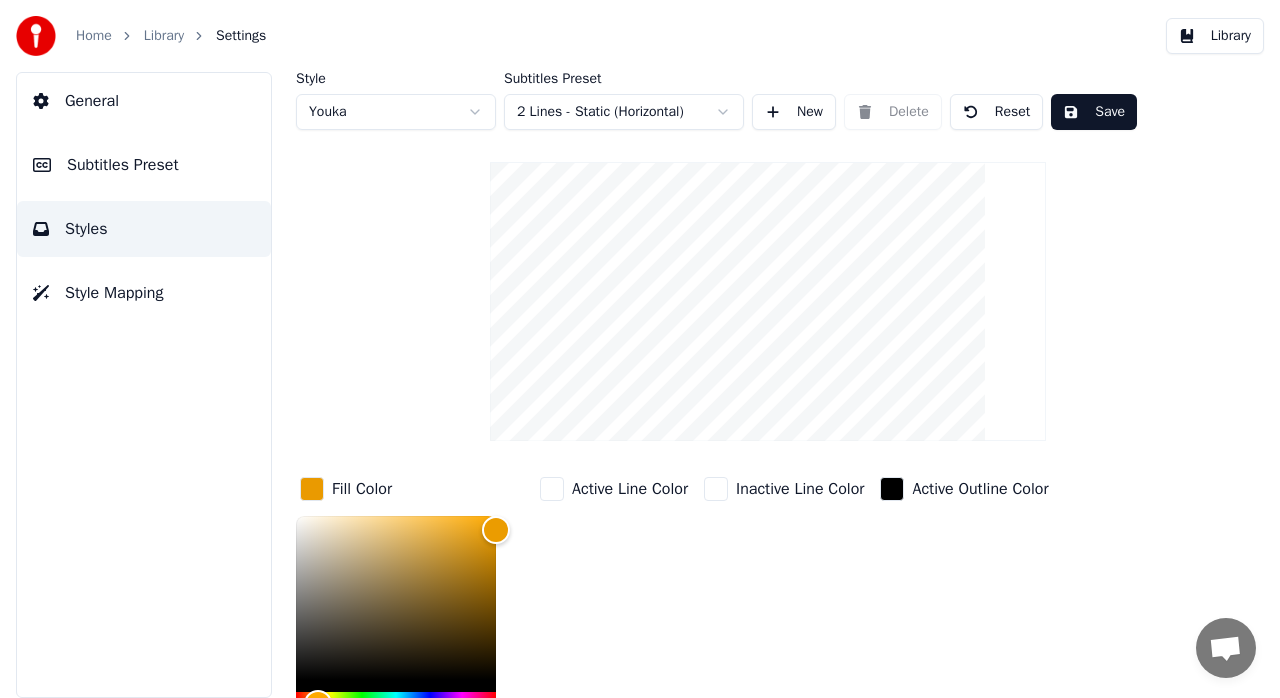 click on "Save" at bounding box center (1094, 112) 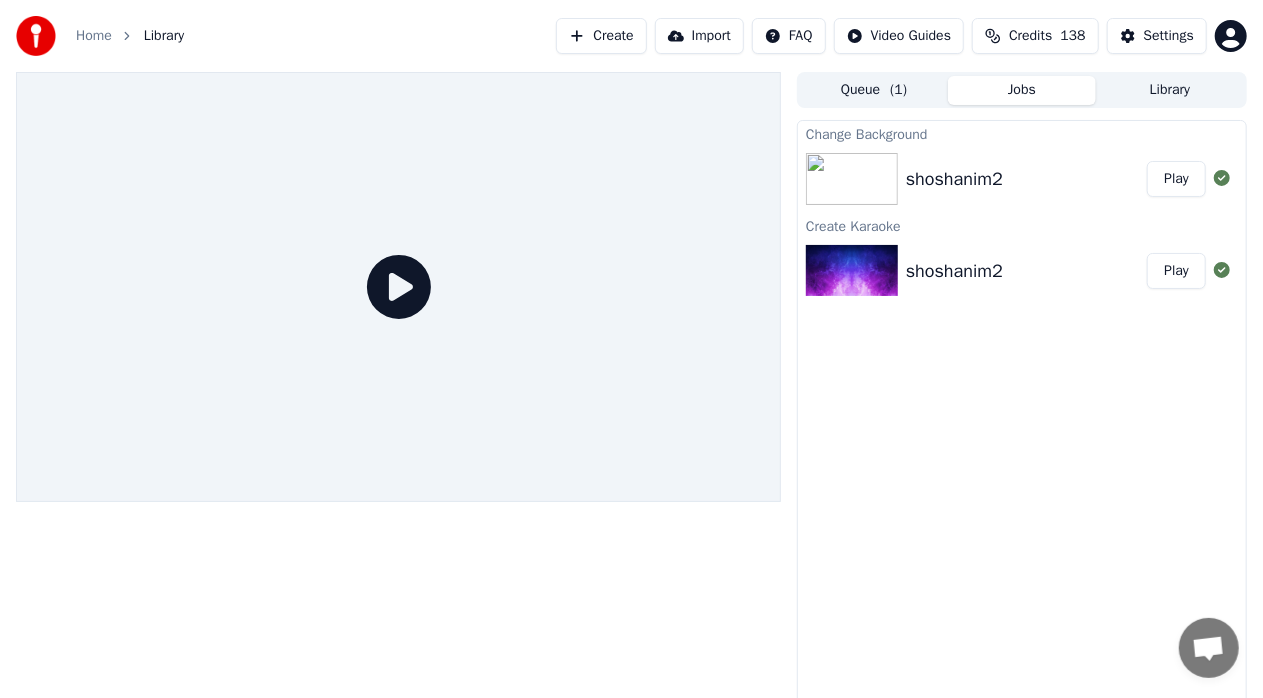 click on "Play" at bounding box center (1176, 179) 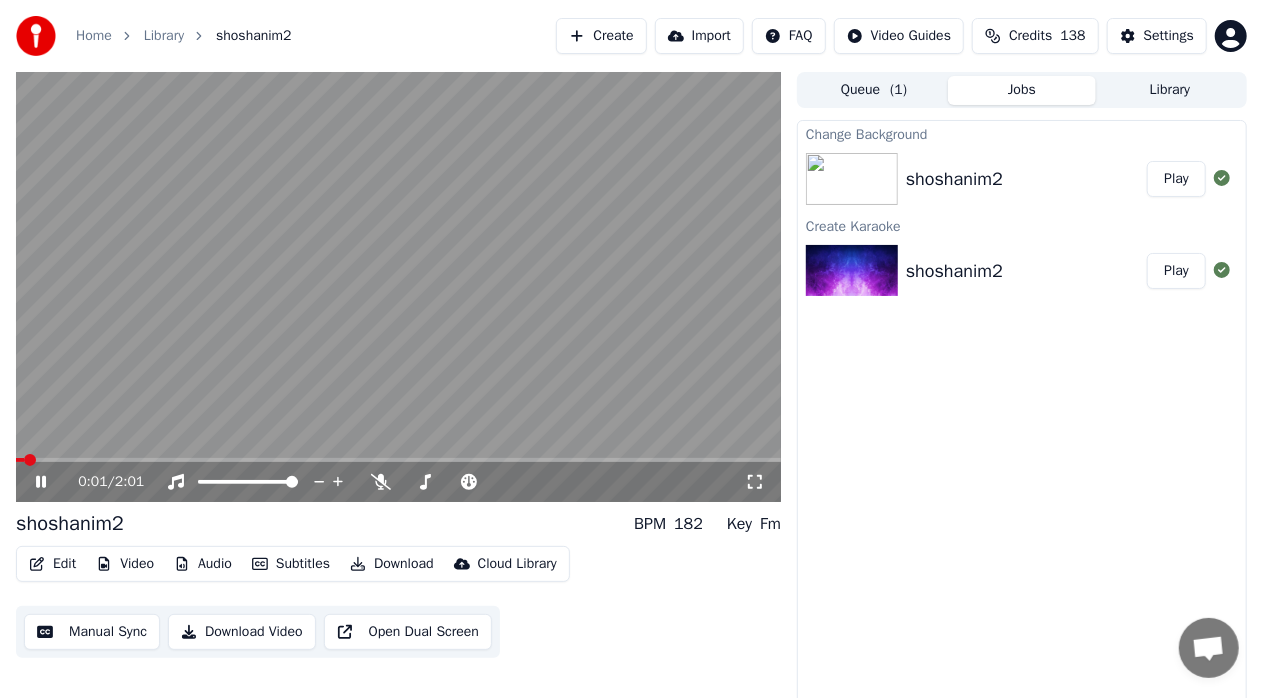 drag, startPoint x: 68, startPoint y: 457, endPoint x: 78, endPoint y: 461, distance: 10.770329 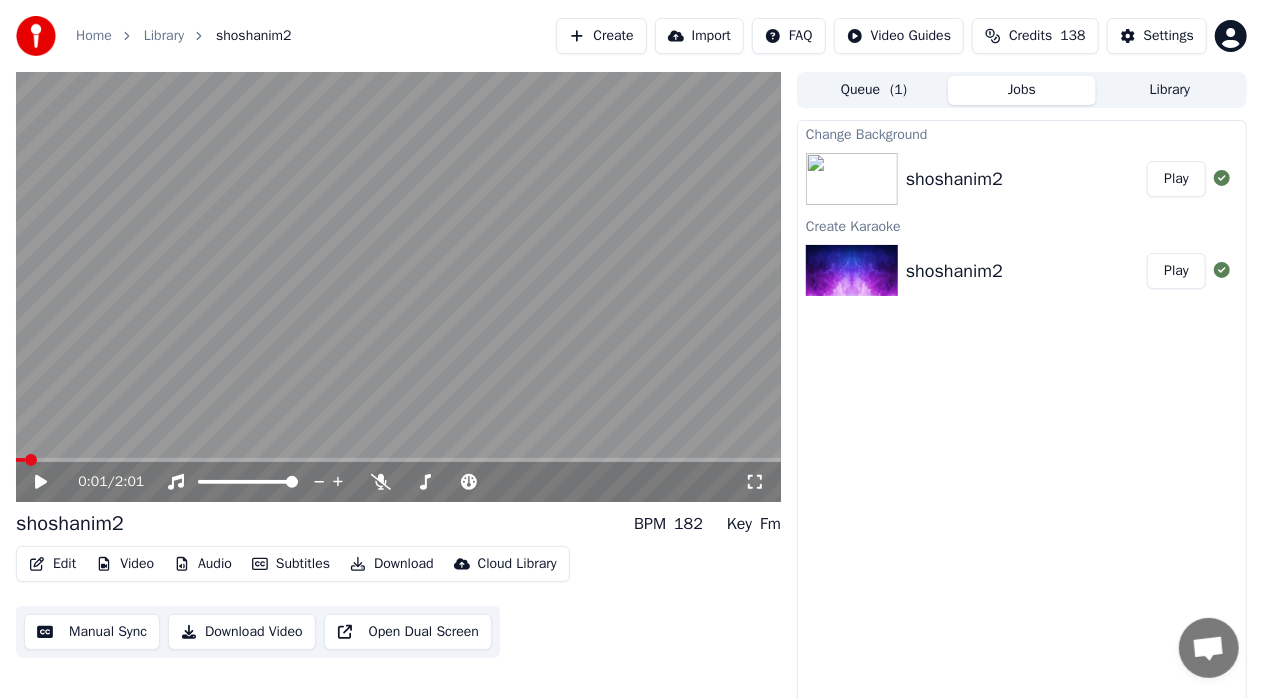 click at bounding box center (398, 460) 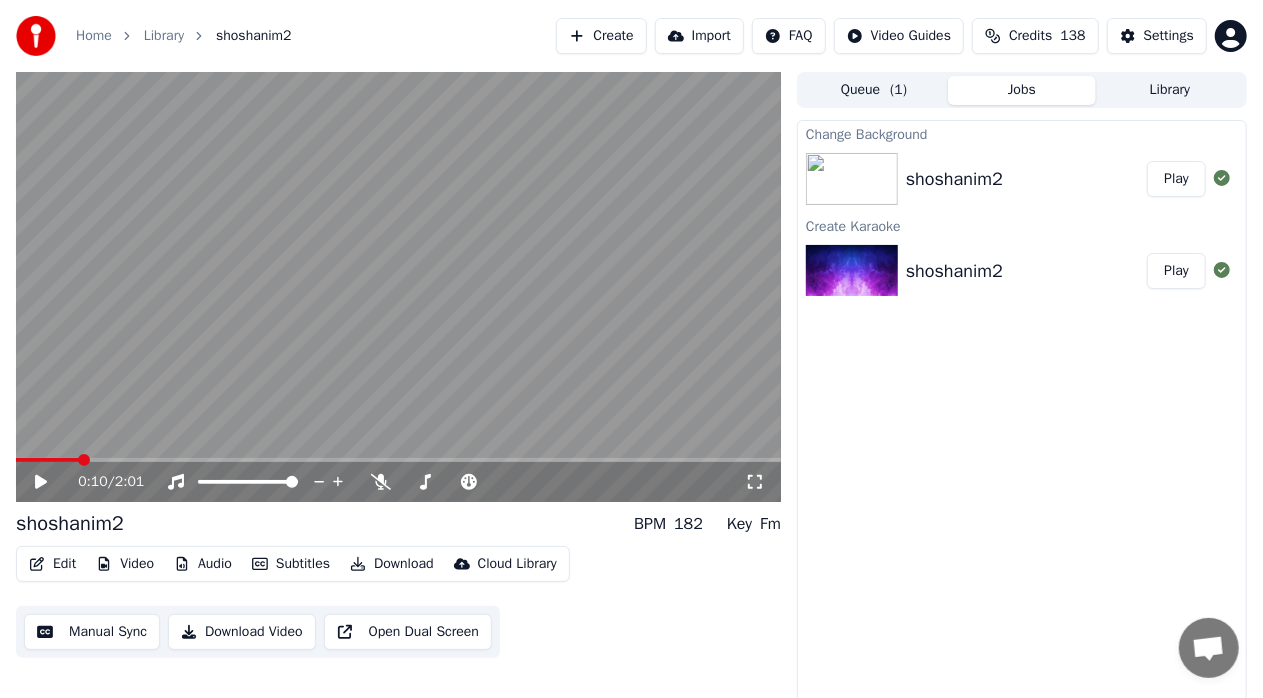 click 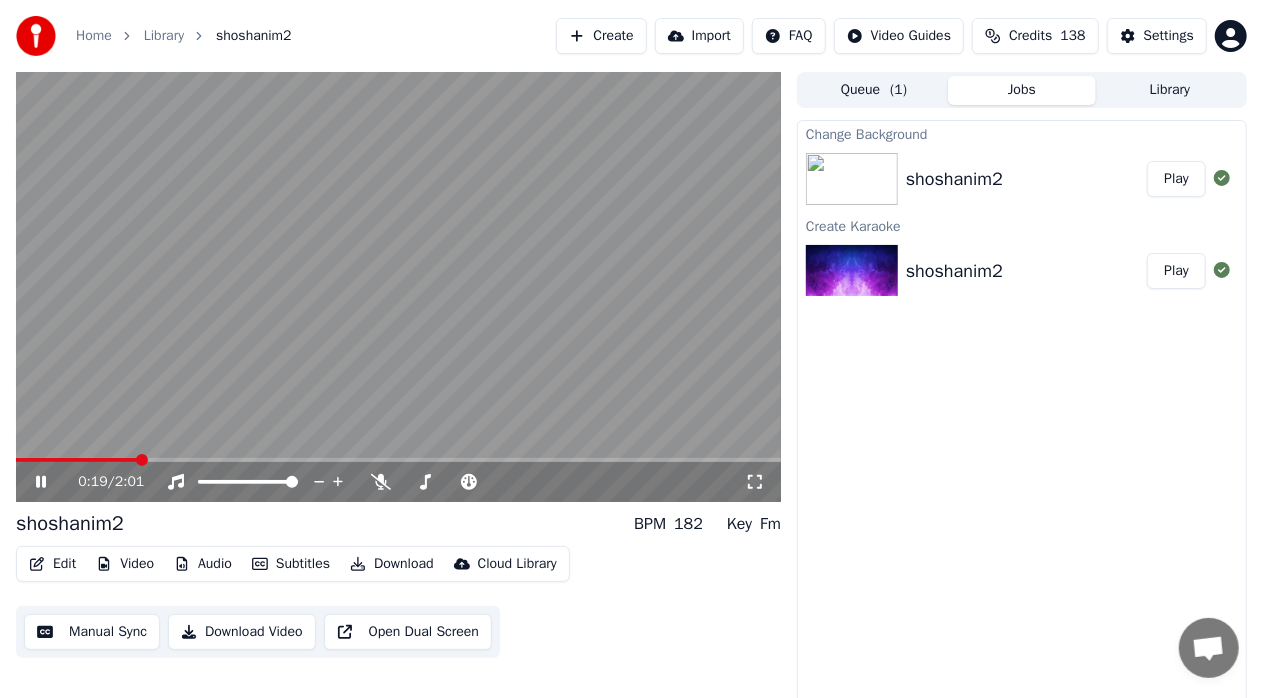 click 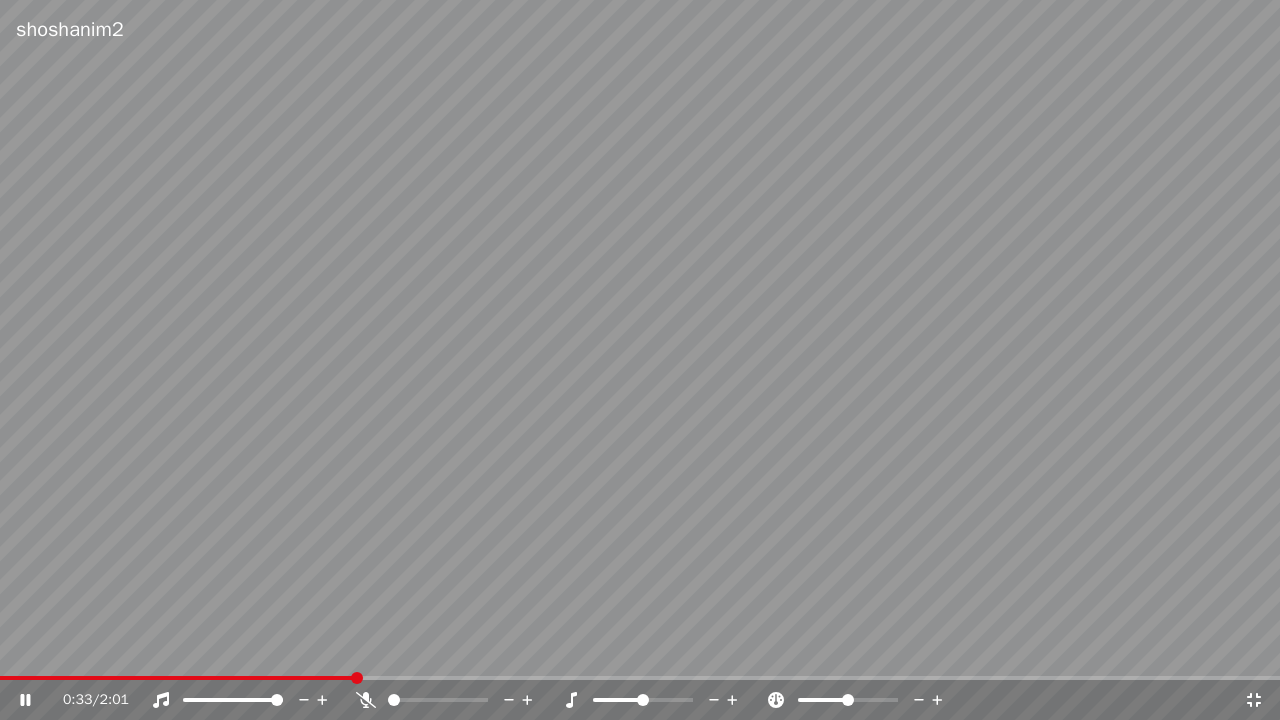 click on "0:33  /  2:01" at bounding box center [640, 700] 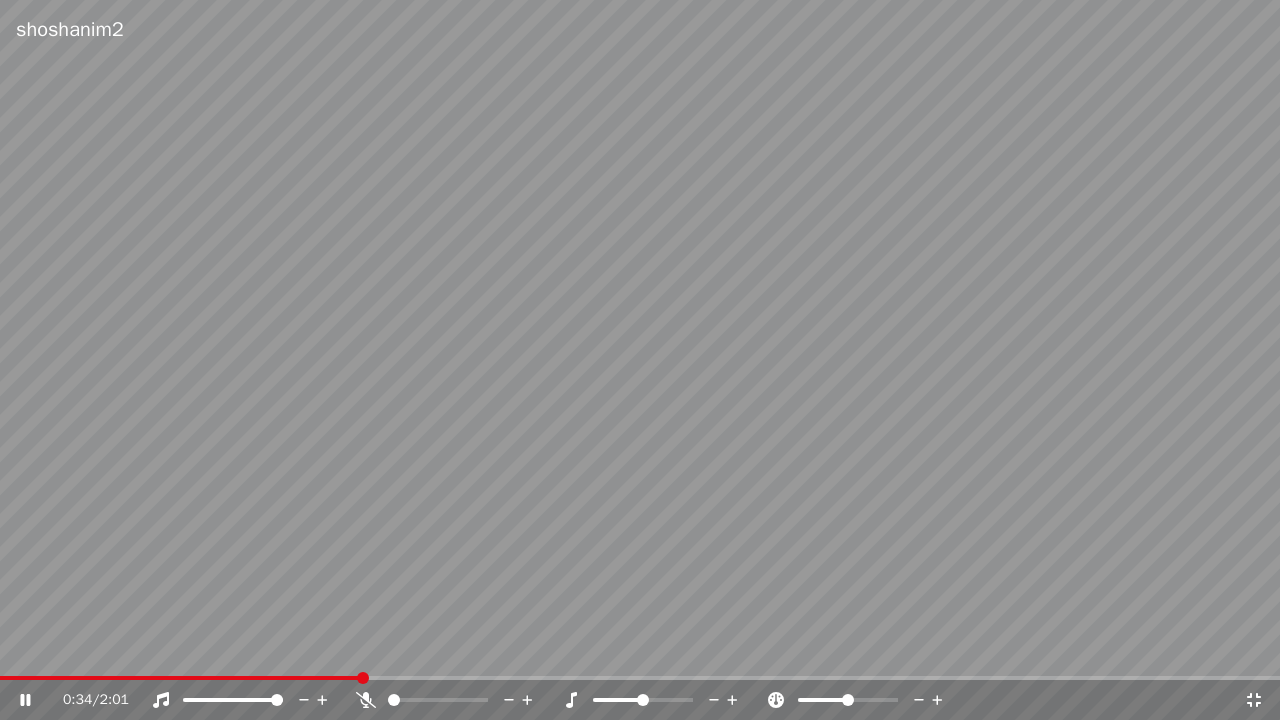 click at bounding box center (640, 360) 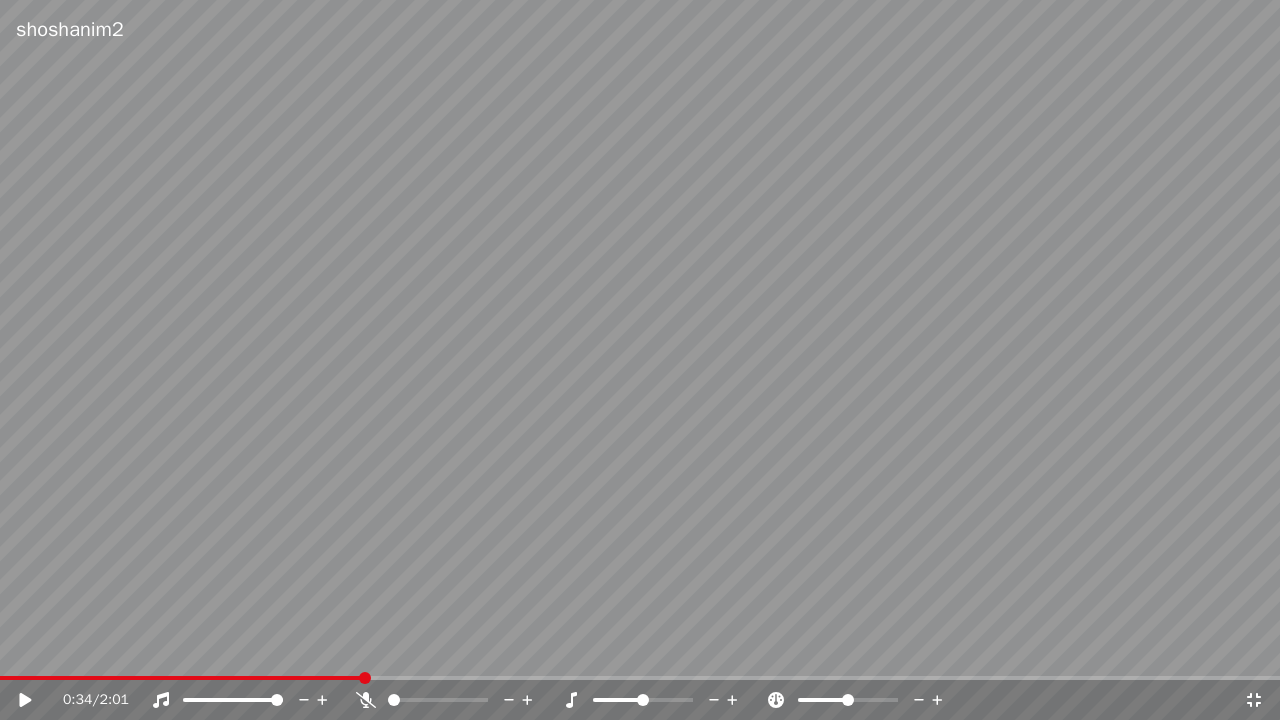 click at bounding box center [640, 678] 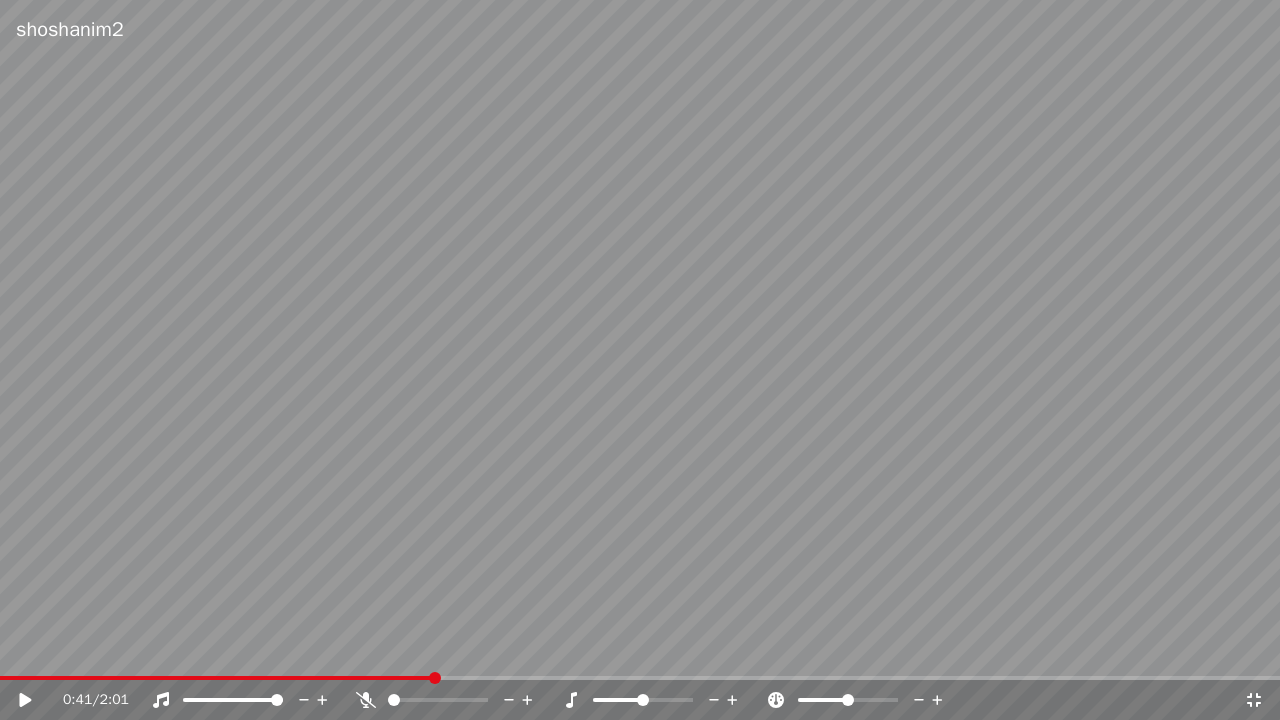 click 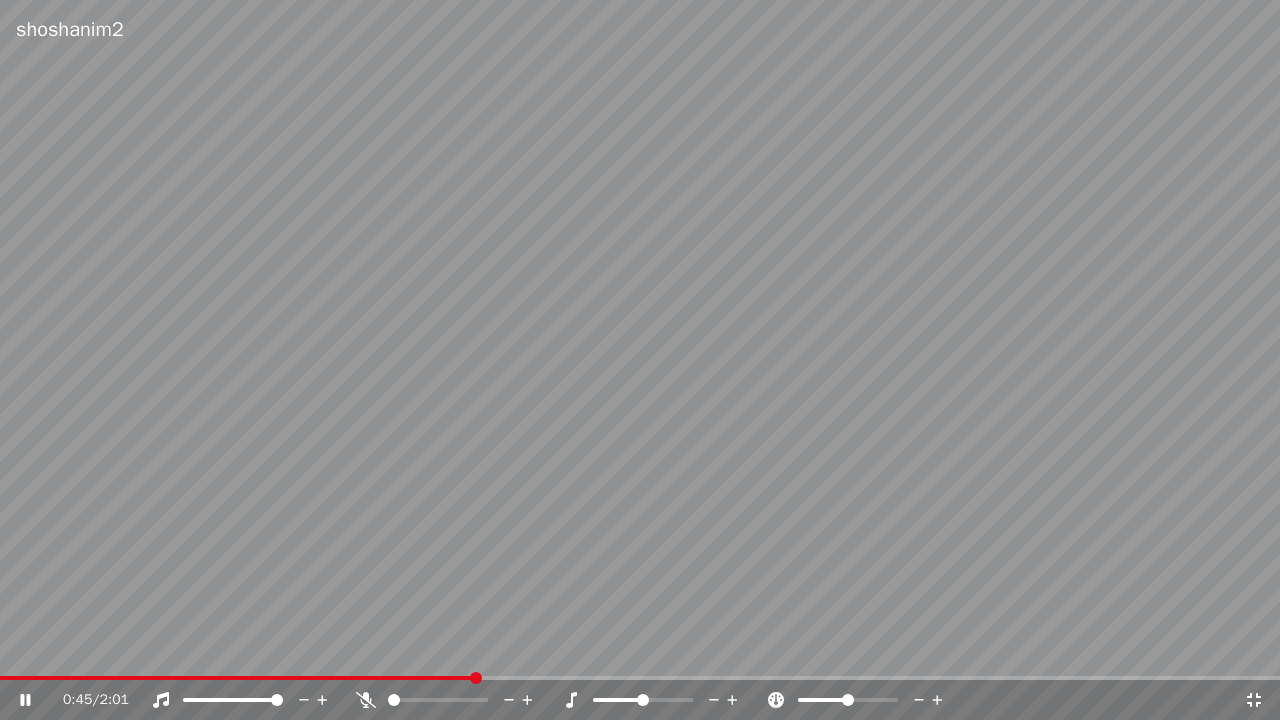 click at bounding box center (640, 678) 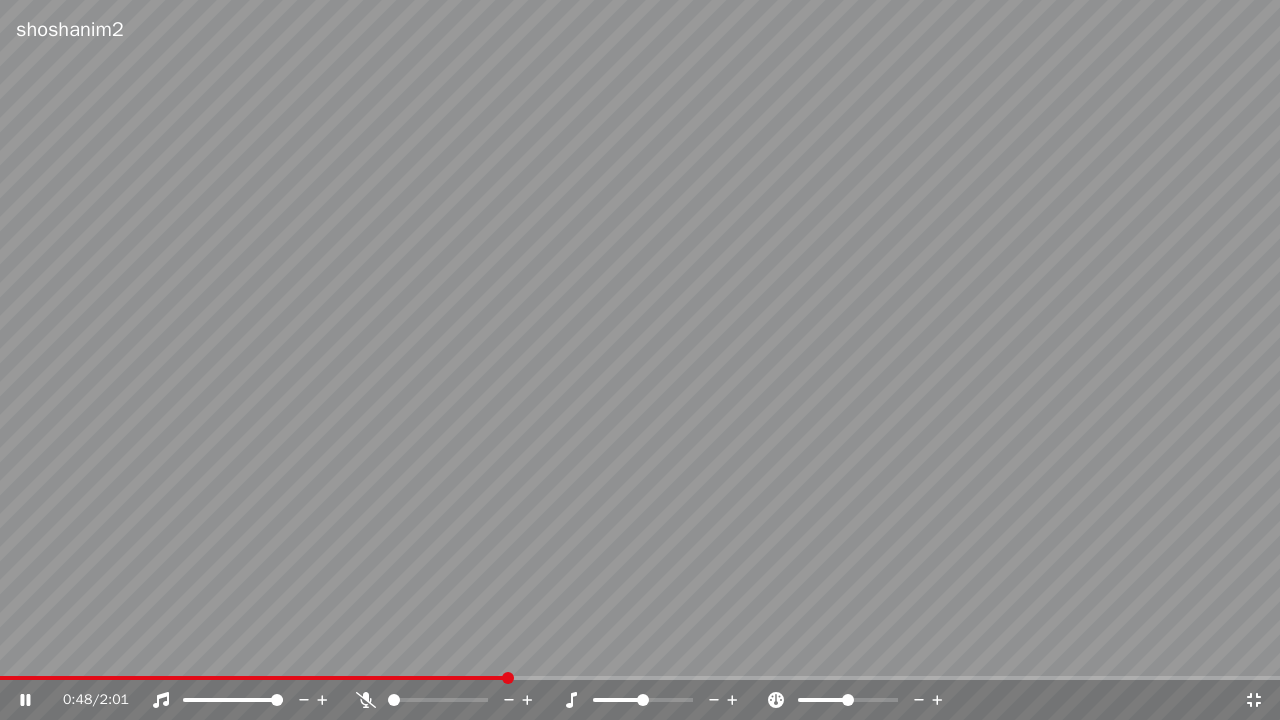 click at bounding box center [640, 678] 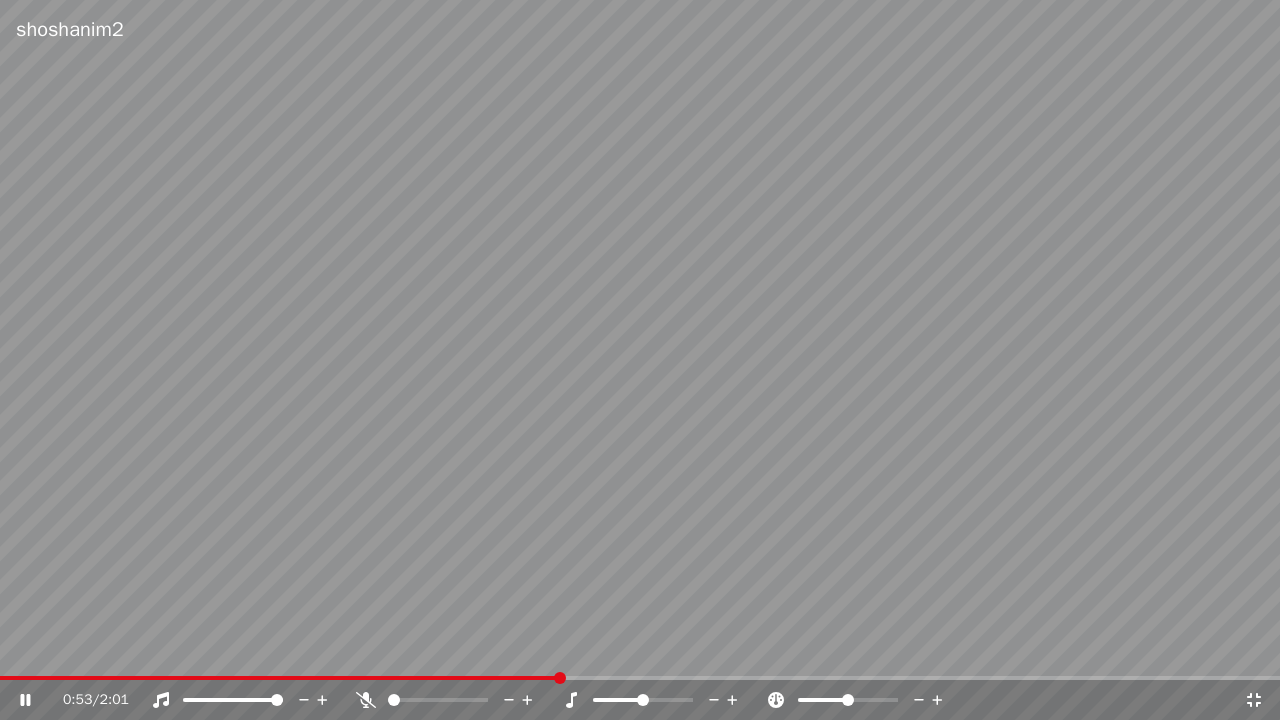 click at bounding box center (640, 678) 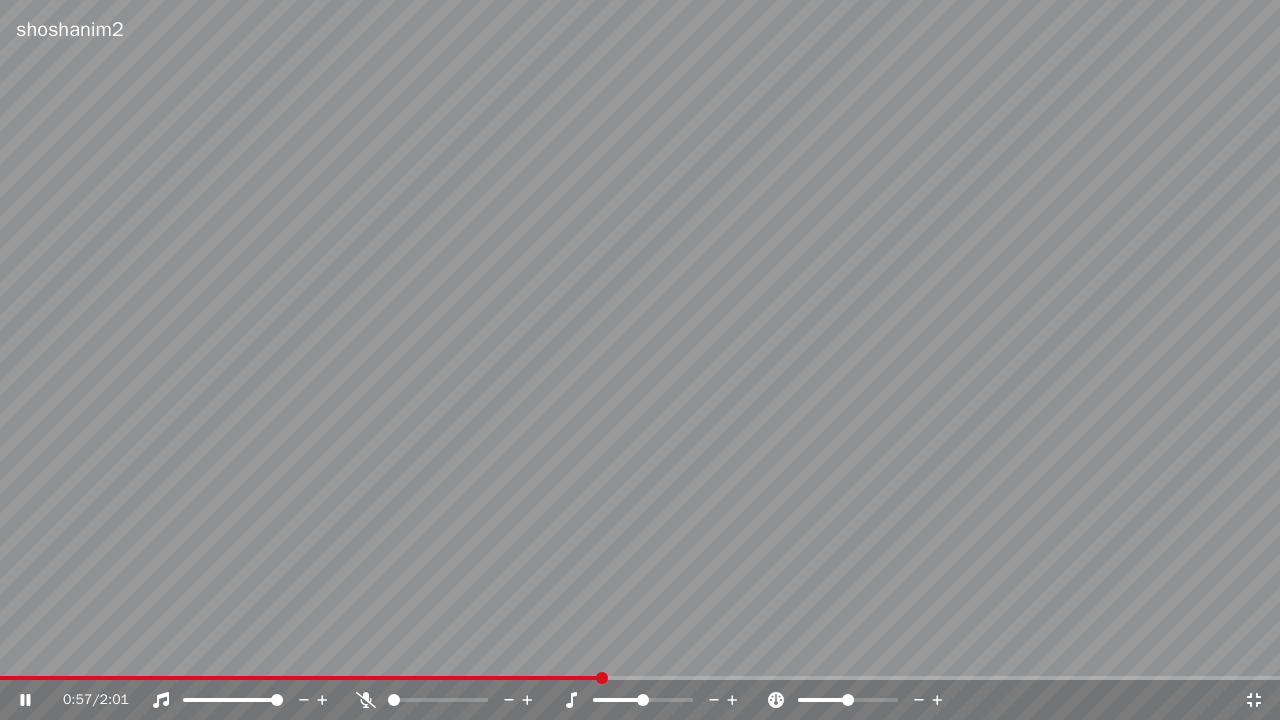 click at bounding box center (640, 678) 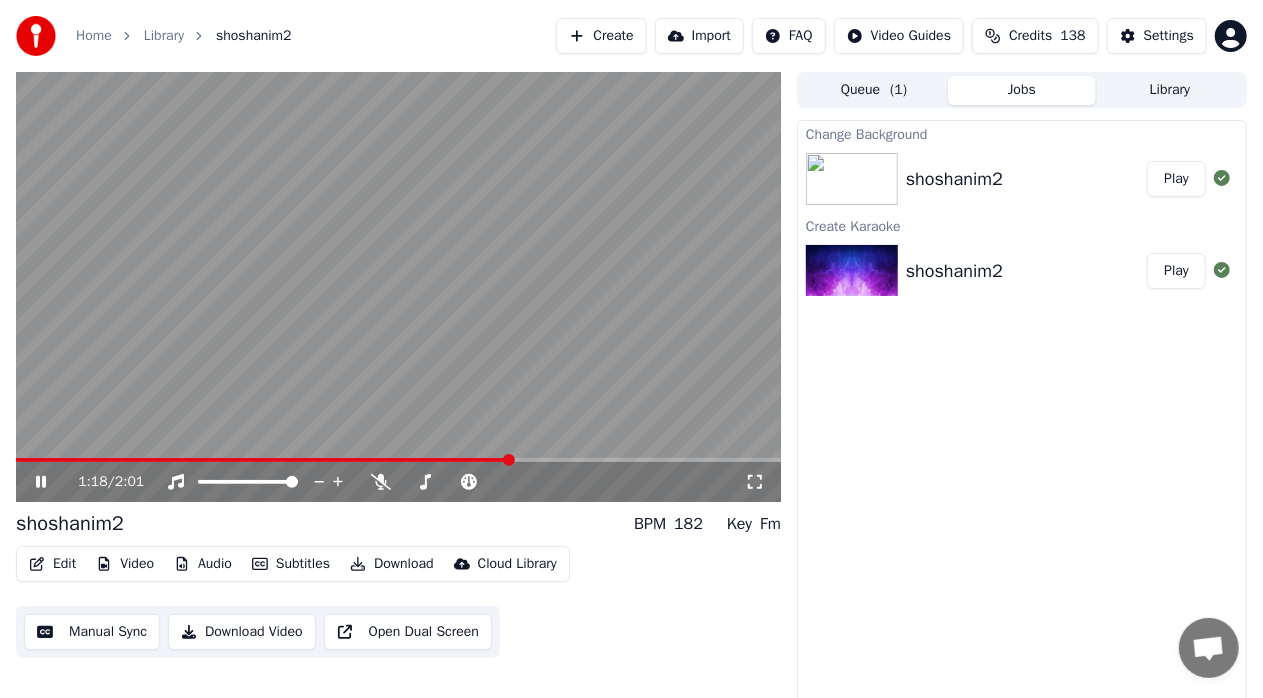 click 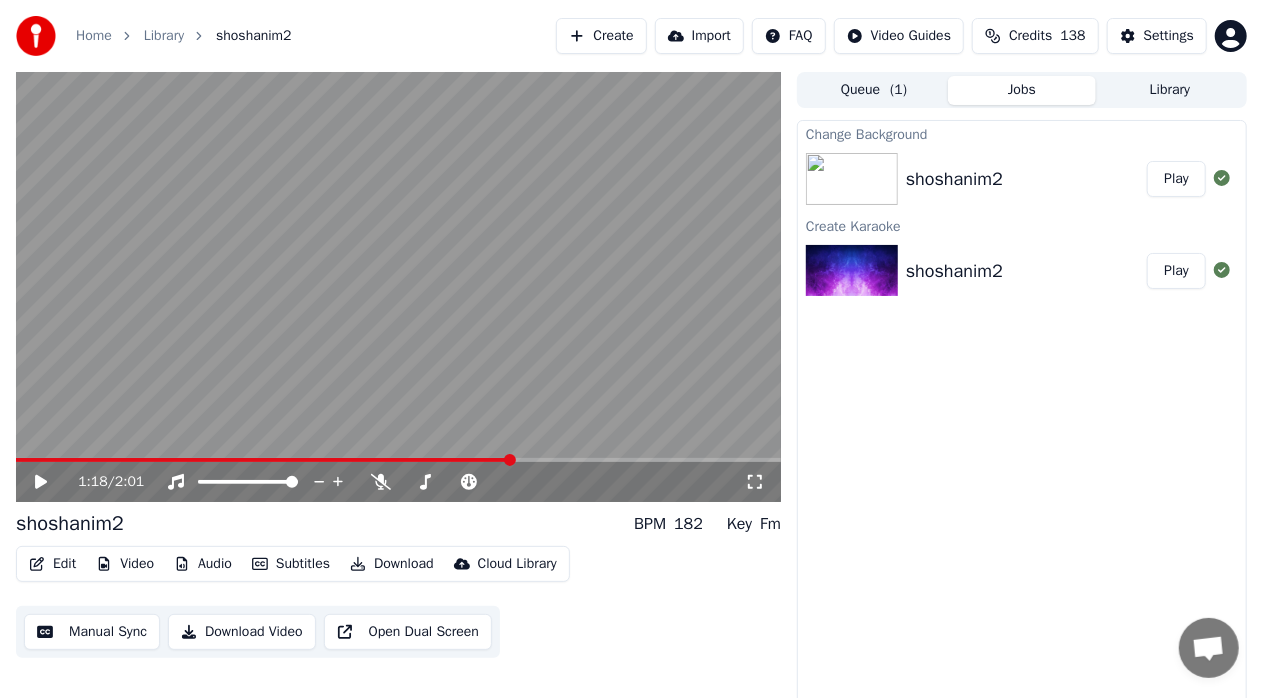click on "Edit" at bounding box center (52, 564) 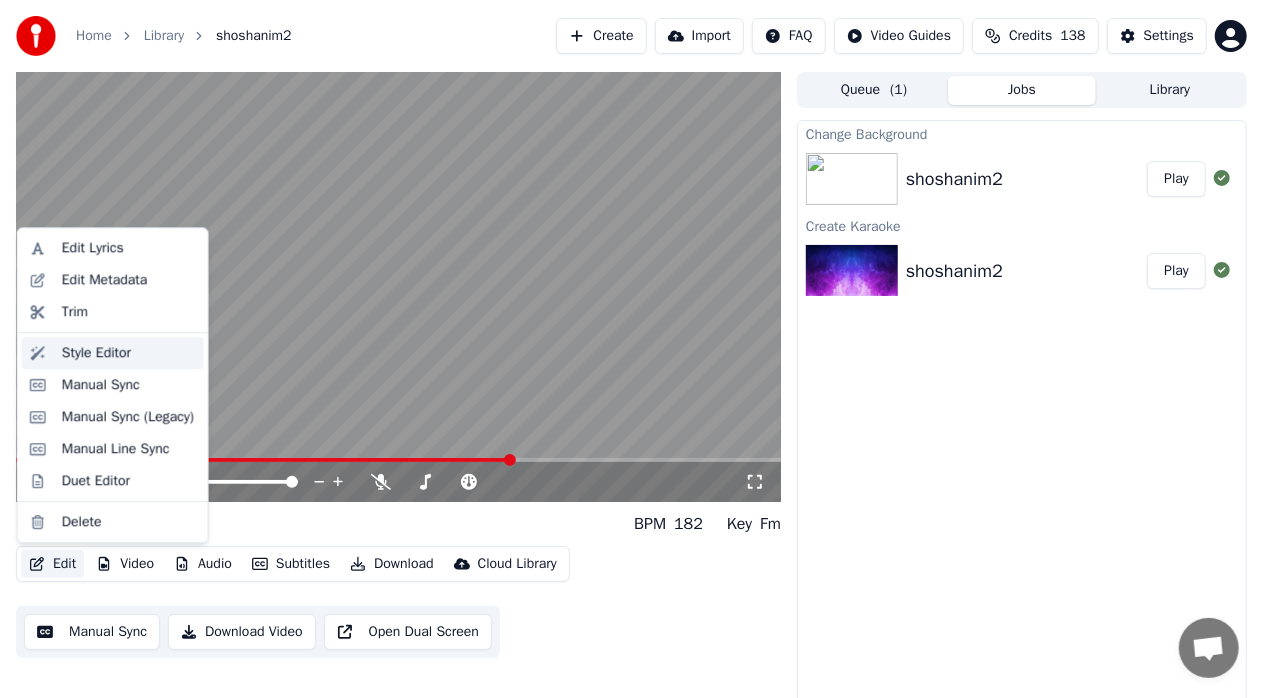 click on "Style Editor" at bounding box center [129, 353] 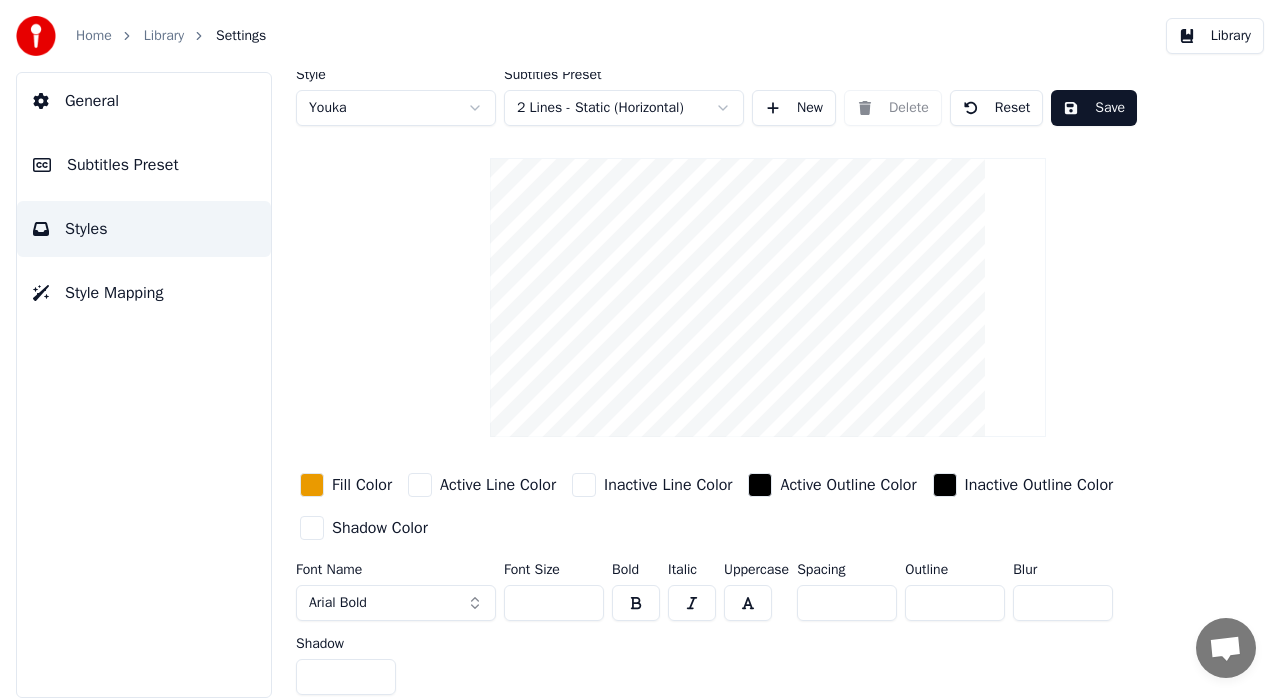scroll, scrollTop: 6, scrollLeft: 0, axis: vertical 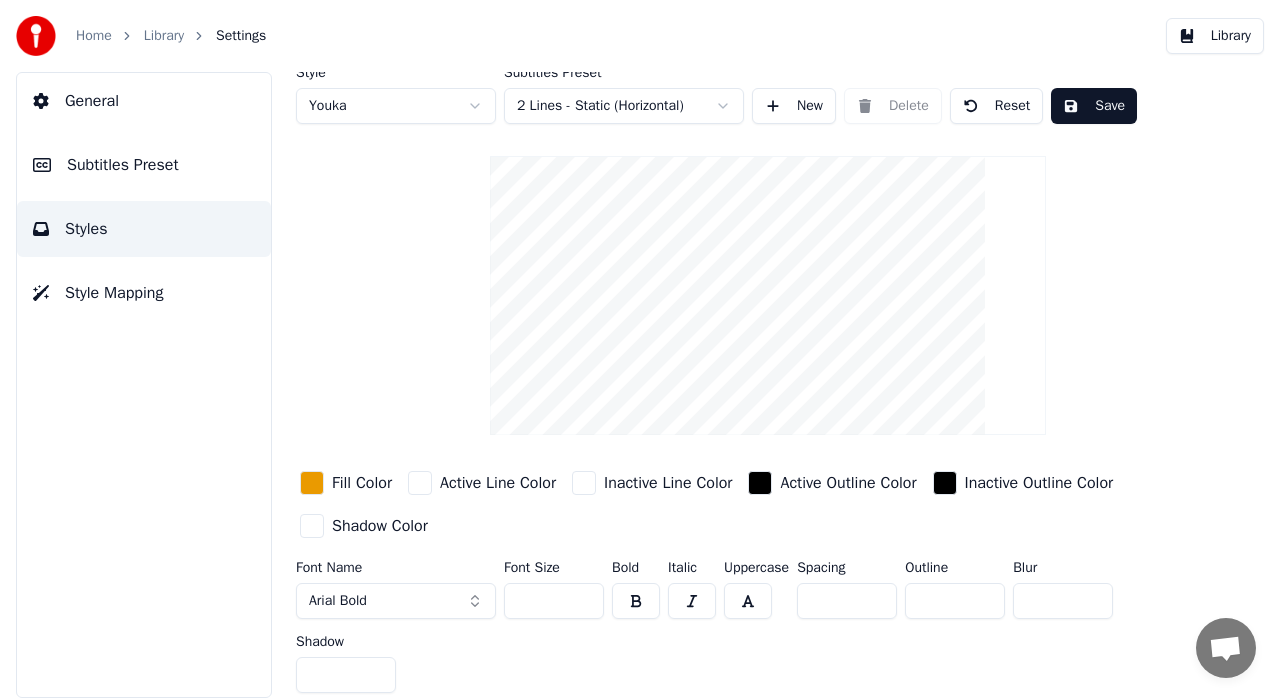 click on "Fill Color" at bounding box center [362, 483] 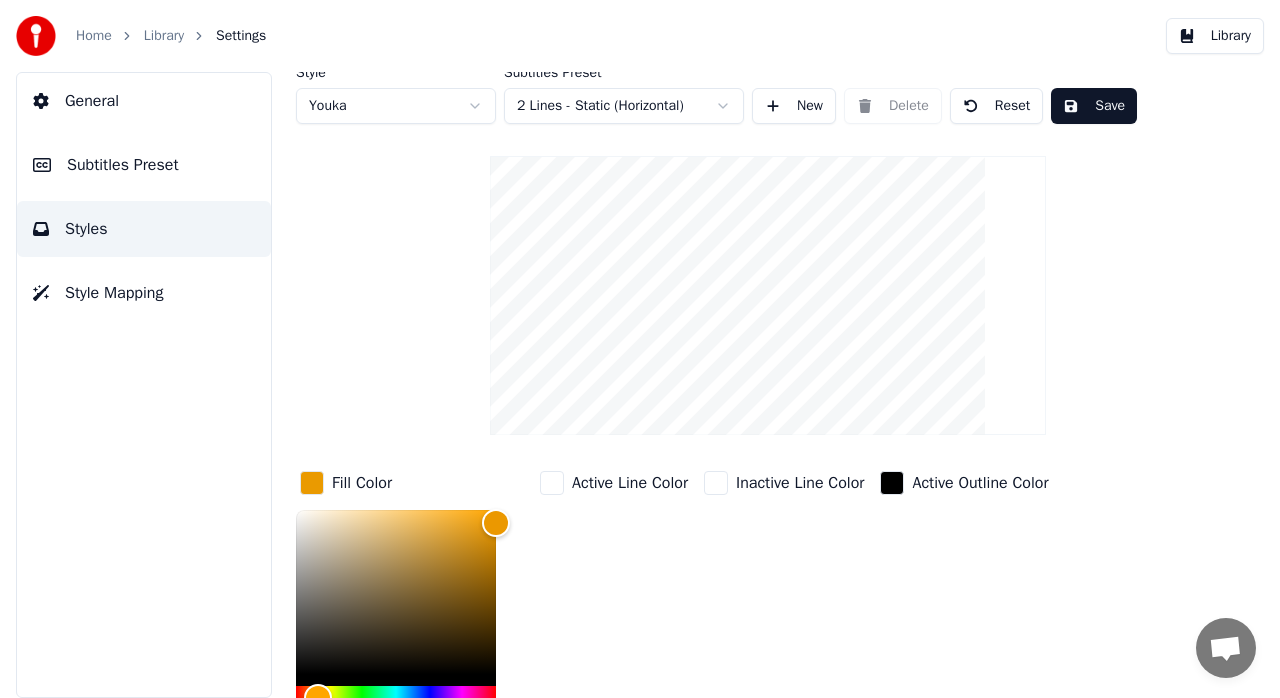 scroll, scrollTop: 274, scrollLeft: 0, axis: vertical 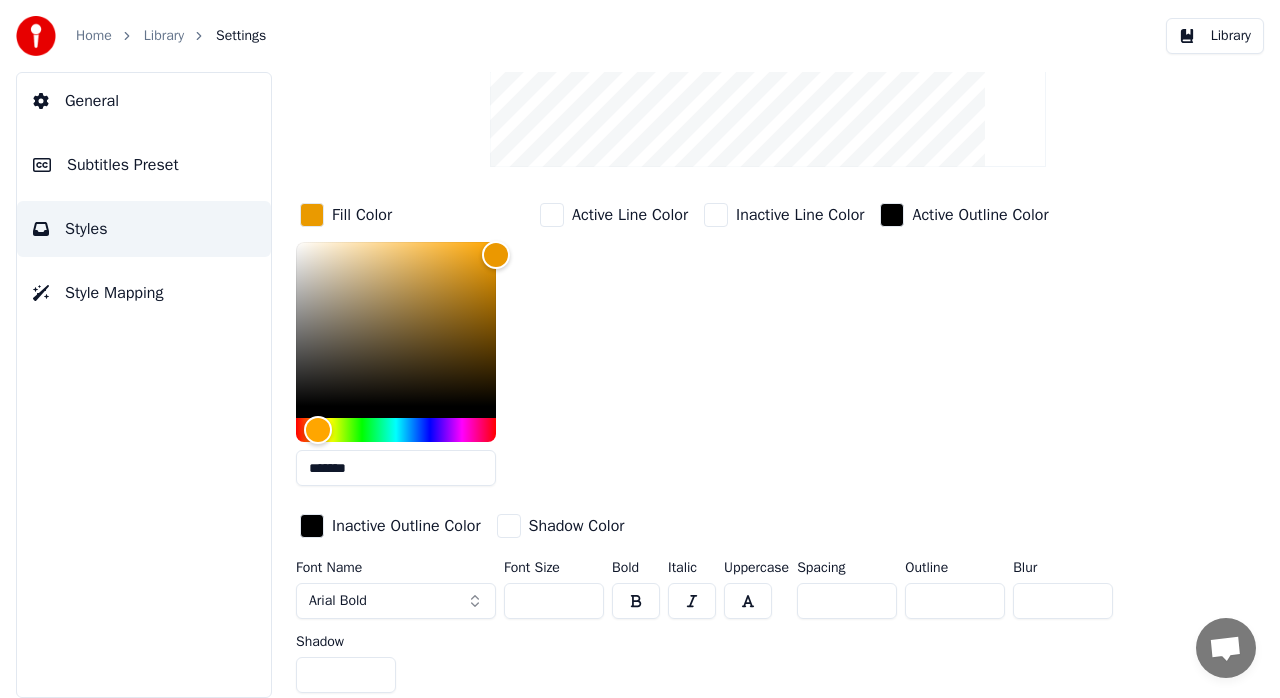 drag, startPoint x: 388, startPoint y: 468, endPoint x: 268, endPoint y: 466, distance: 120.01666 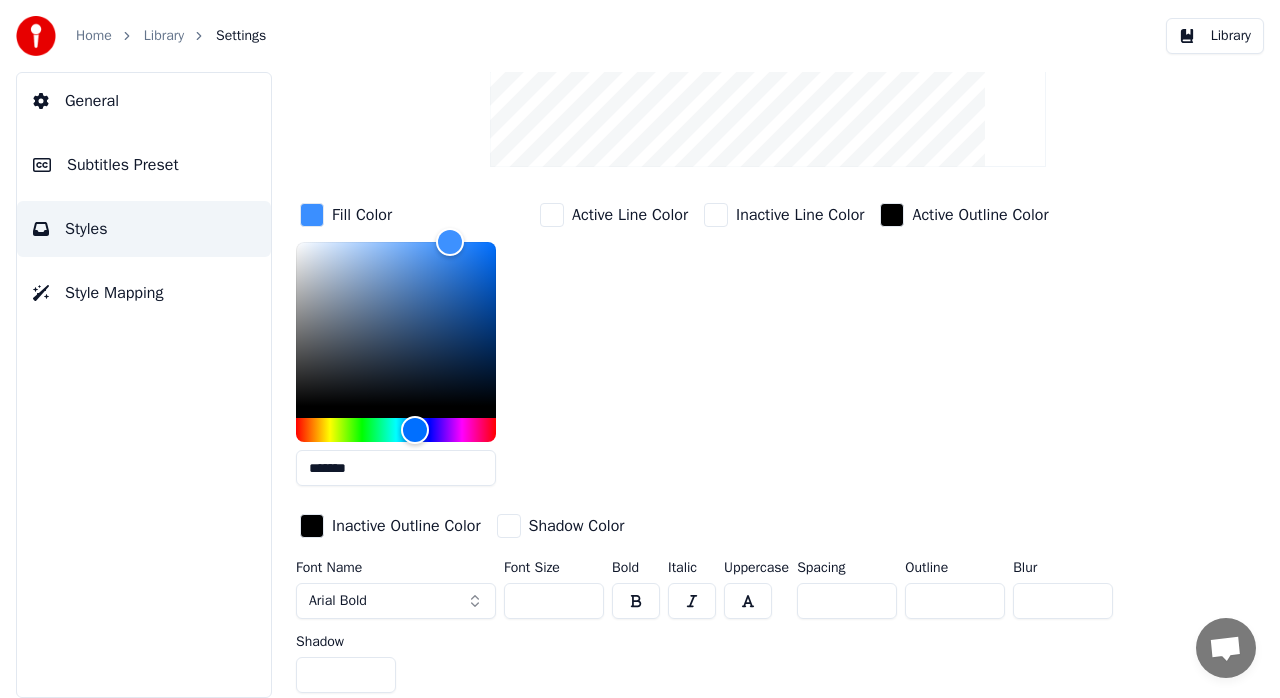 type on "*******" 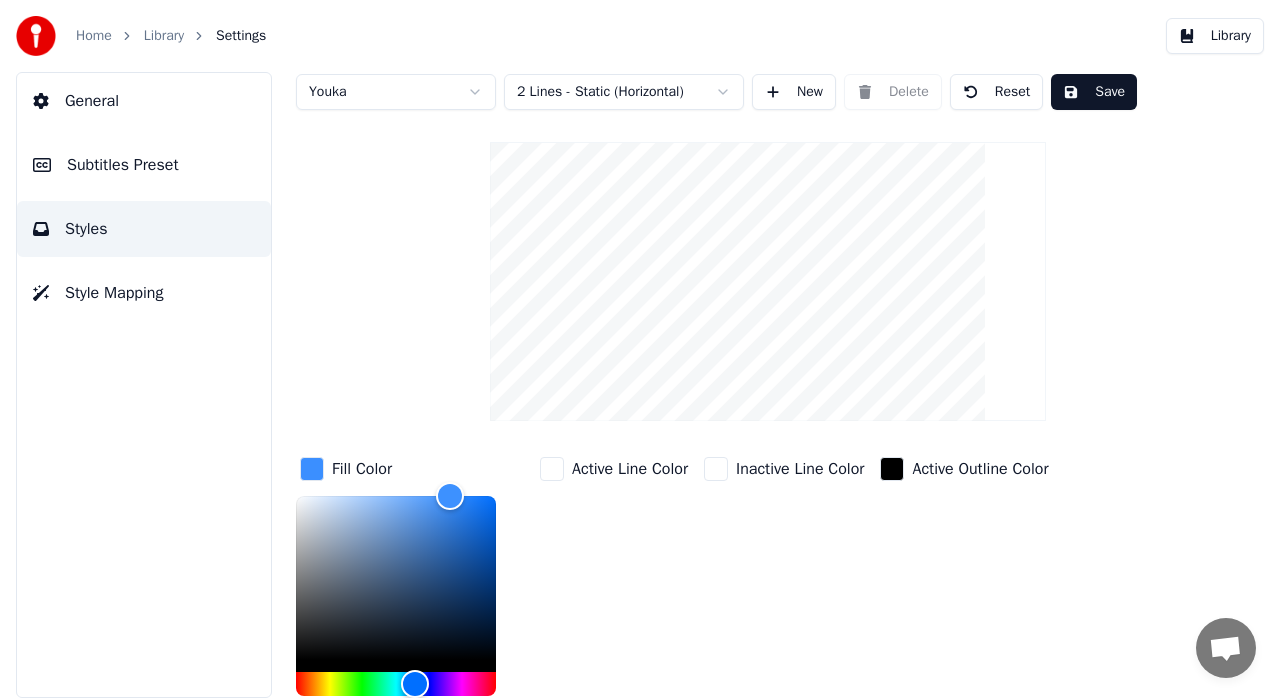 scroll, scrollTop: 0, scrollLeft: 0, axis: both 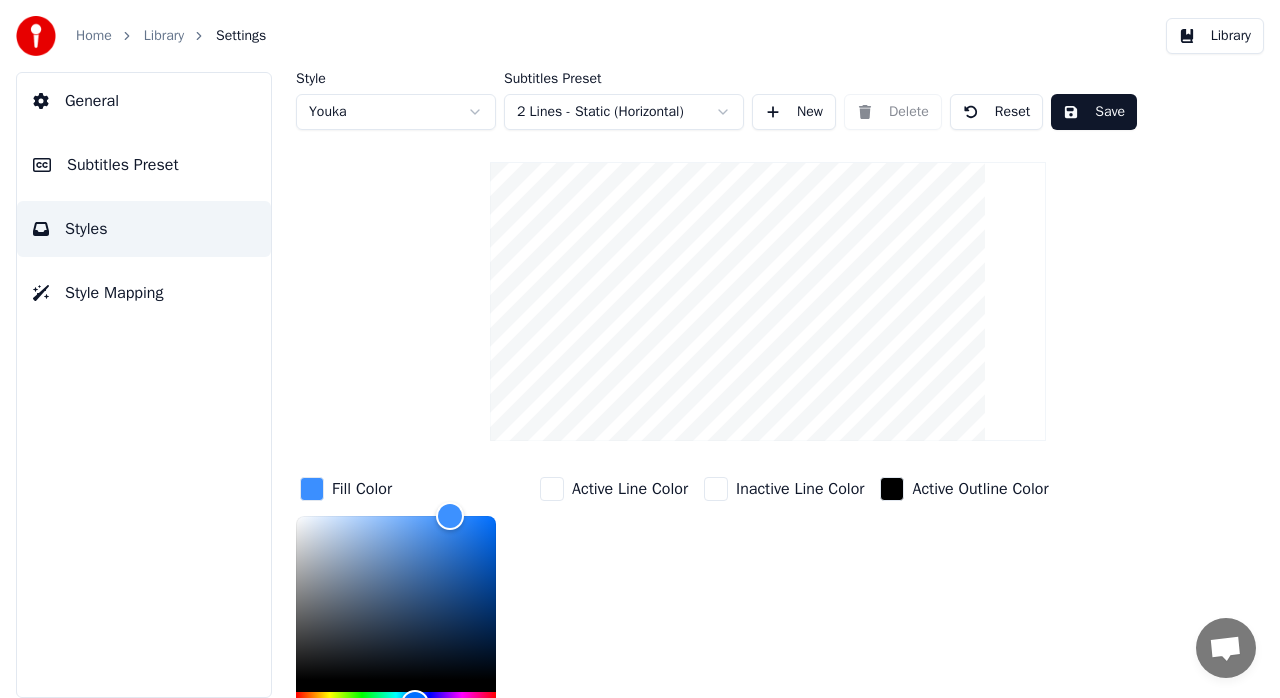 click on "Save" at bounding box center (1094, 112) 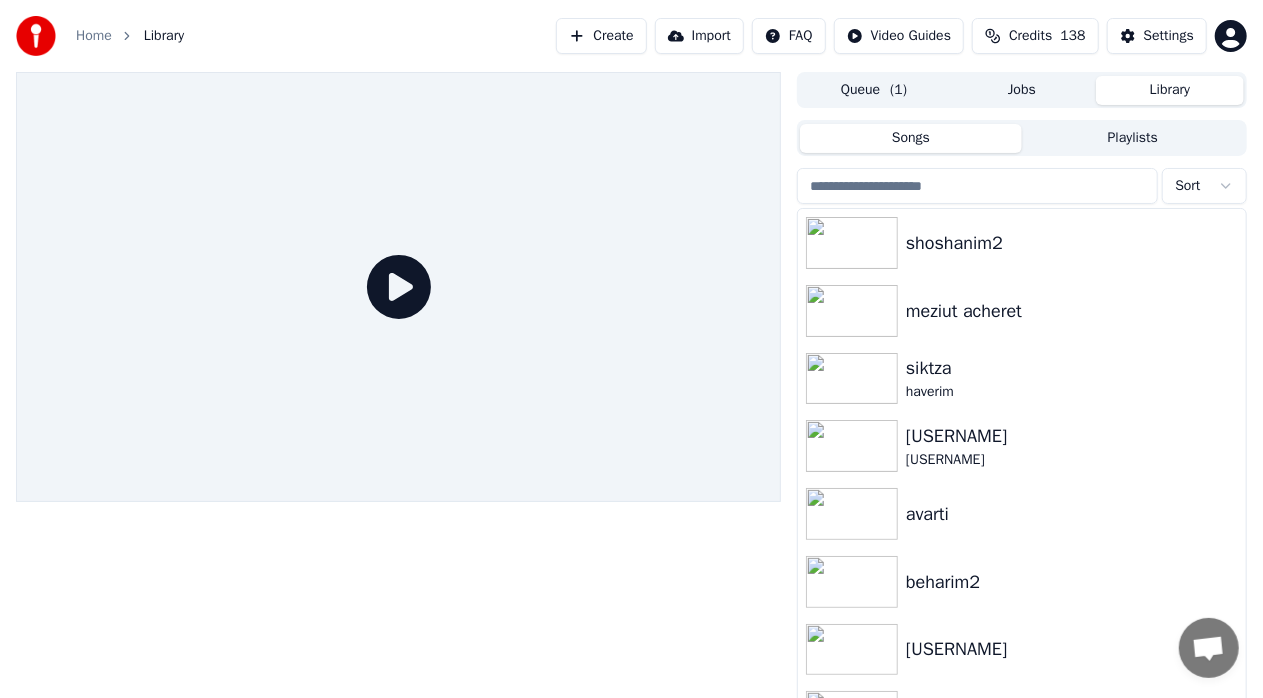 click on "Library" at bounding box center [164, 36] 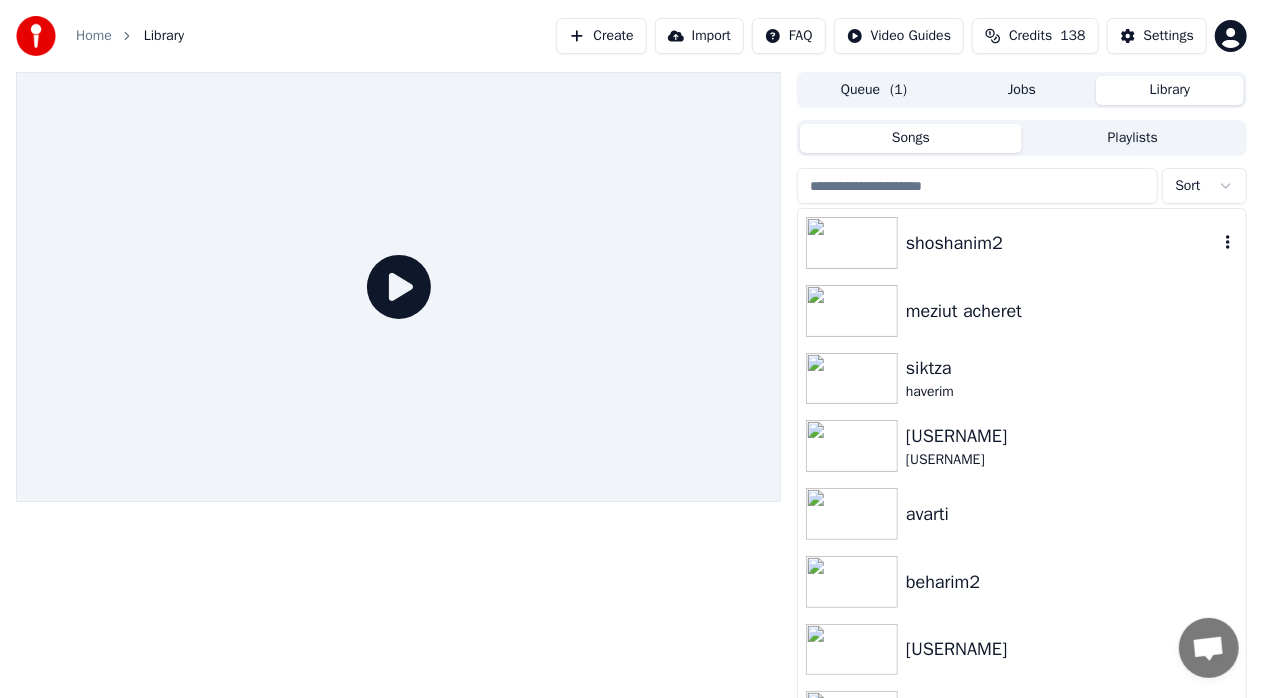 click at bounding box center [852, 243] 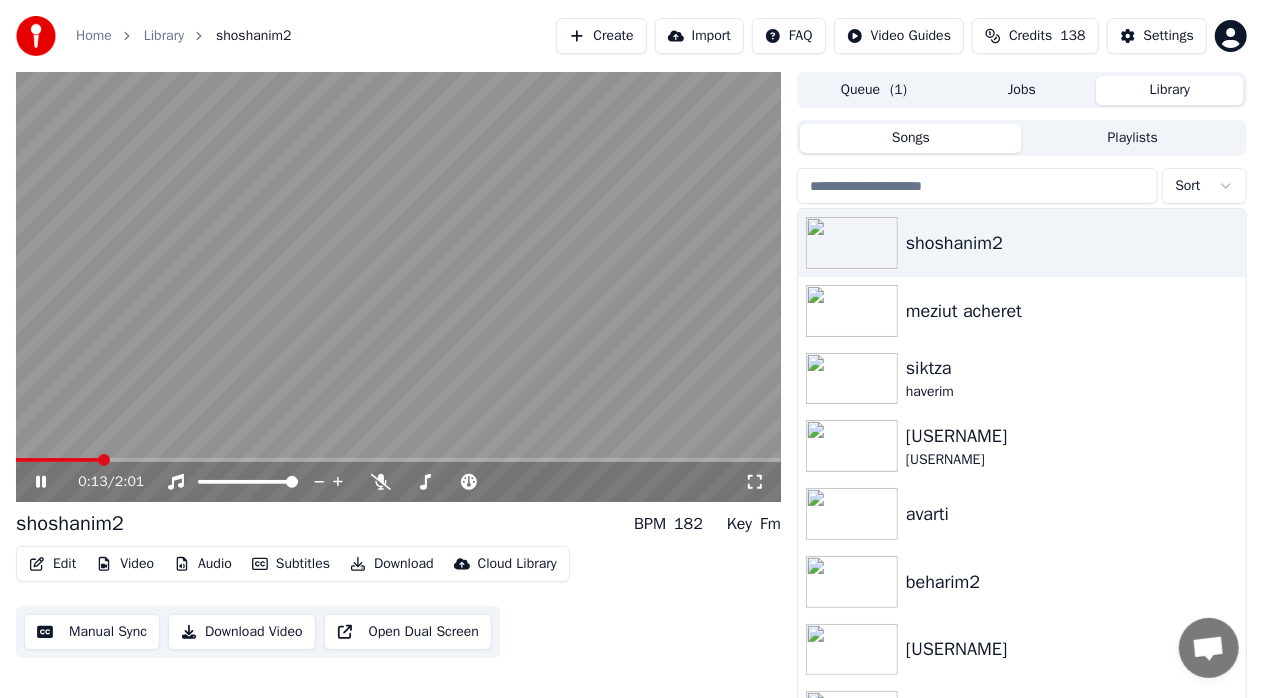 click 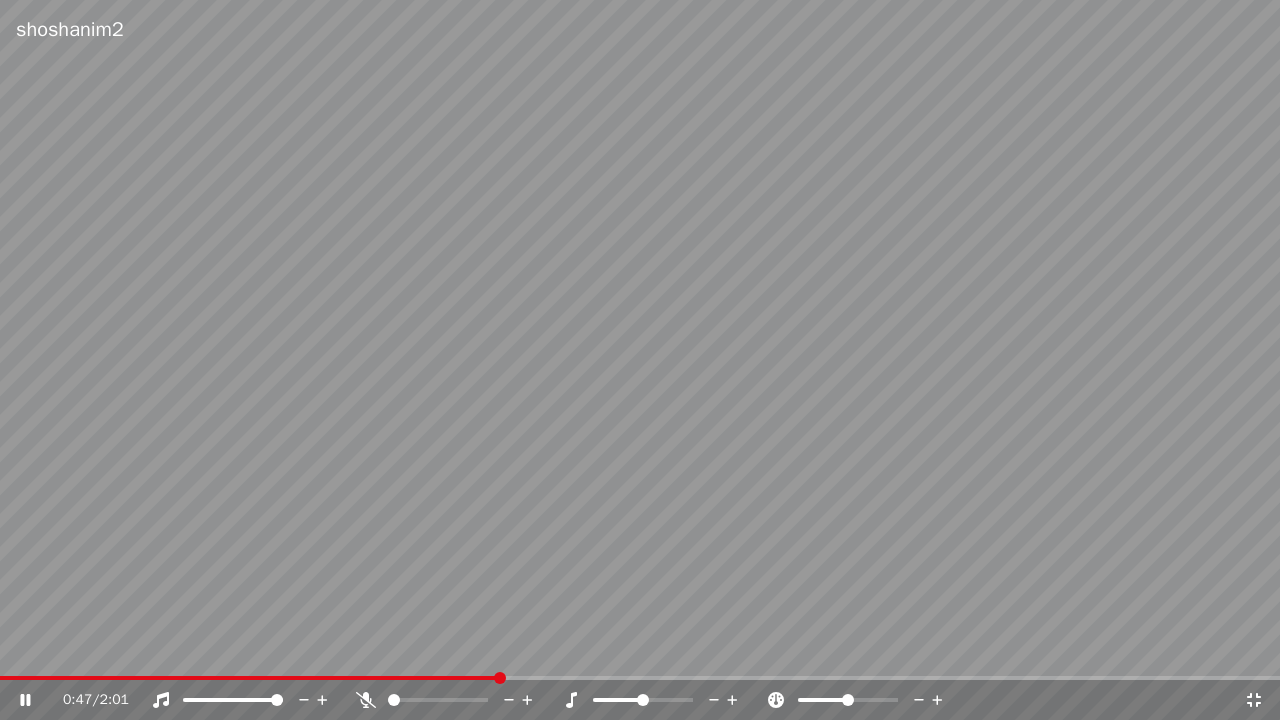 click at bounding box center [640, 360] 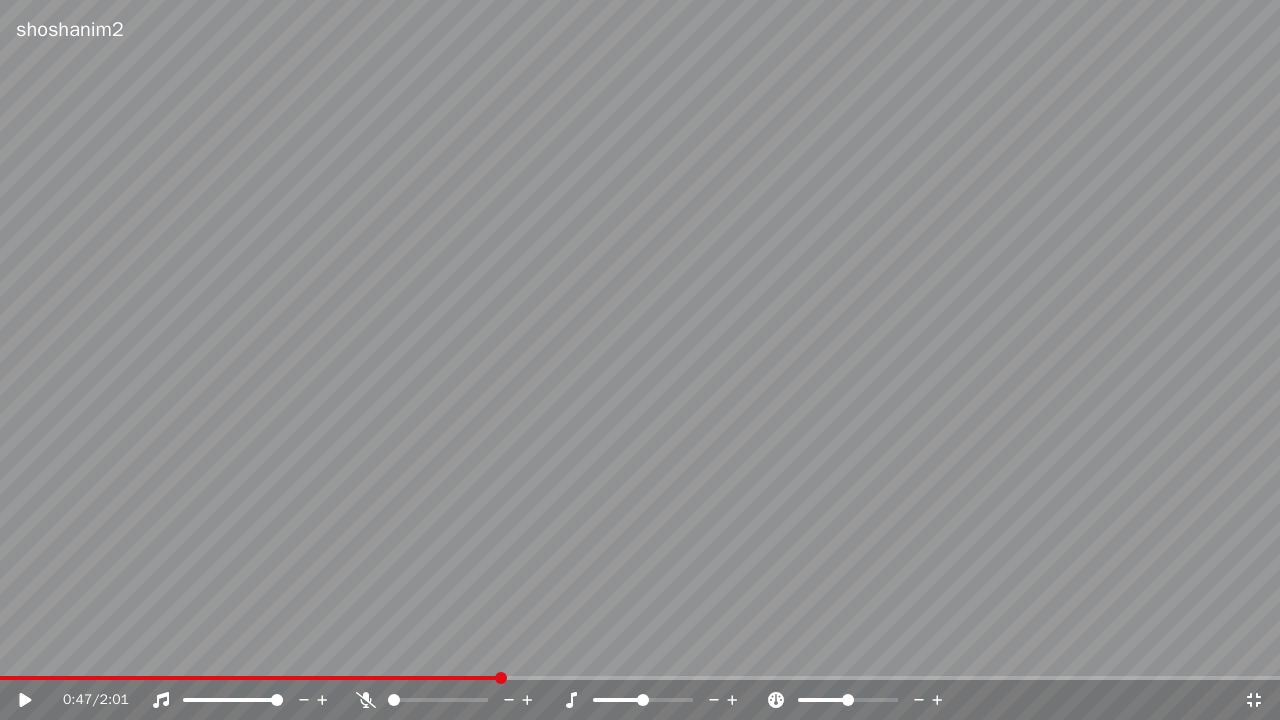 click at bounding box center (640, 360) 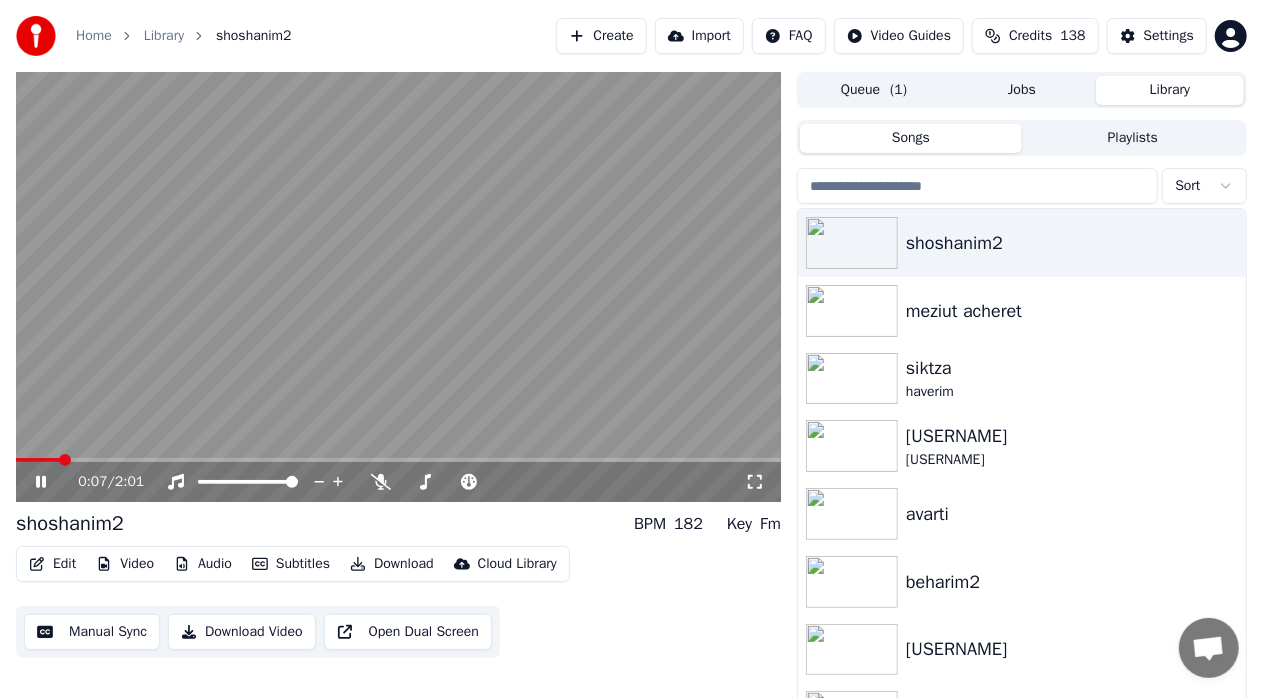 click at bounding box center [38, 460] 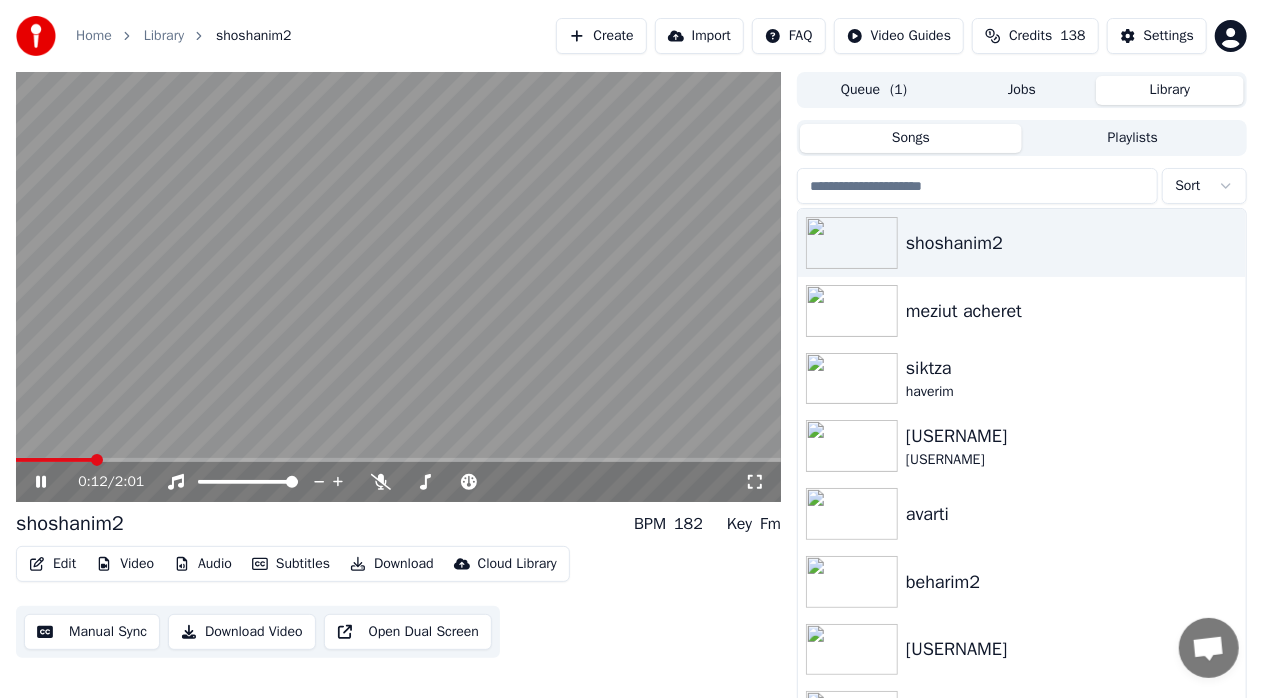 click 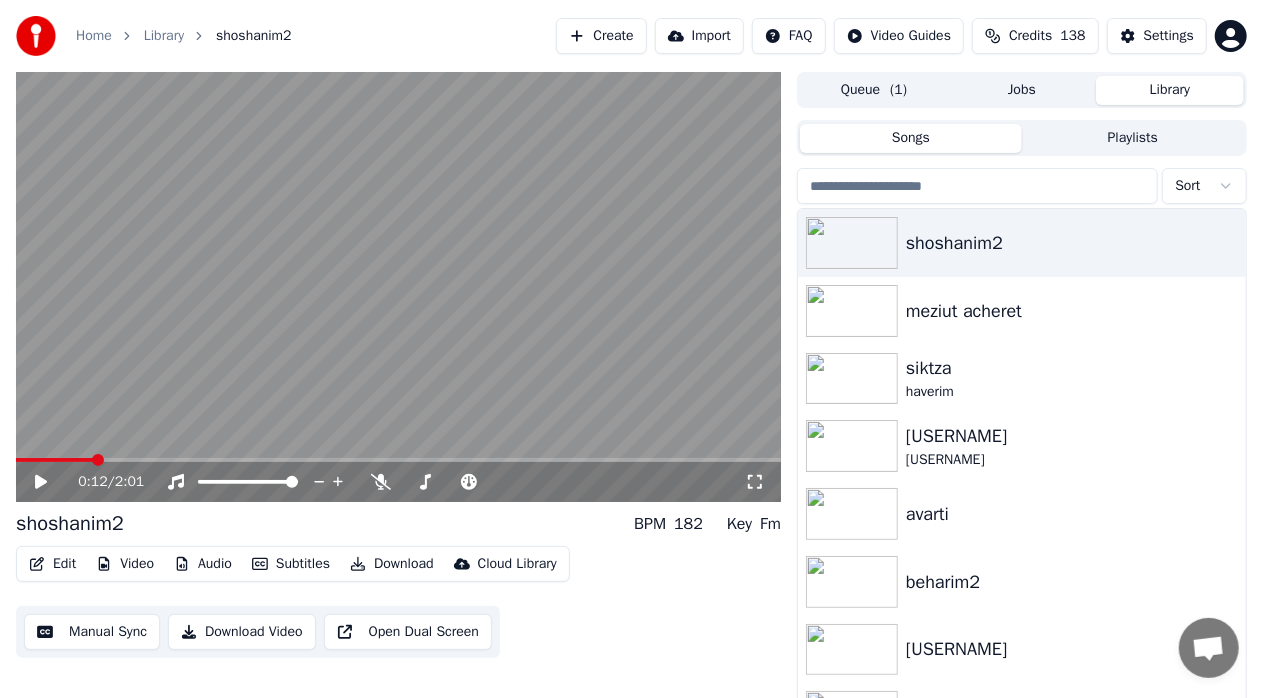 click on "Edit" at bounding box center [52, 564] 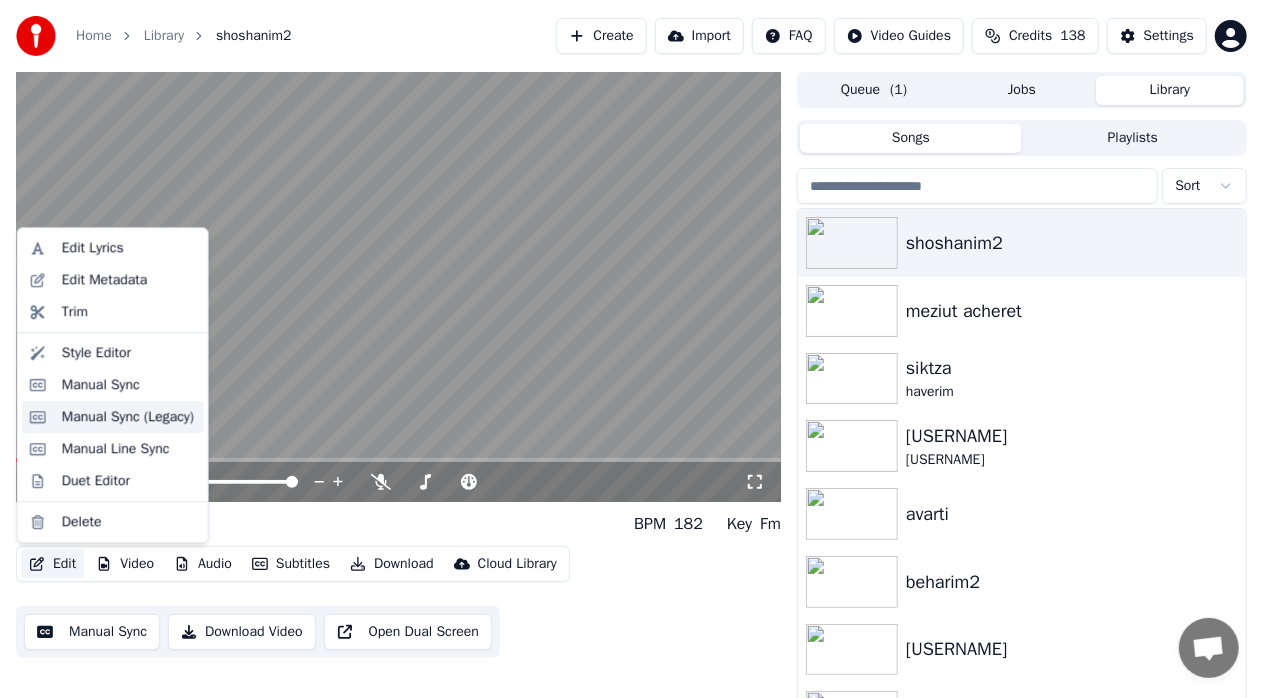 click on "Manual Sync (Legacy)" at bounding box center [128, 417] 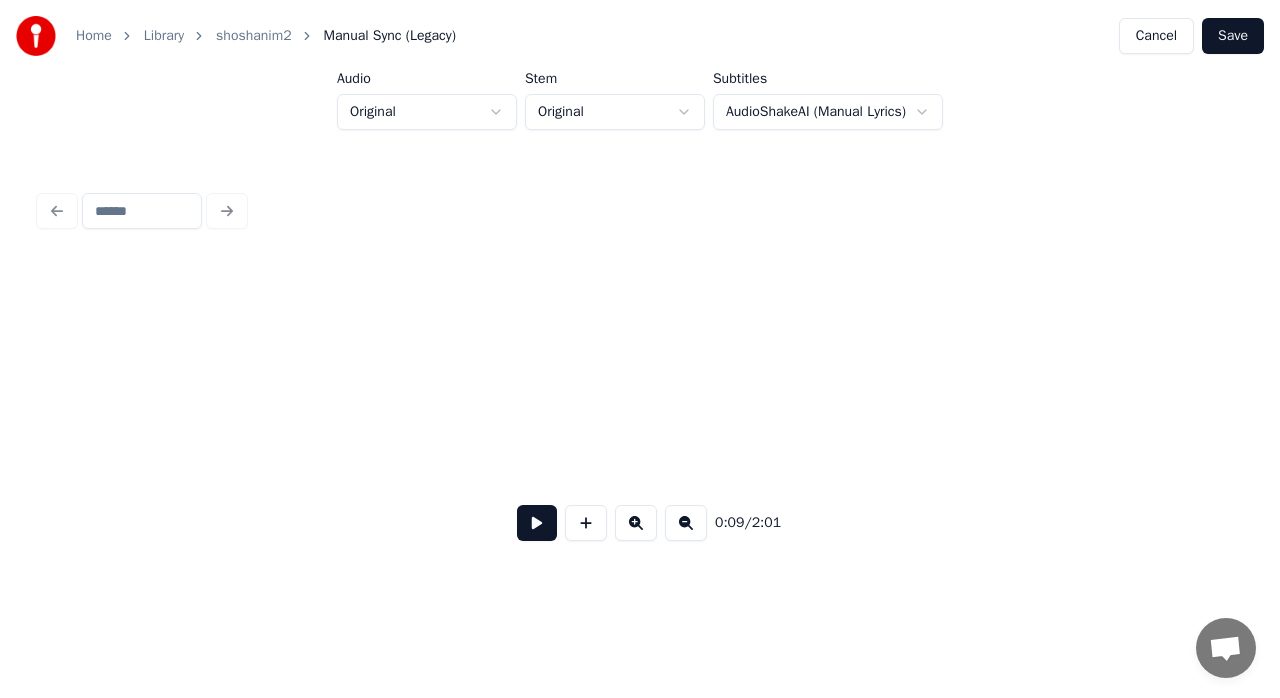 scroll, scrollTop: 0, scrollLeft: 1907, axis: horizontal 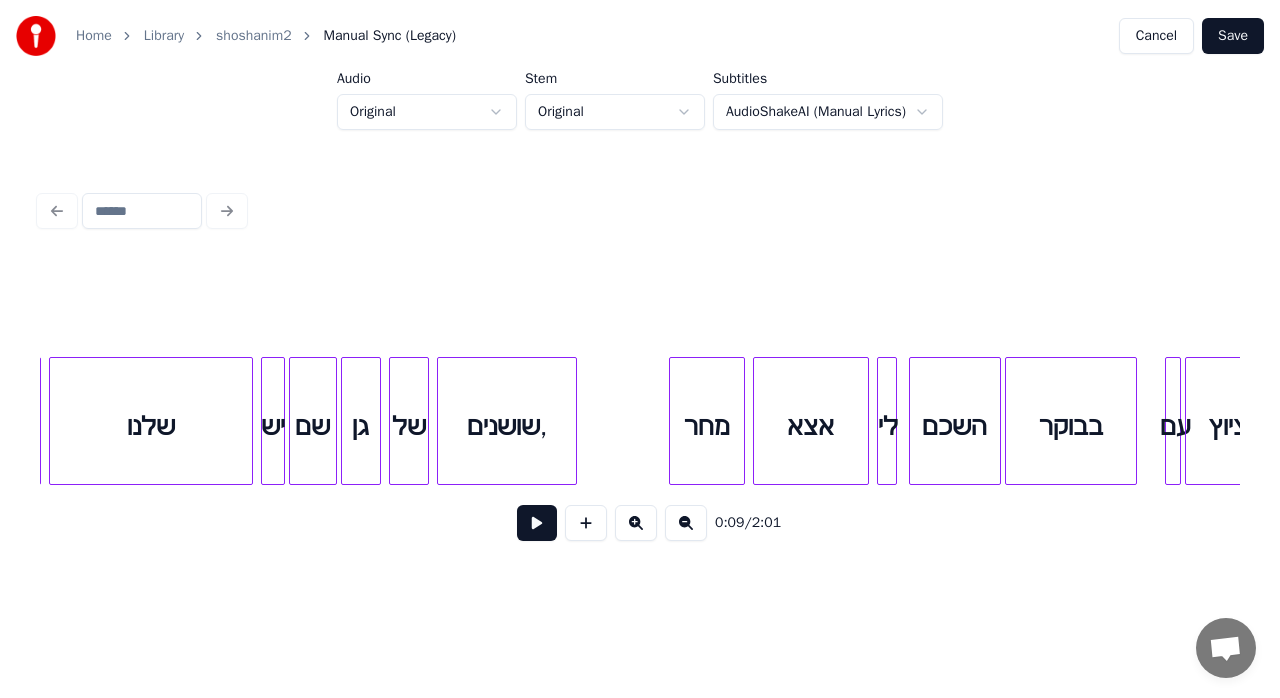 click on "שושנים," at bounding box center [507, 426] 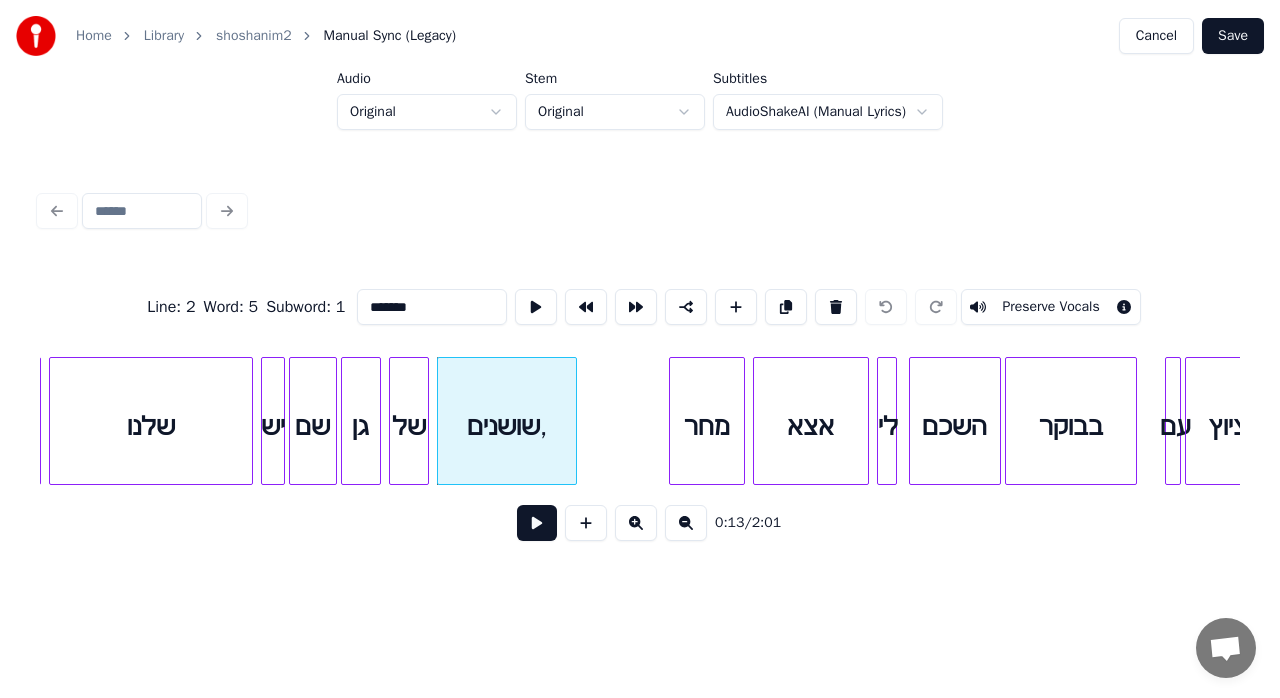 click on "*******" at bounding box center [432, 307] 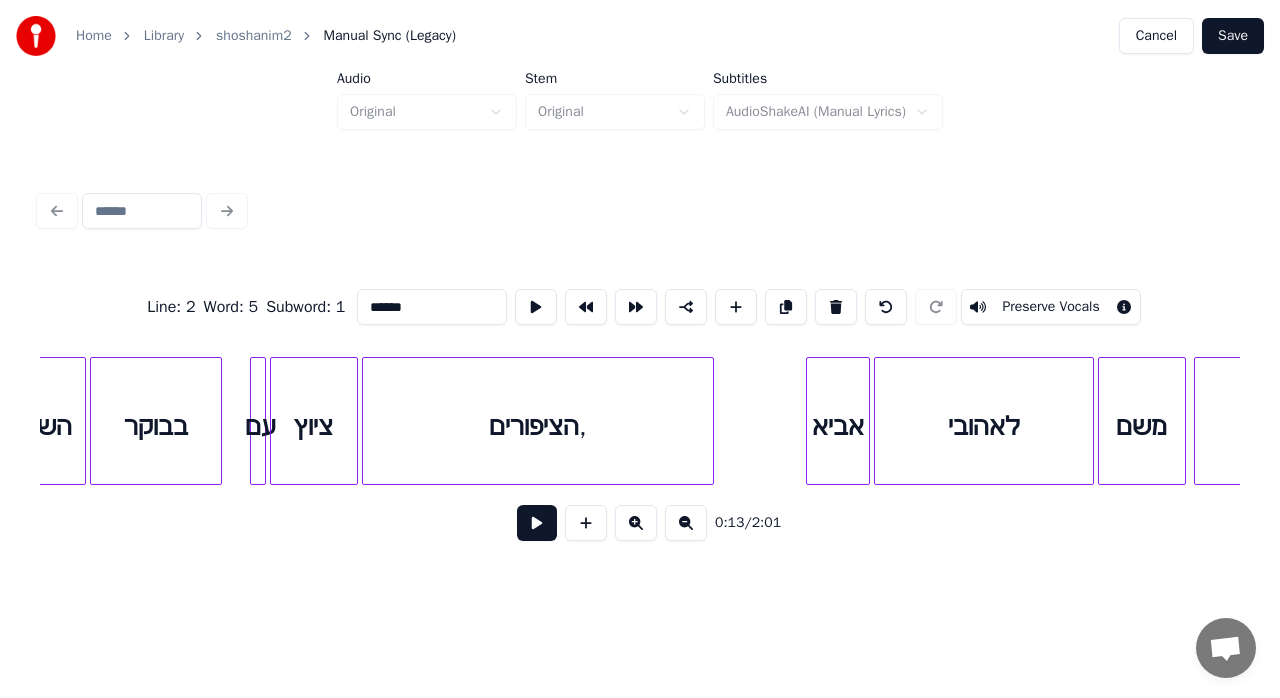 scroll, scrollTop: 0, scrollLeft: 3294, axis: horizontal 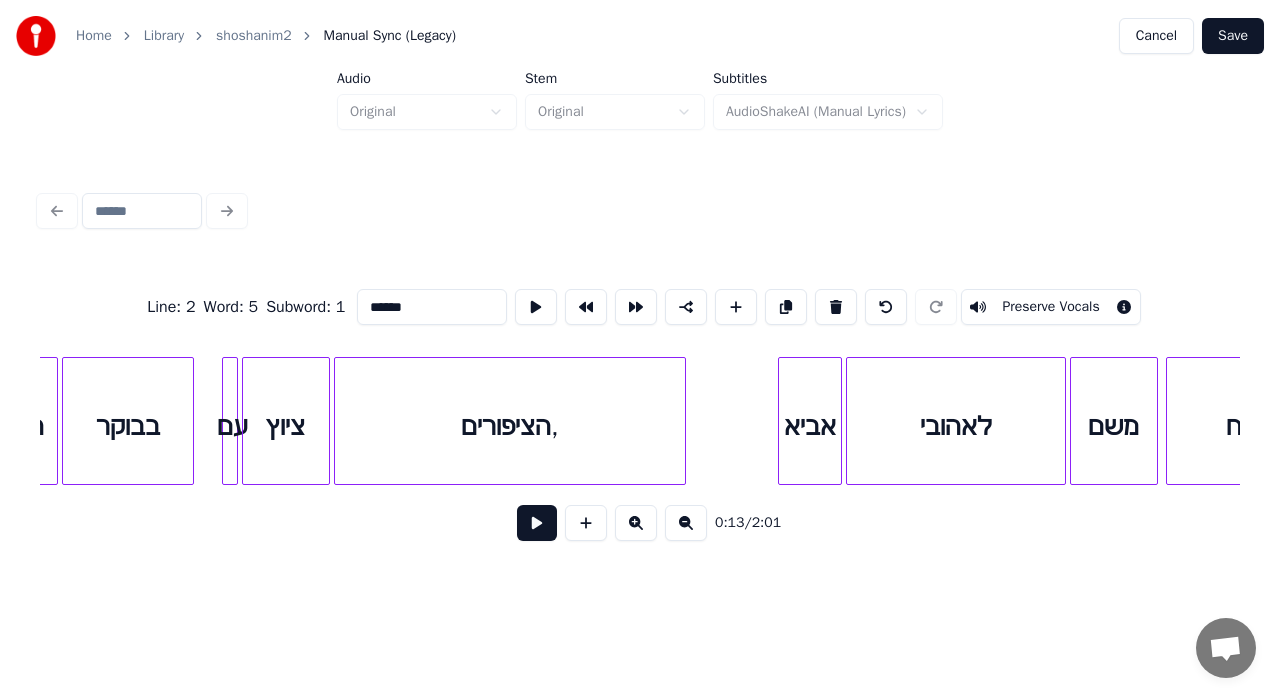 click on "הציפורים," at bounding box center (510, 426) 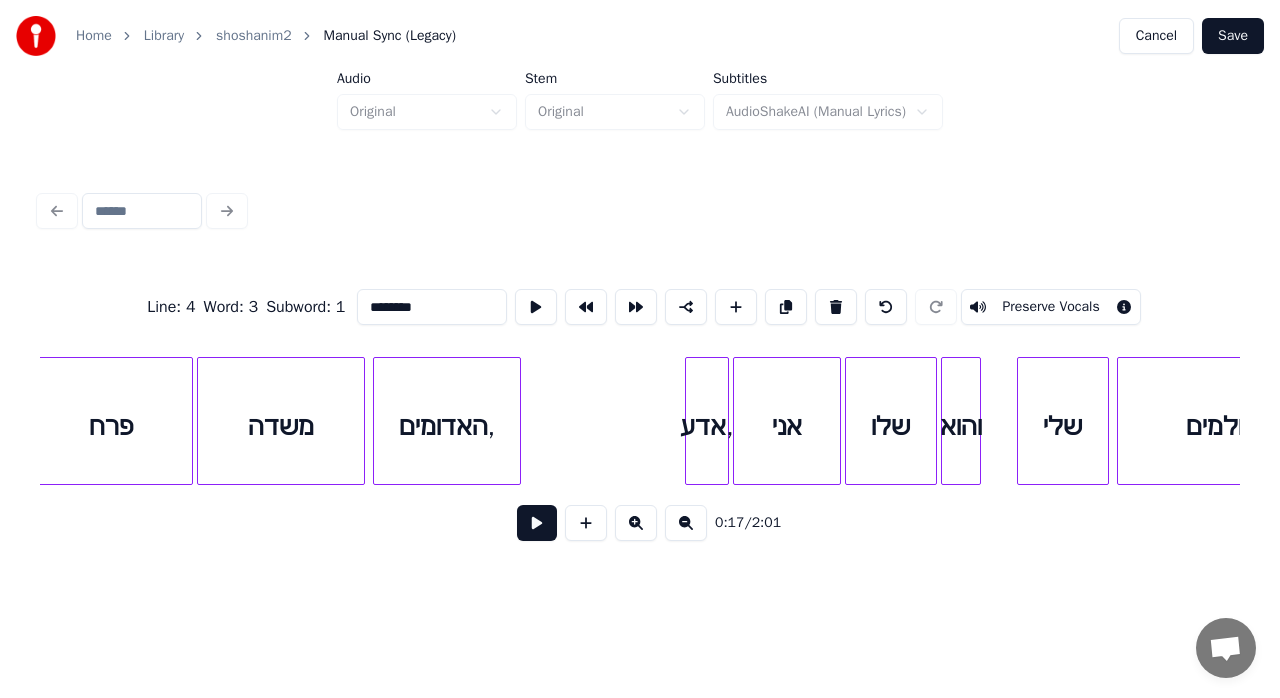scroll, scrollTop: 0, scrollLeft: 4473, axis: horizontal 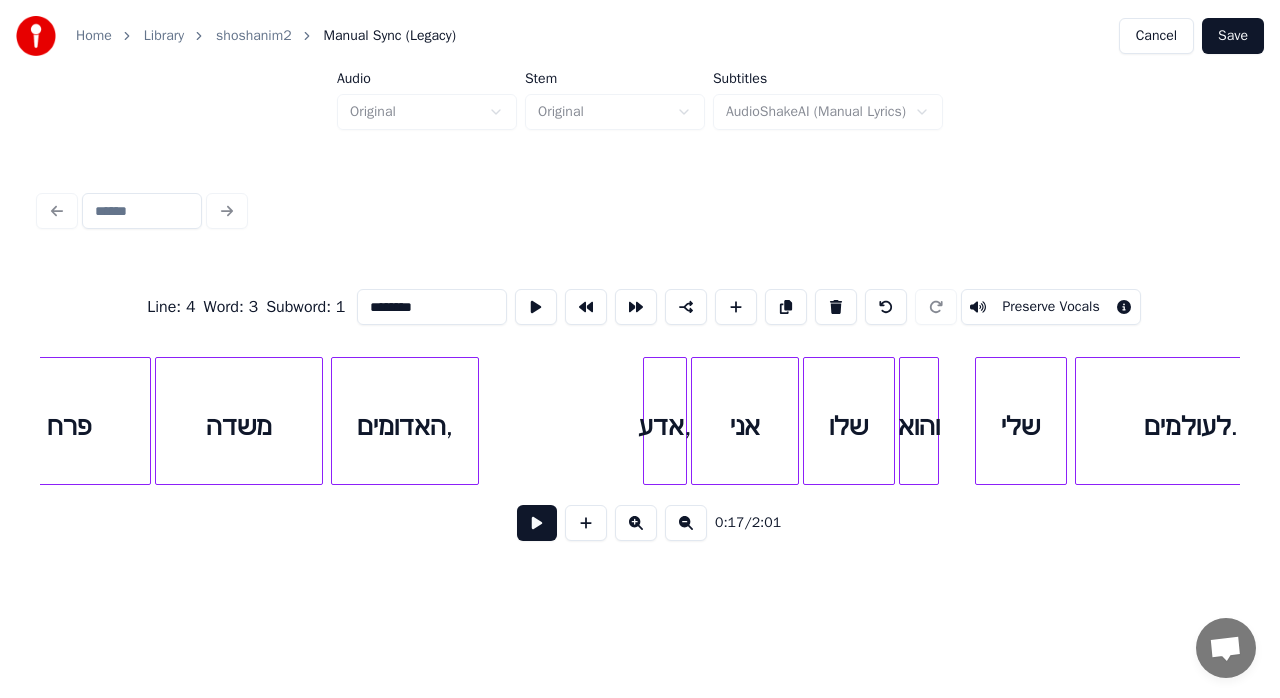 click on "האדומים," at bounding box center (405, 426) 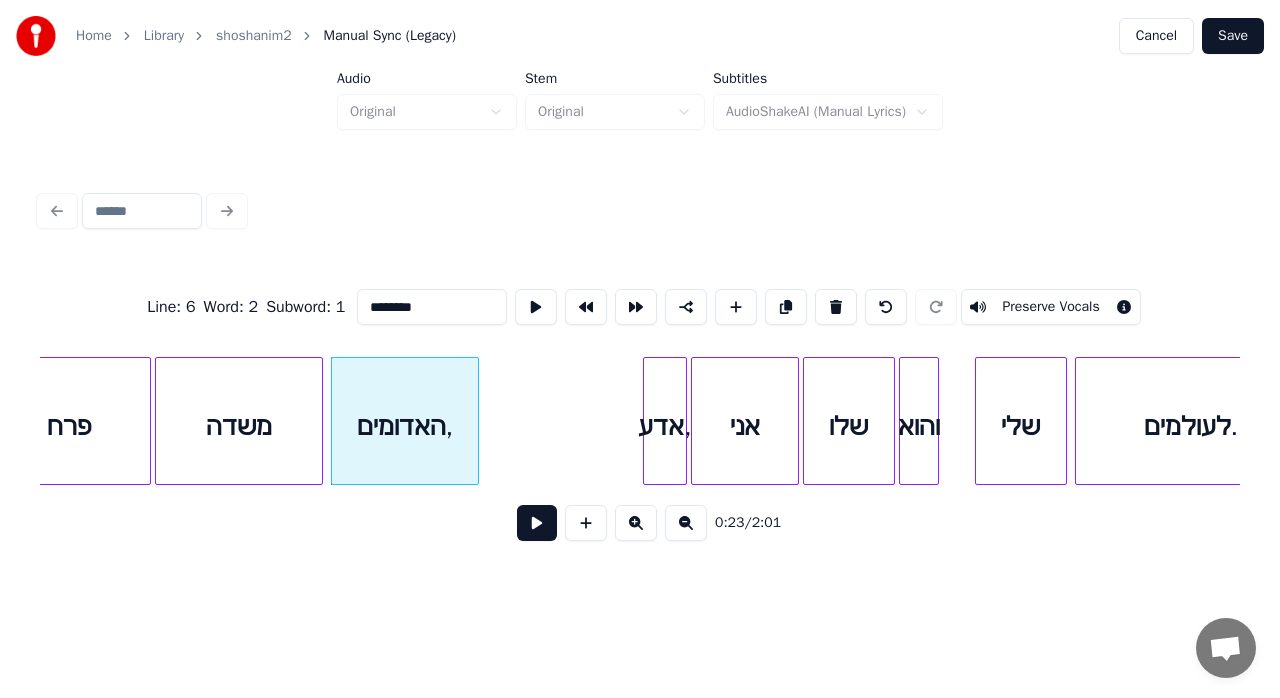 click on "********" at bounding box center [432, 307] 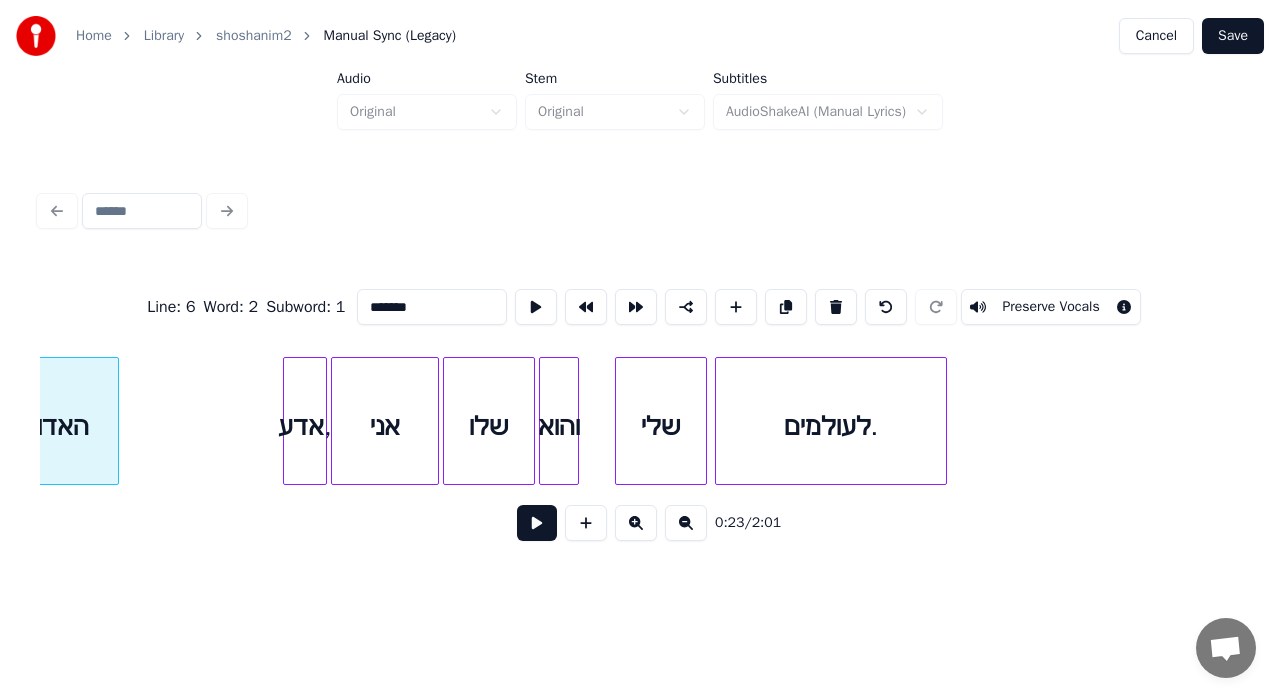 scroll, scrollTop: 0, scrollLeft: 4847, axis: horizontal 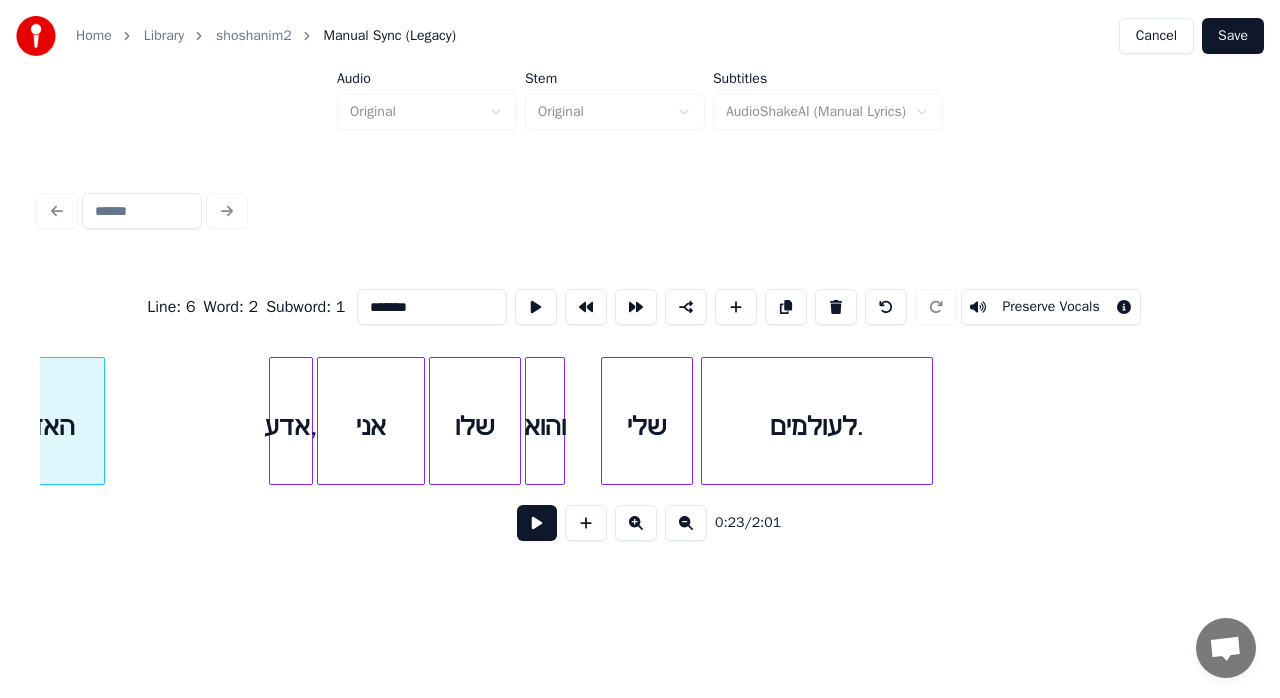click on "אדע," at bounding box center [291, 426] 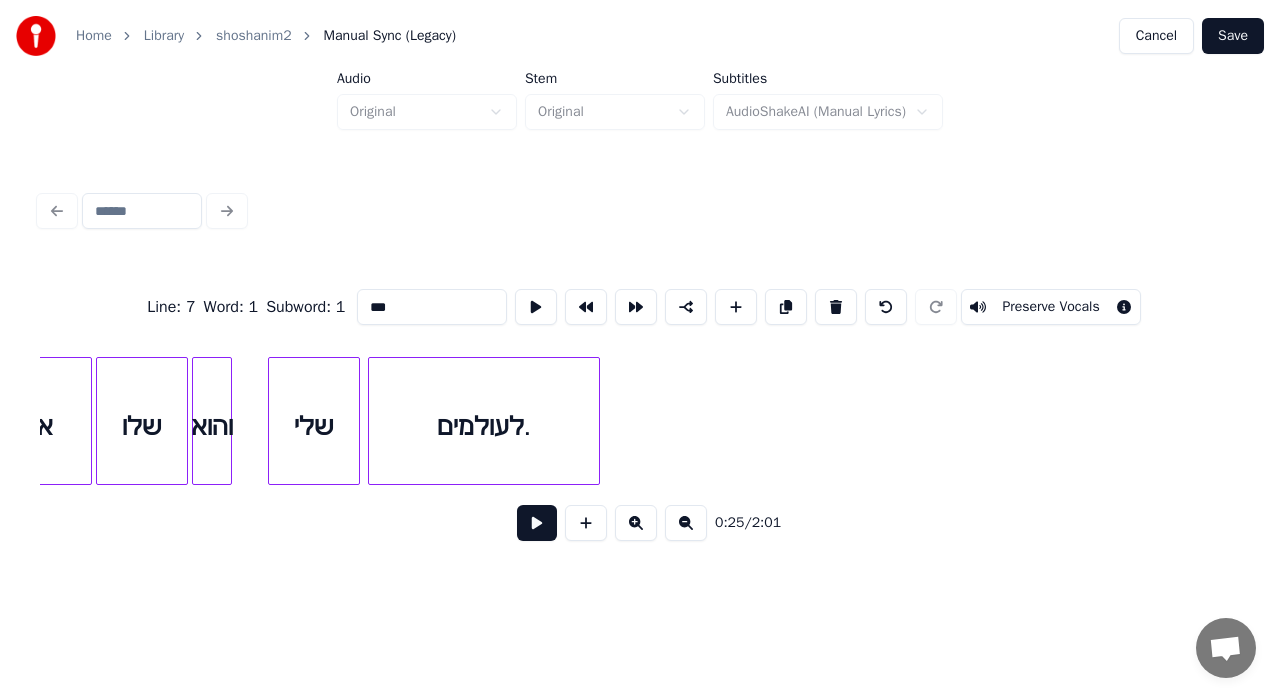 scroll, scrollTop: 0, scrollLeft: 5194, axis: horizontal 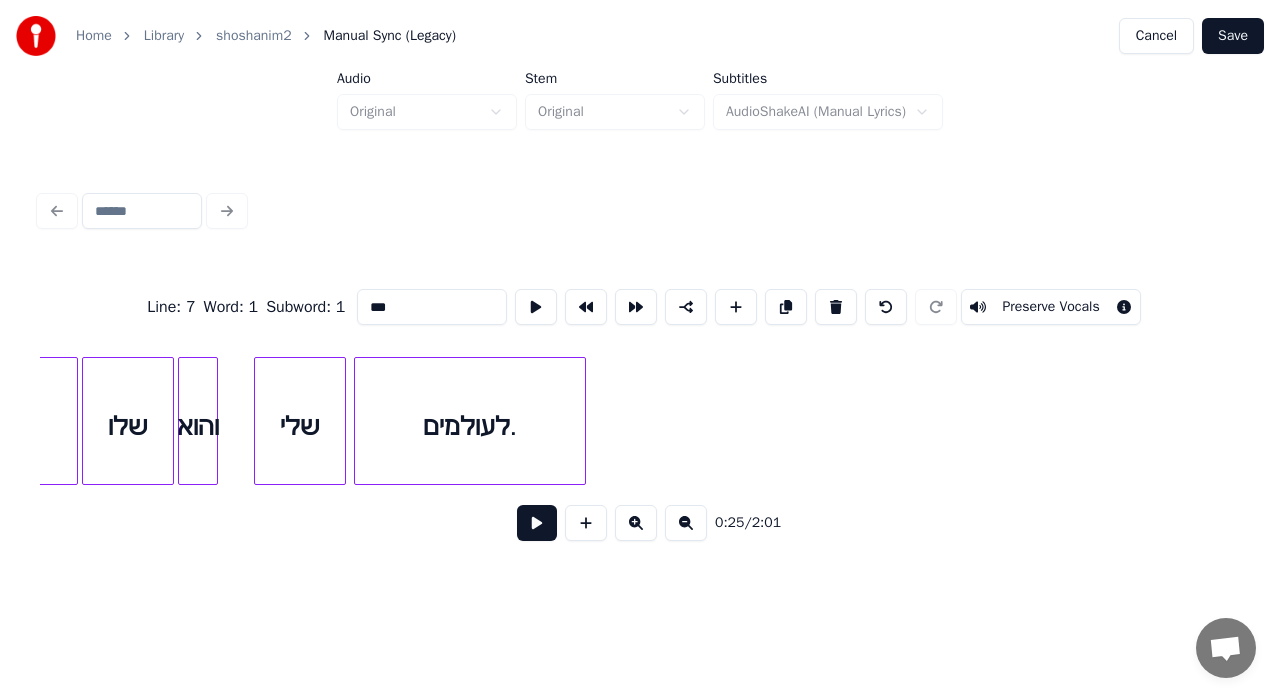 click on "לעולמים." at bounding box center (470, 426) 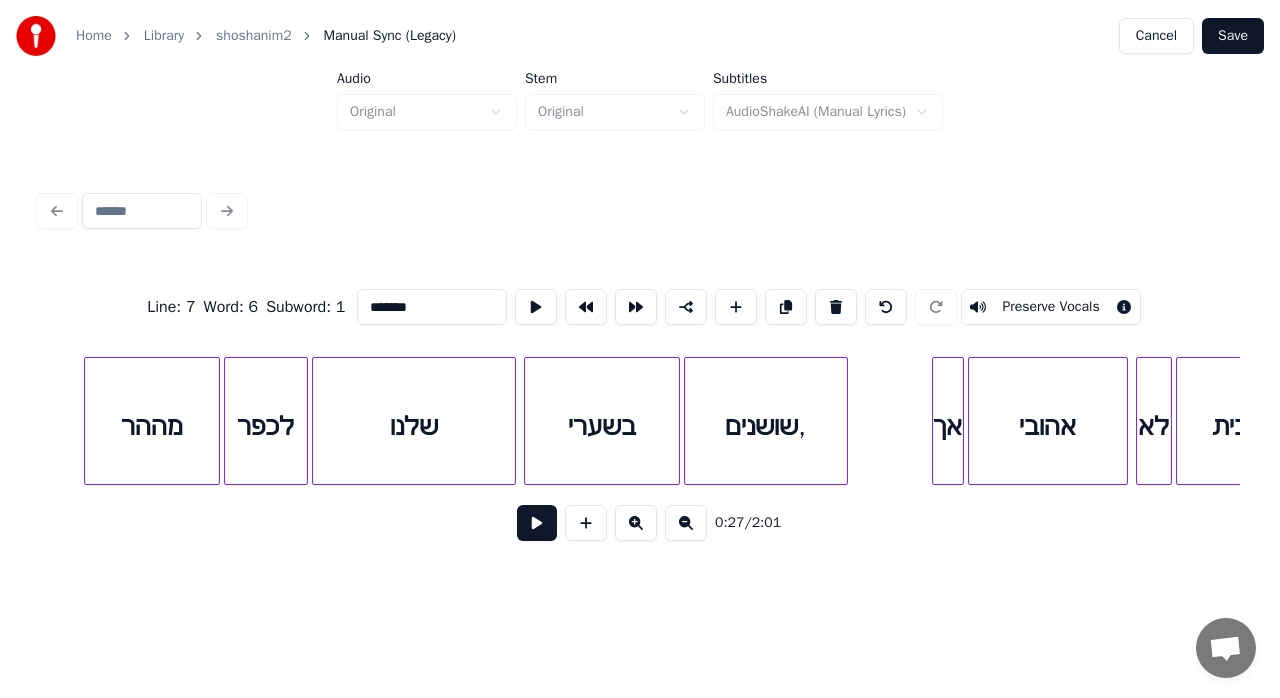 scroll, scrollTop: 0, scrollLeft: 10894, axis: horizontal 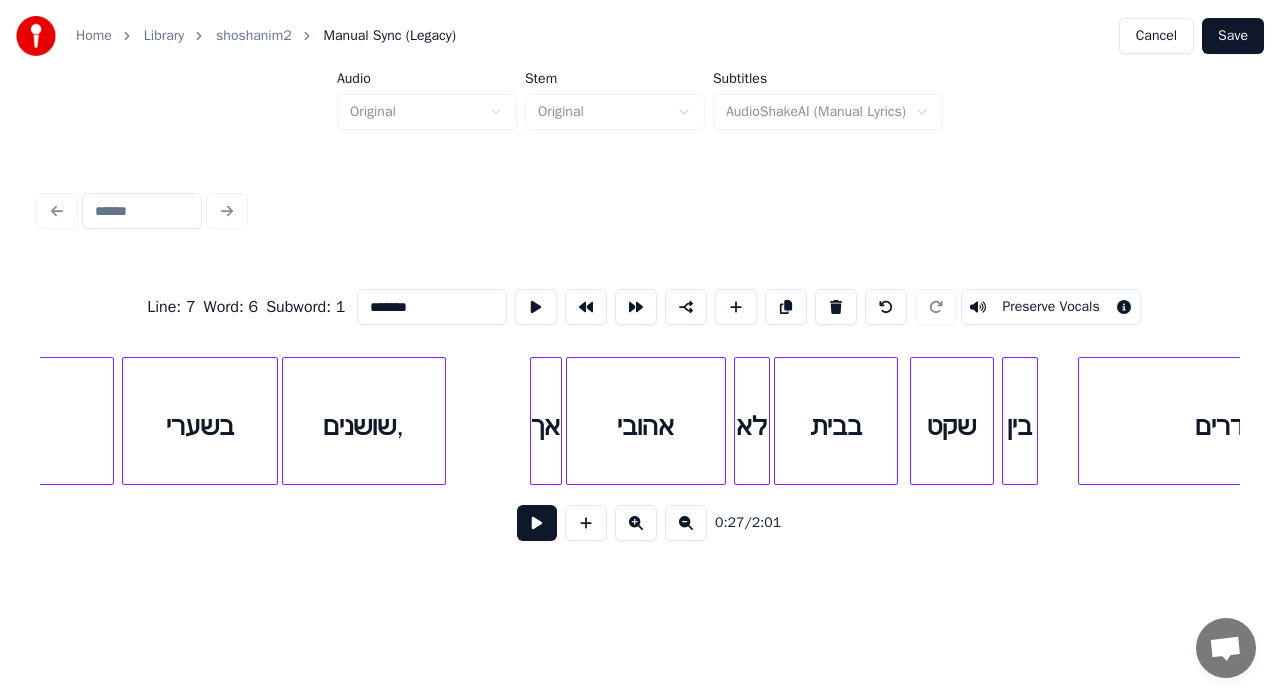 click on "שושנים," at bounding box center (364, 426) 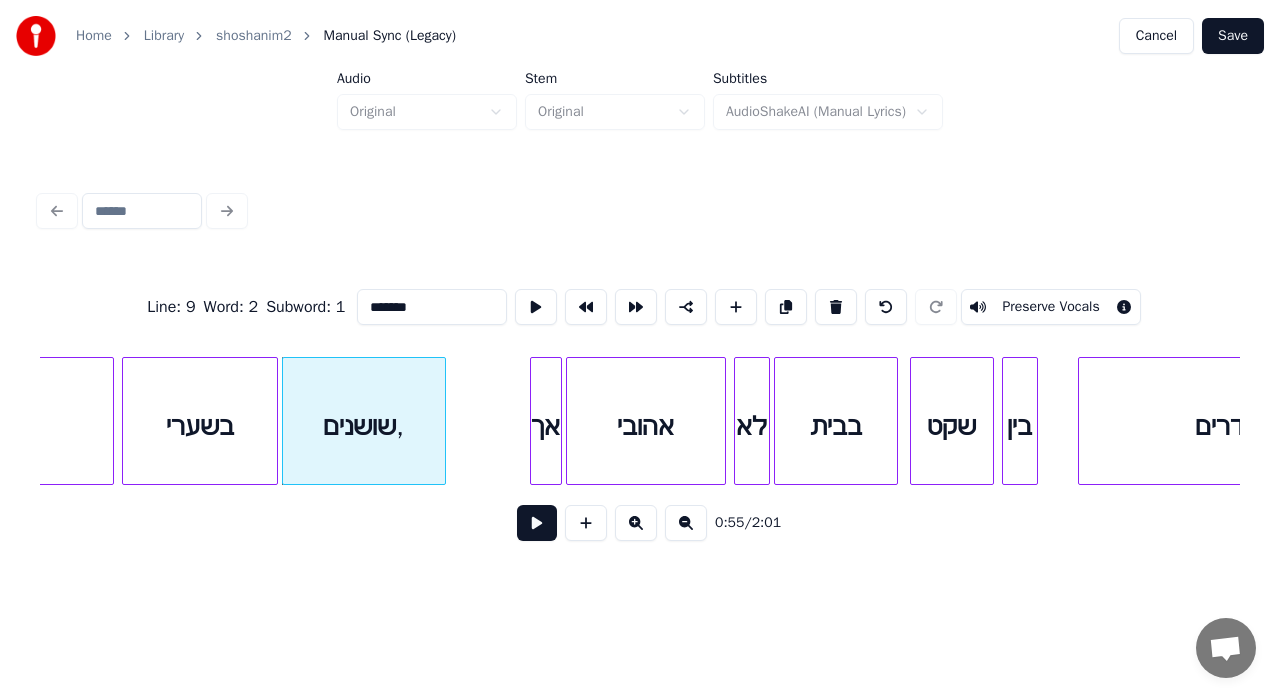 click on "*******" at bounding box center (432, 307) 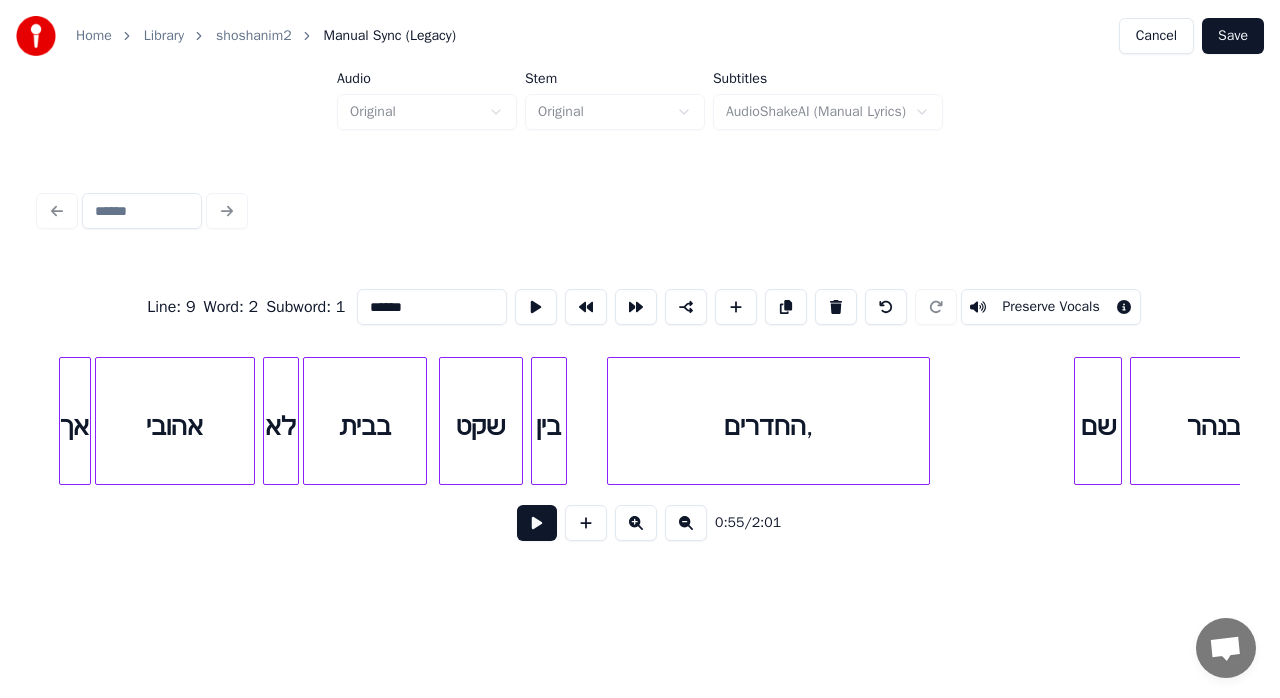 scroll, scrollTop: 0, scrollLeft: 11407, axis: horizontal 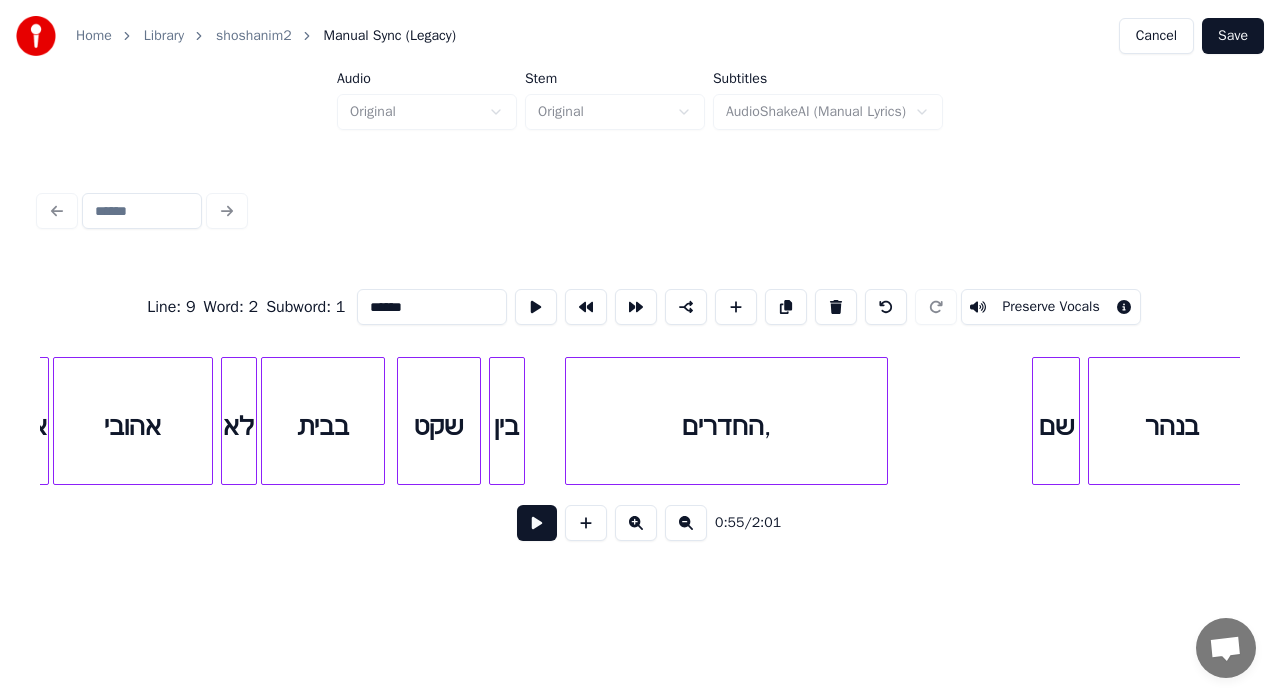 click on "החדרים," at bounding box center [727, 426] 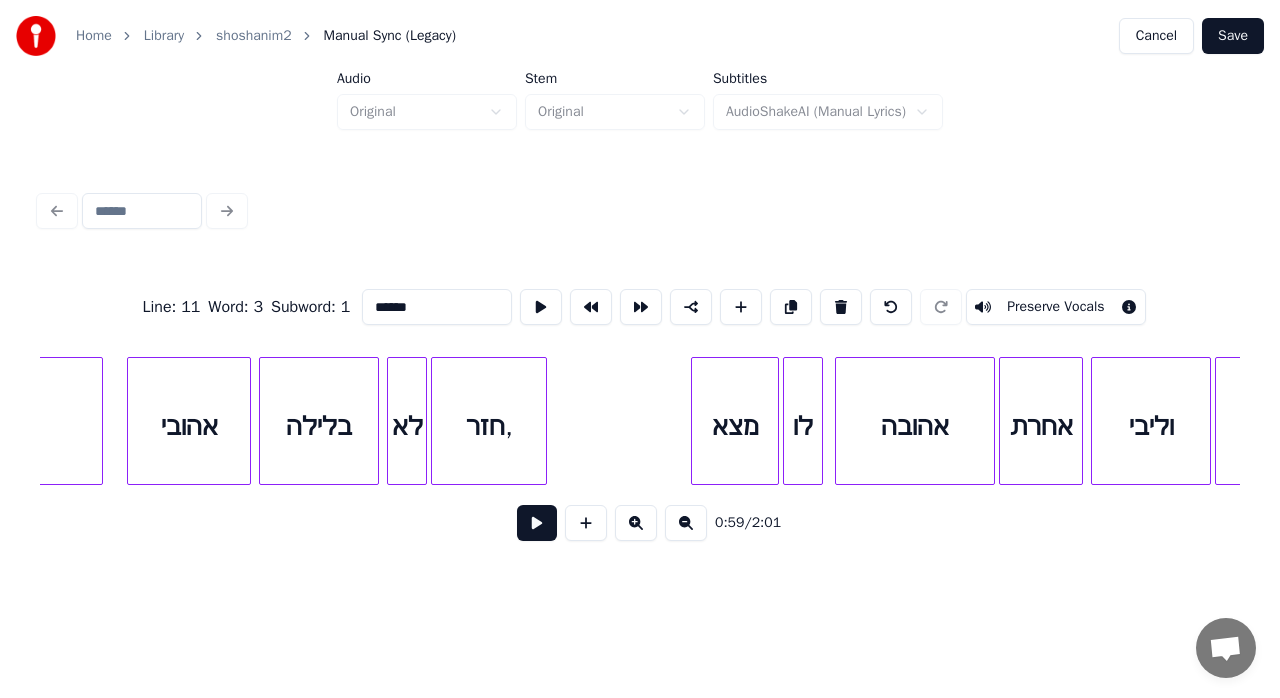 scroll, scrollTop: 0, scrollLeft: 12974, axis: horizontal 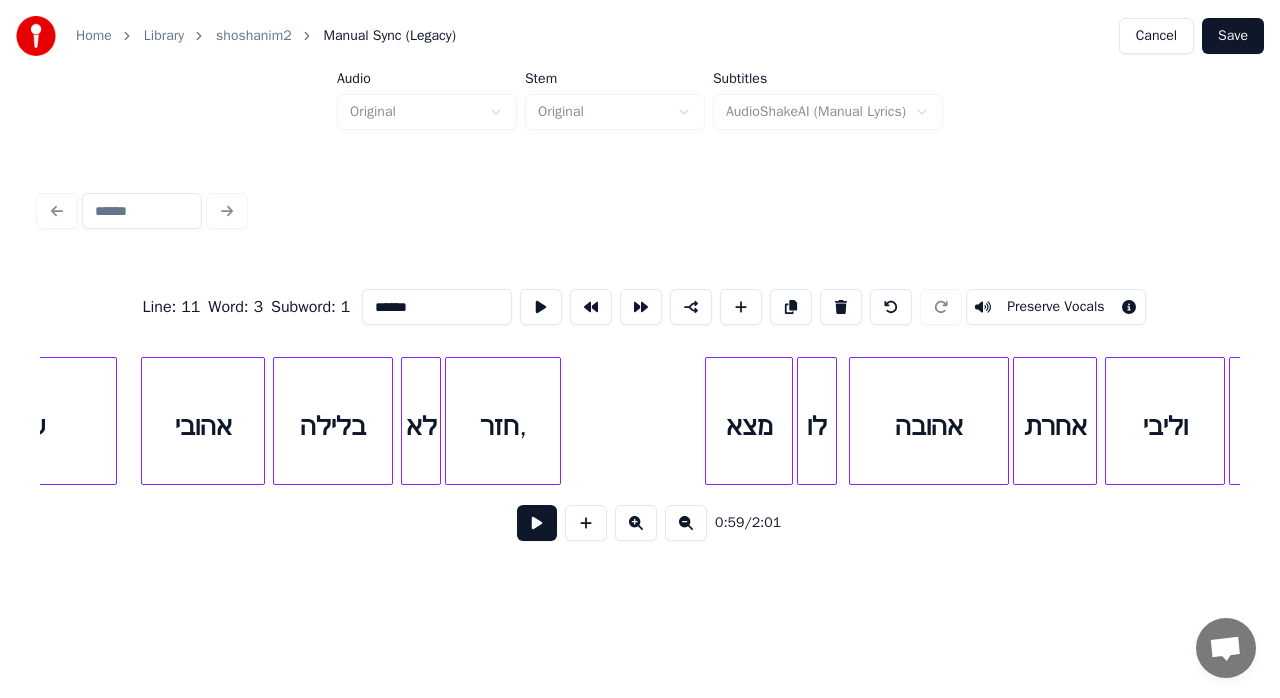 click on "חזר," at bounding box center [503, 426] 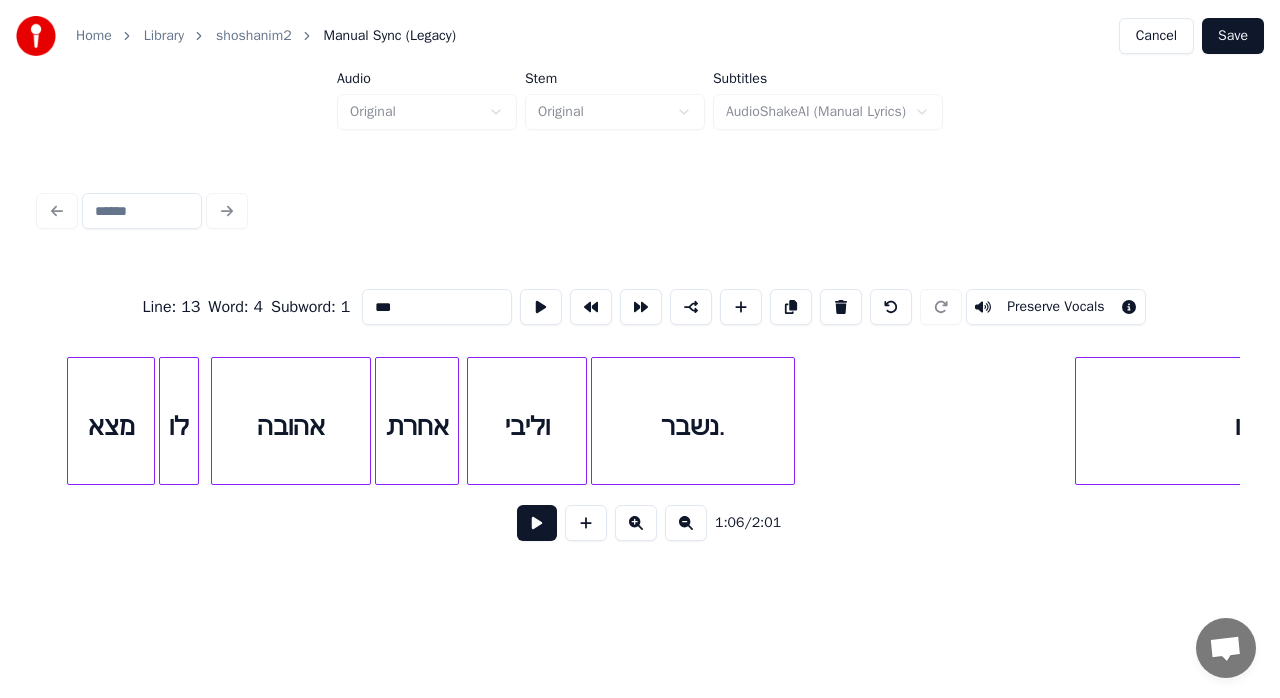 scroll, scrollTop: 0, scrollLeft: 13598, axis: horizontal 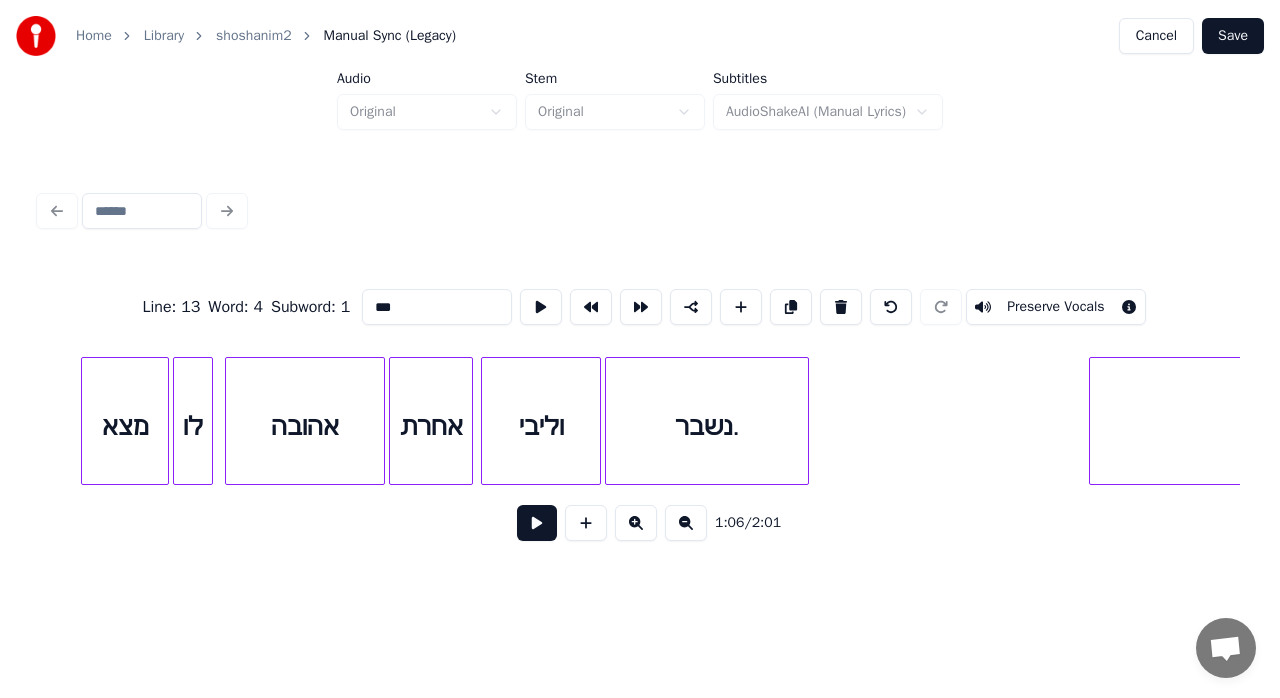 click on "נשבר." at bounding box center (707, 426) 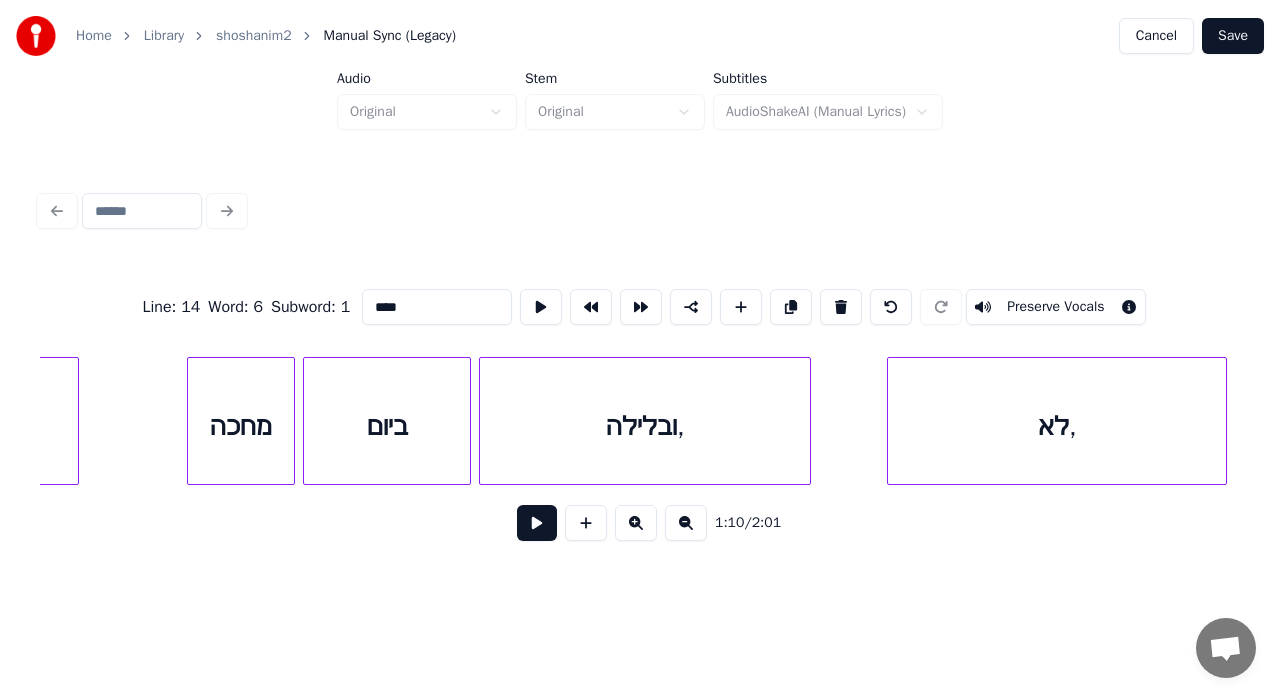 scroll, scrollTop: 0, scrollLeft: 15872, axis: horizontal 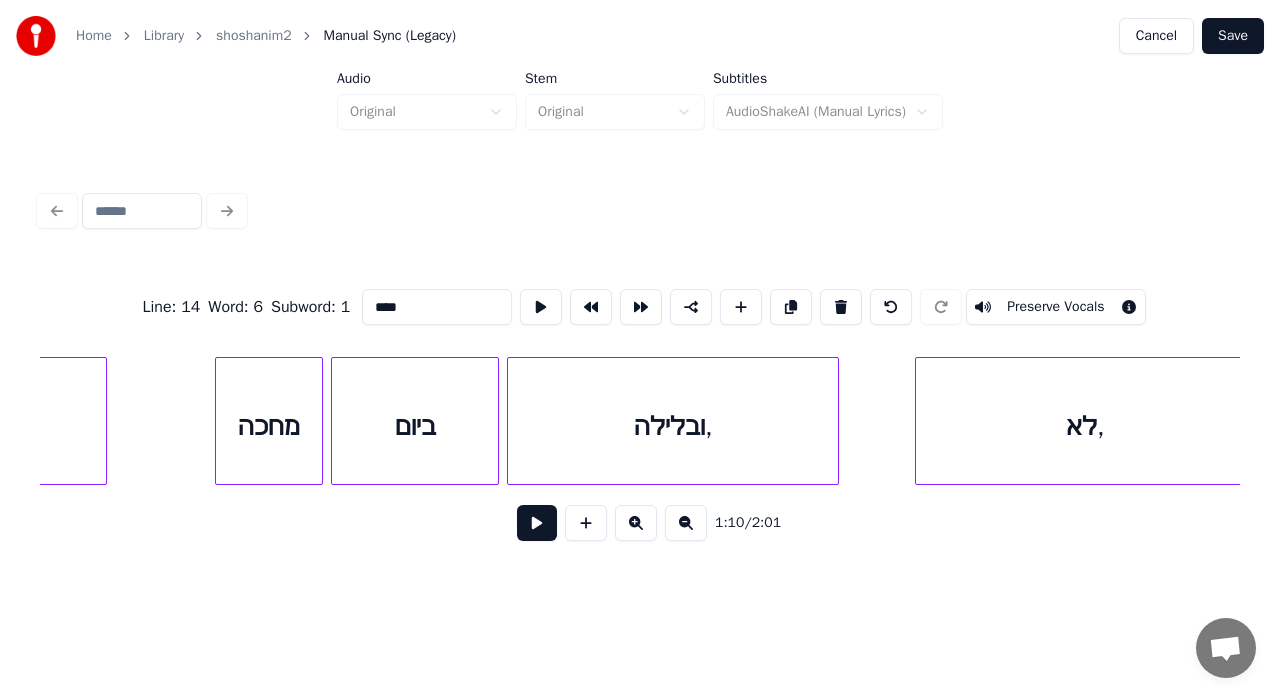 click on "ובלילה," at bounding box center (673, 426) 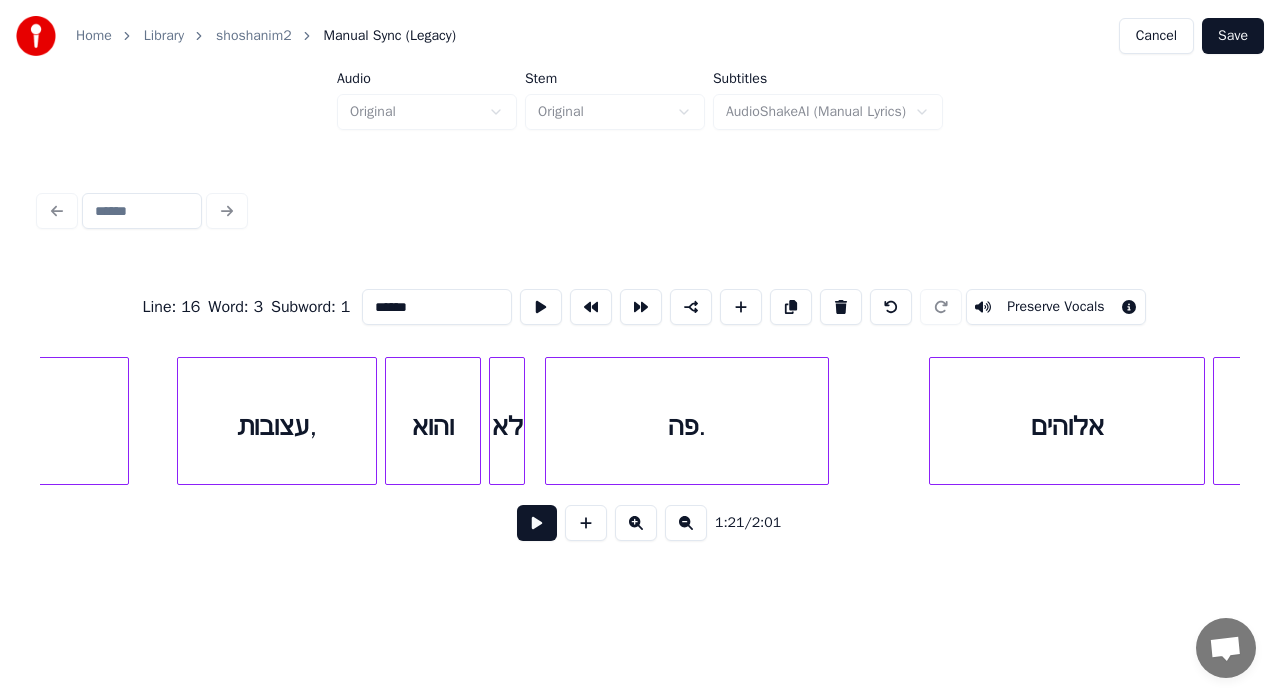scroll, scrollTop: 0, scrollLeft: 18396, axis: horizontal 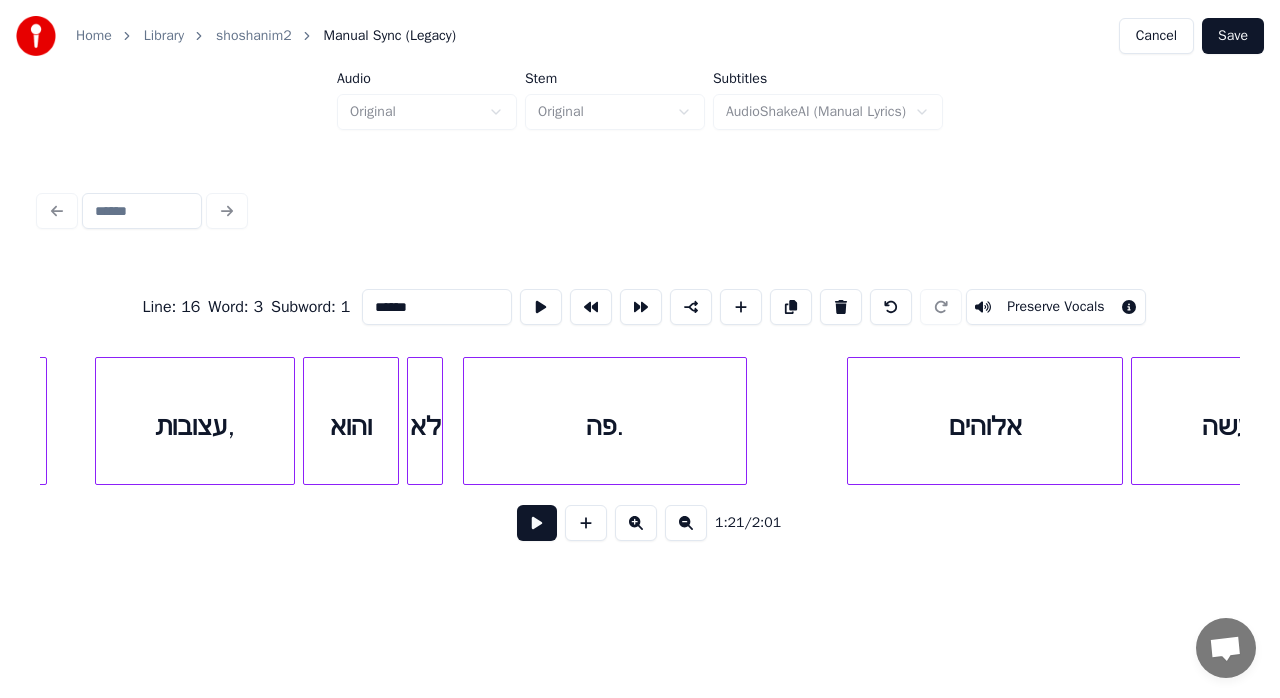 click on "פה." at bounding box center (605, 426) 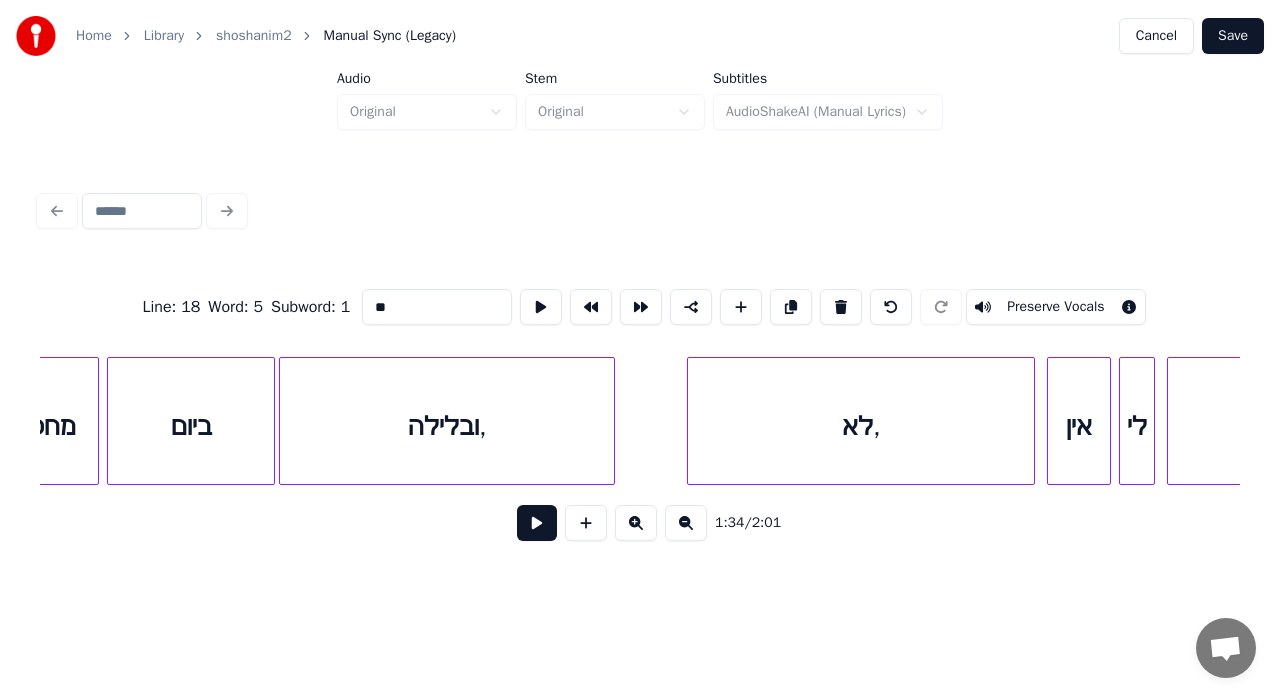 scroll, scrollTop: 0, scrollLeft: 20324, axis: horizontal 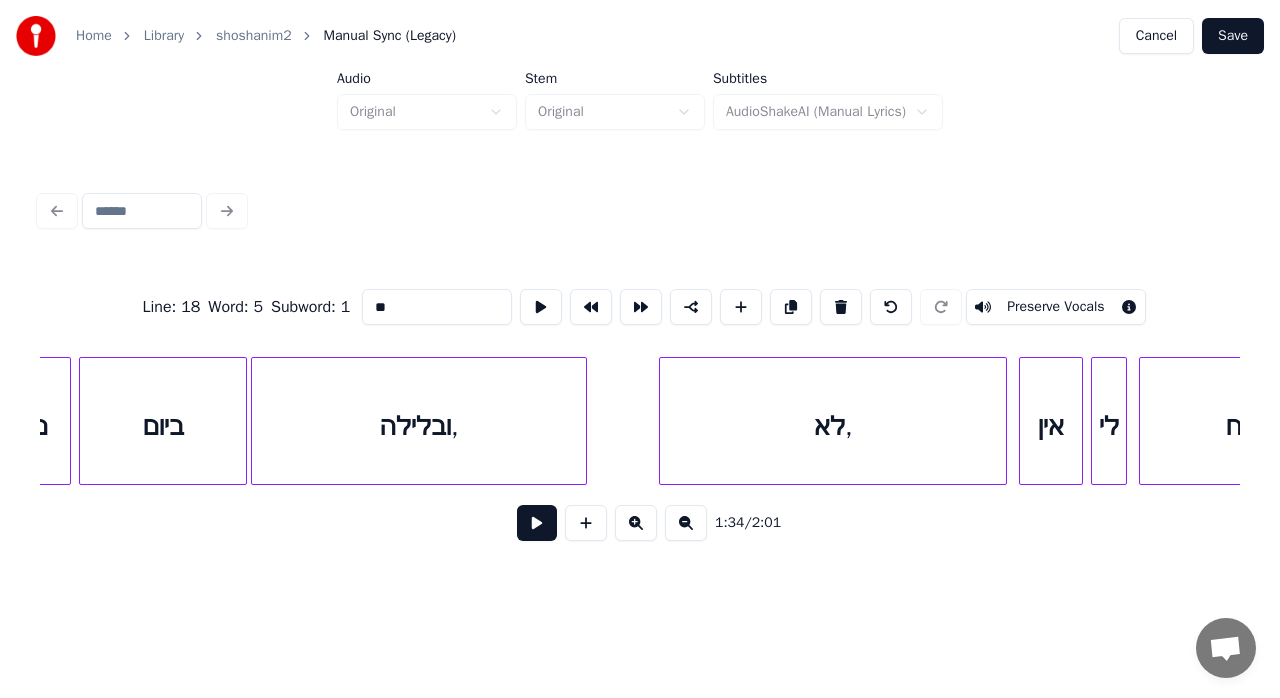 click on "ובלילה," at bounding box center (419, 426) 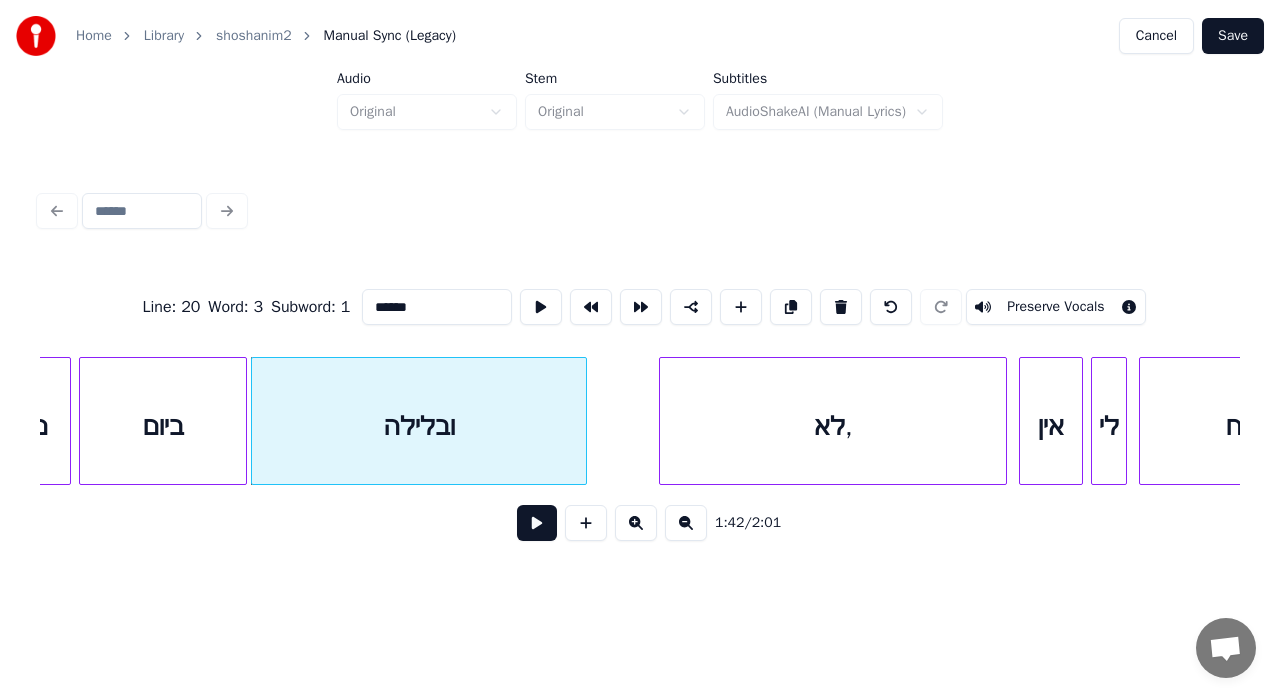 click on "לא," at bounding box center (833, 426) 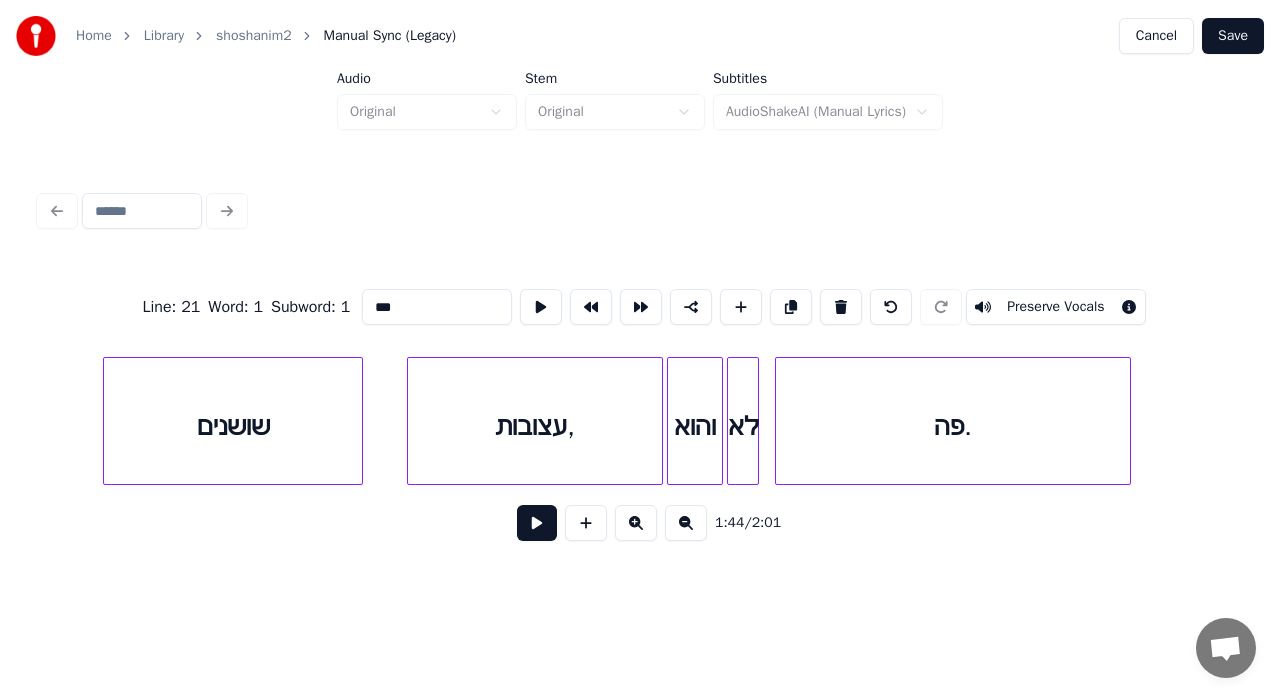 scroll, scrollTop: 0, scrollLeft: 22224, axis: horizontal 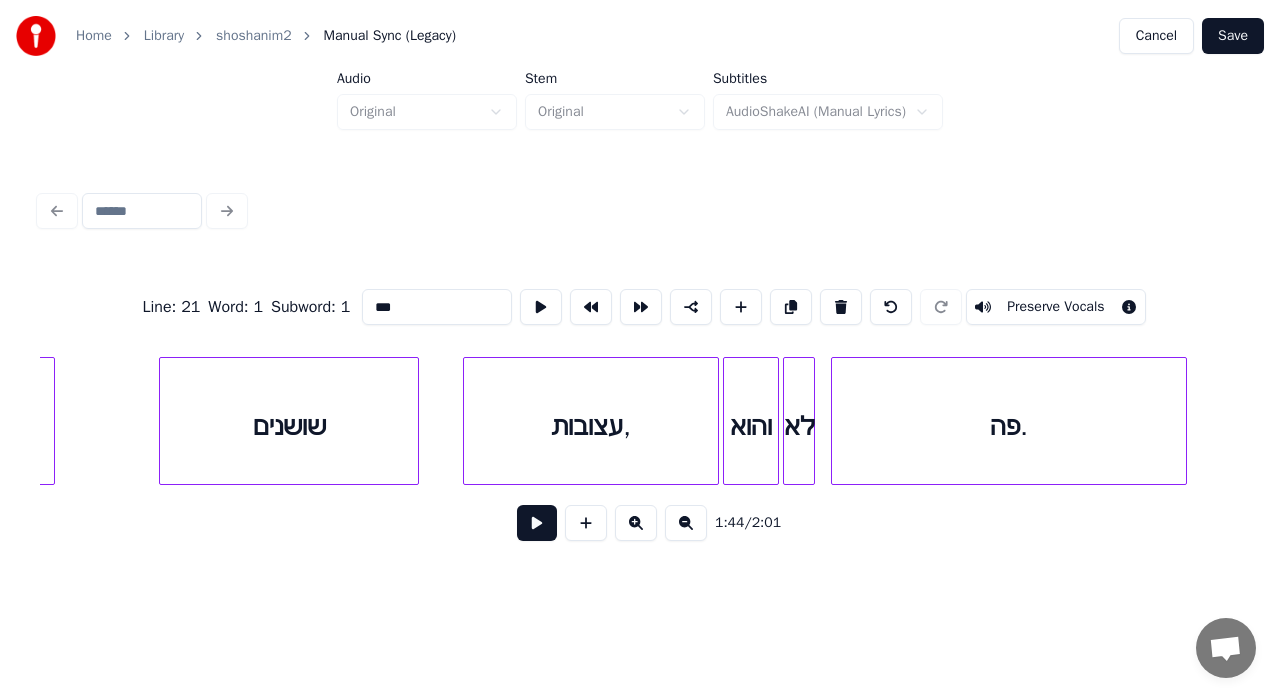 click on "עצובות," at bounding box center [591, 426] 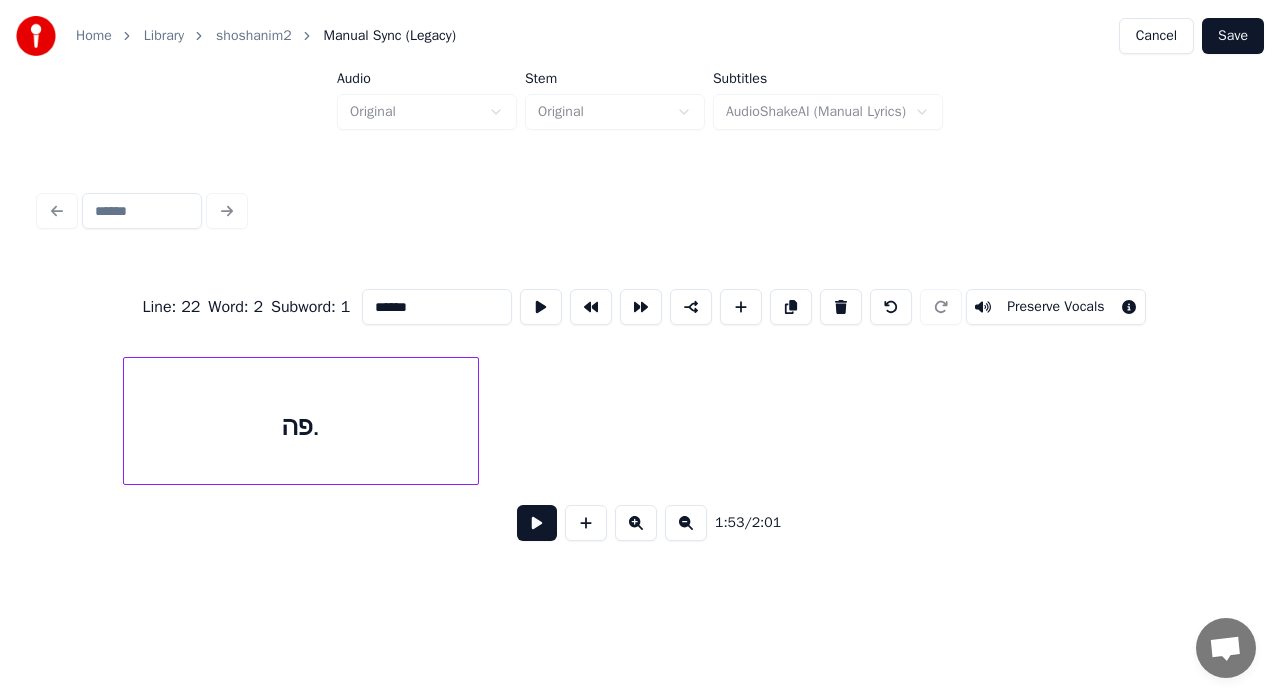 scroll, scrollTop: 0, scrollLeft: 23063, axis: horizontal 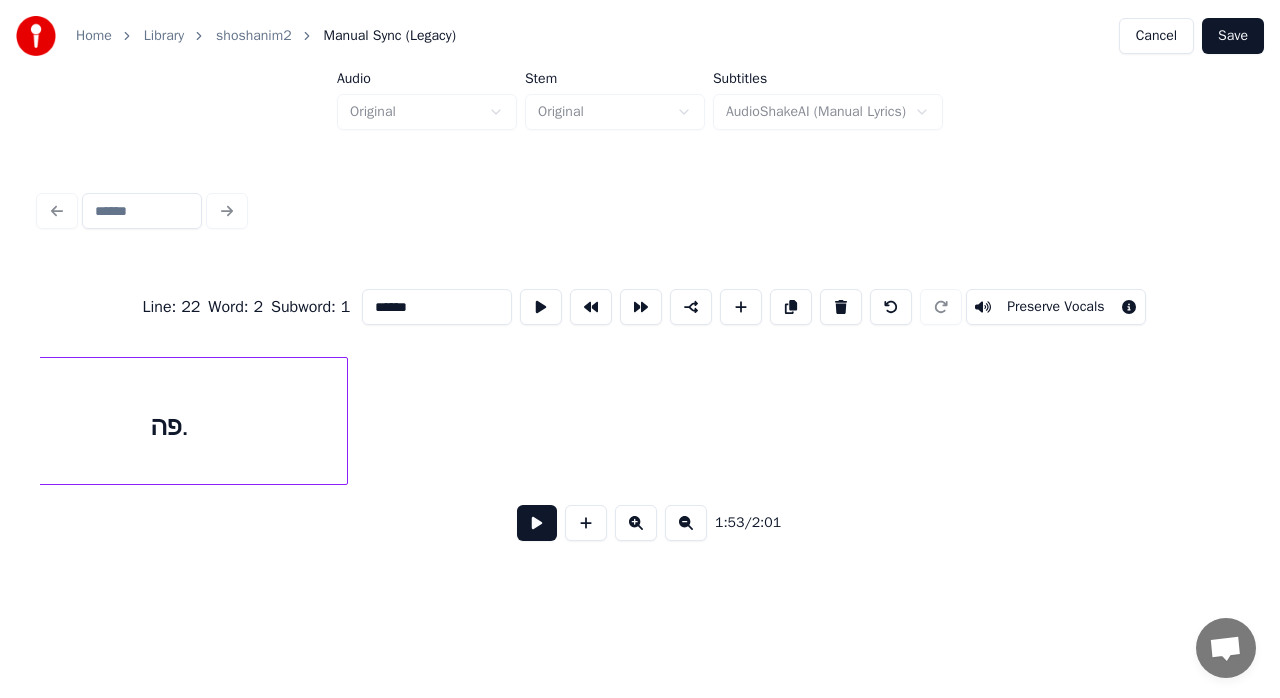 click on "פה." at bounding box center (170, 426) 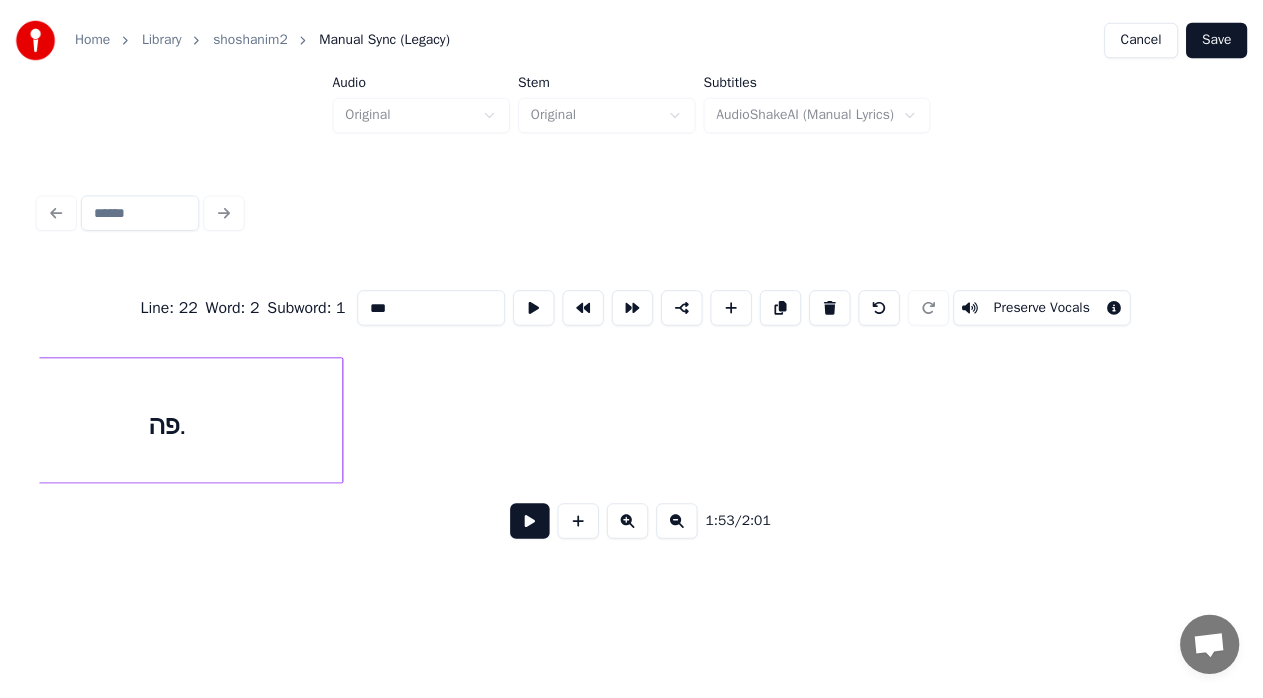 scroll, scrollTop: 0, scrollLeft: 23014, axis: horizontal 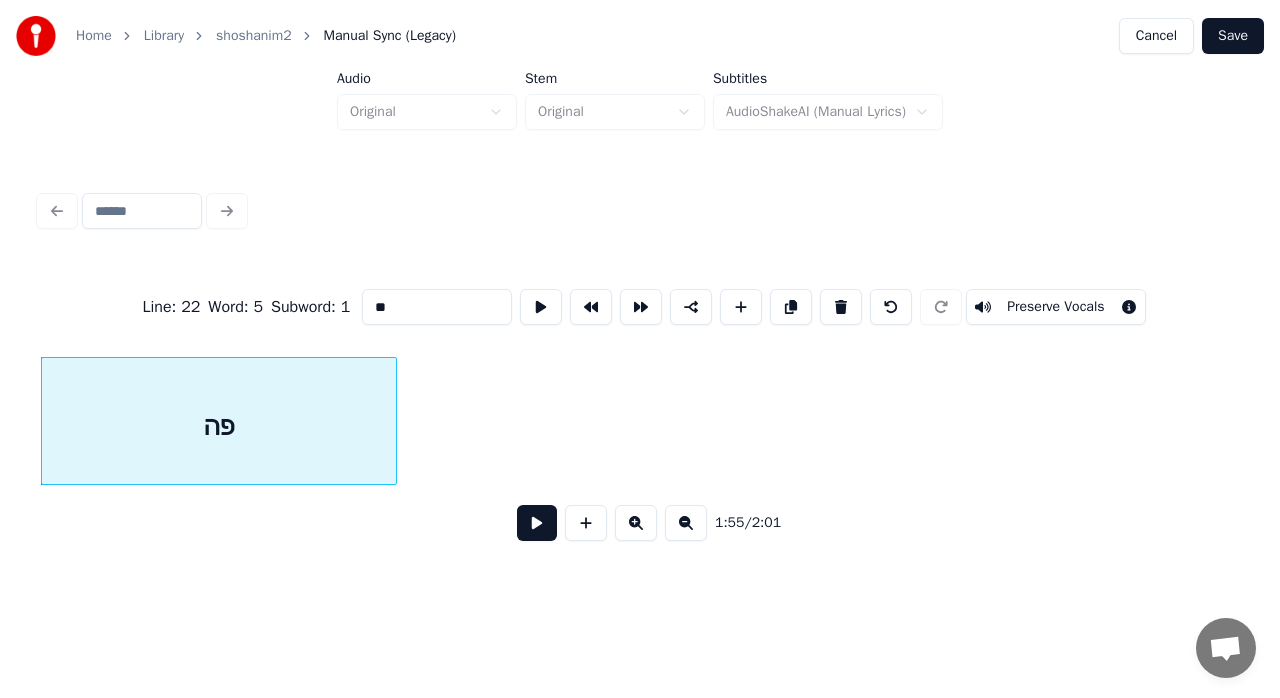 type on "**" 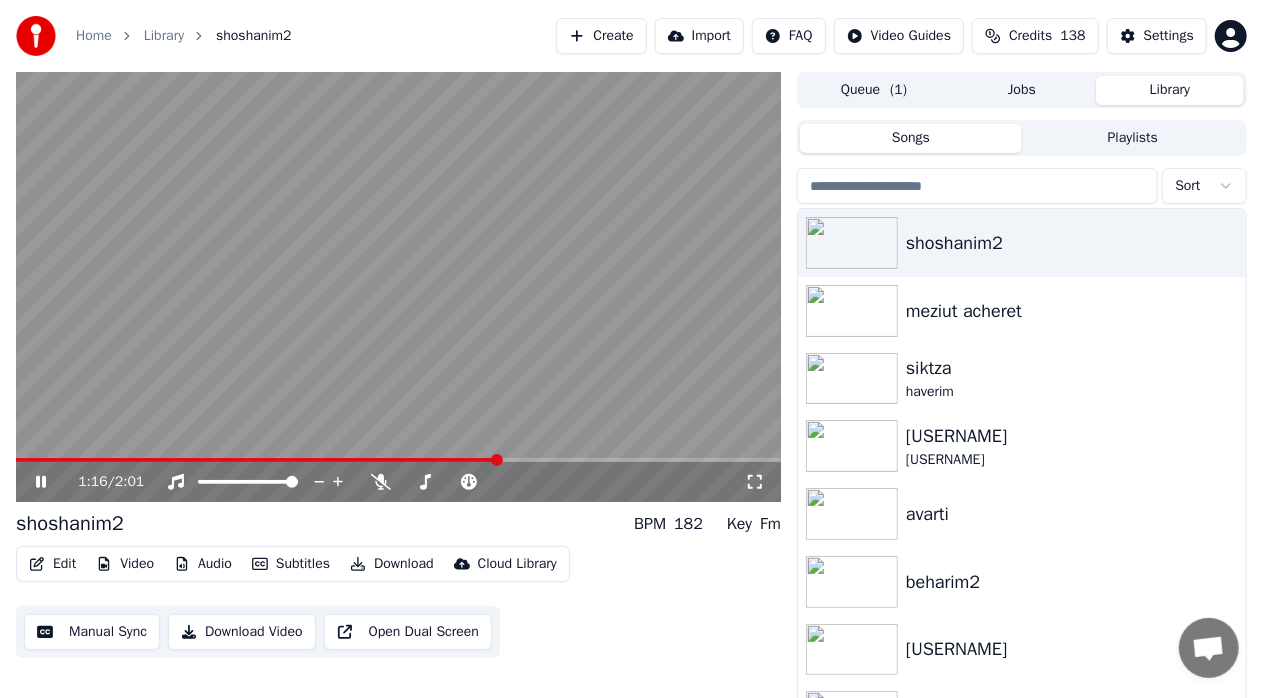 click 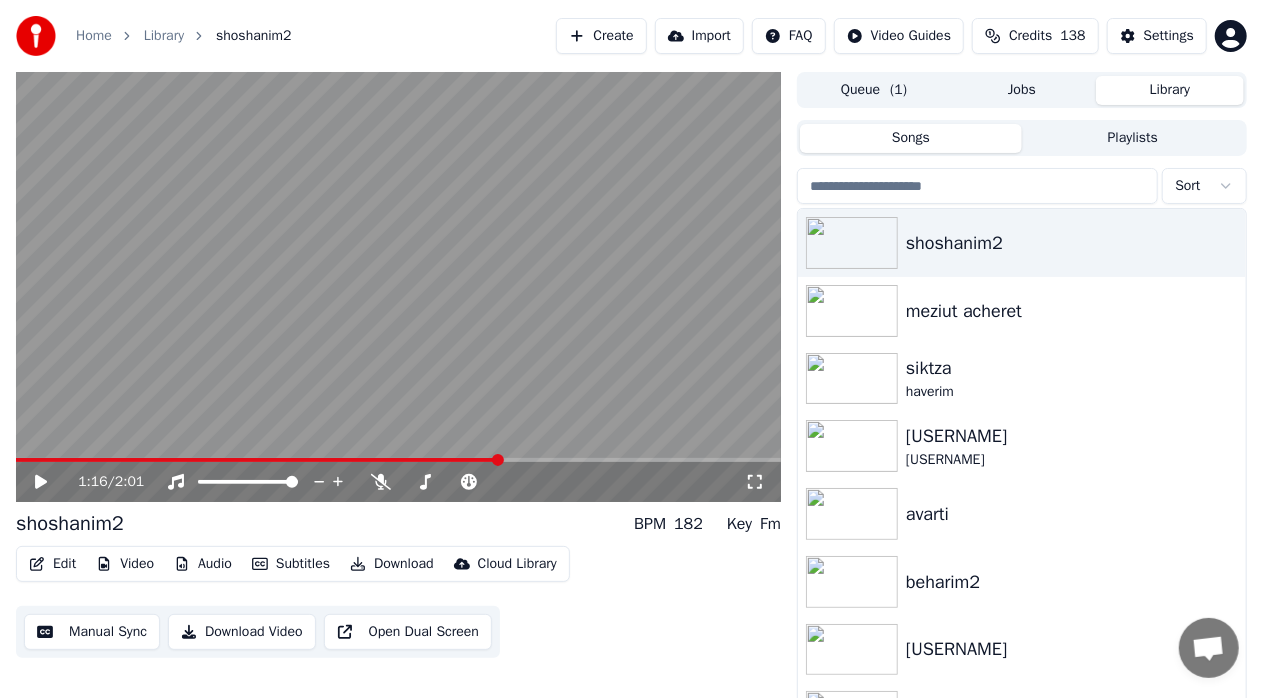 click on "Video" at bounding box center [125, 564] 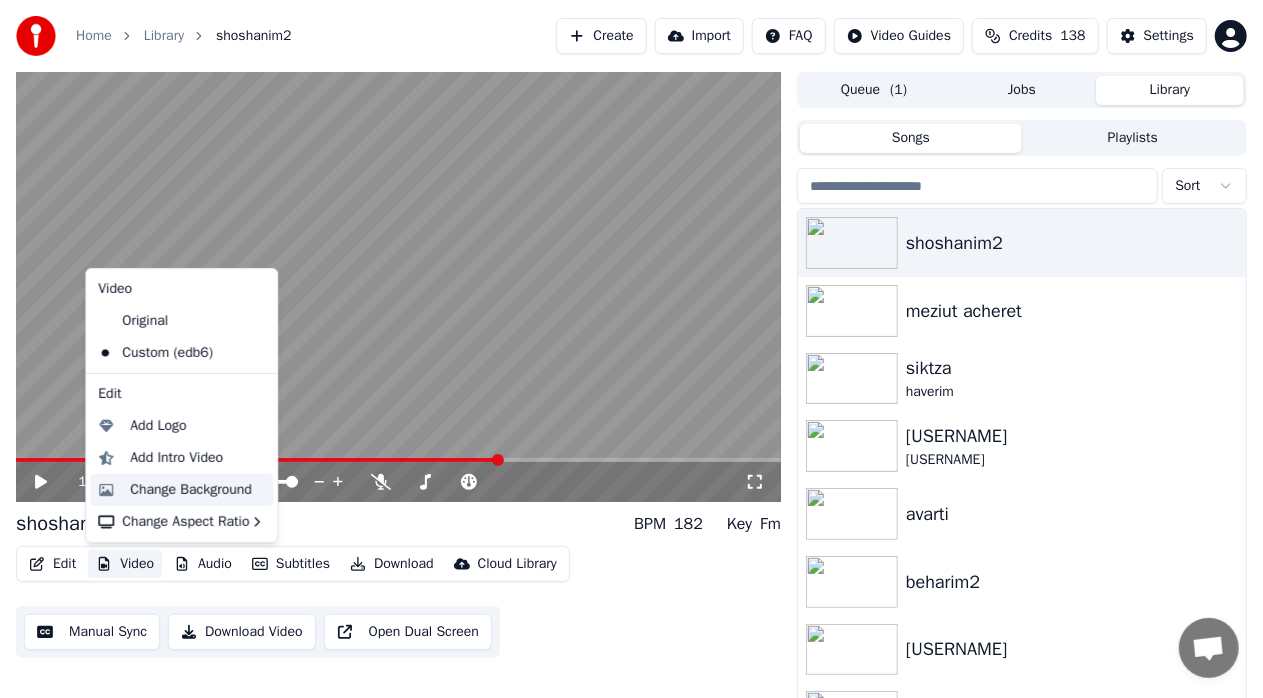 click on "Change Background" at bounding box center (191, 490) 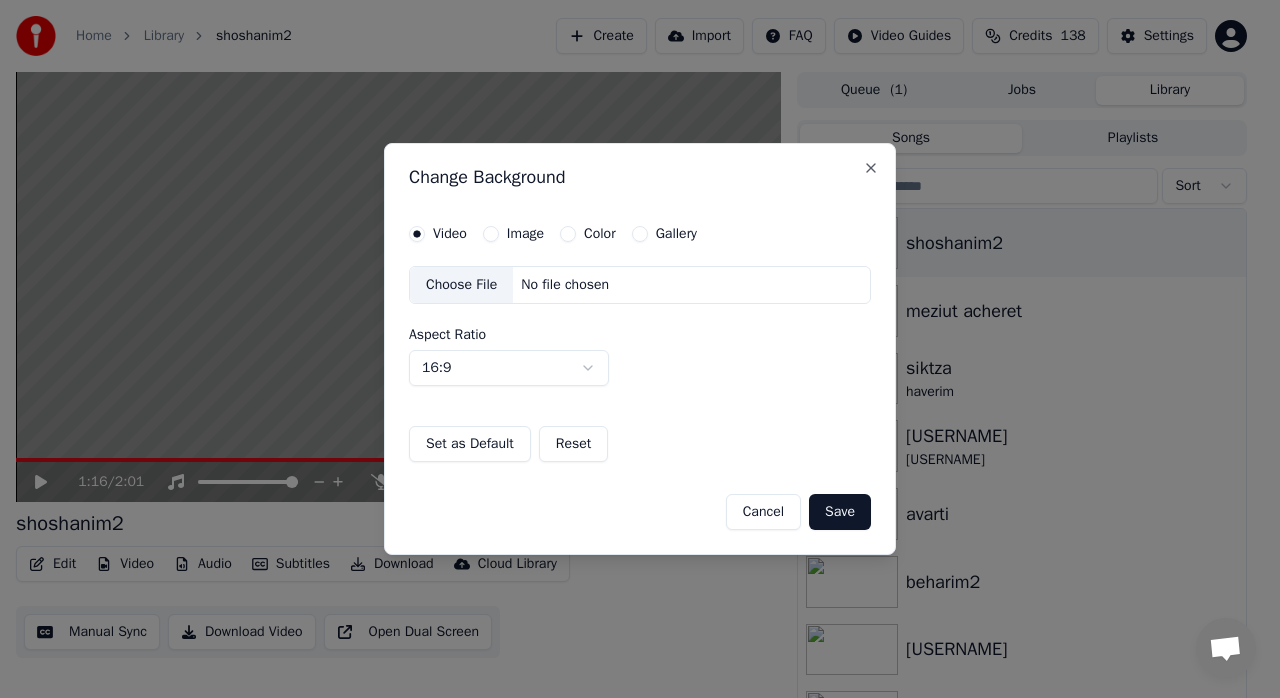 click on "Color" at bounding box center [600, 234] 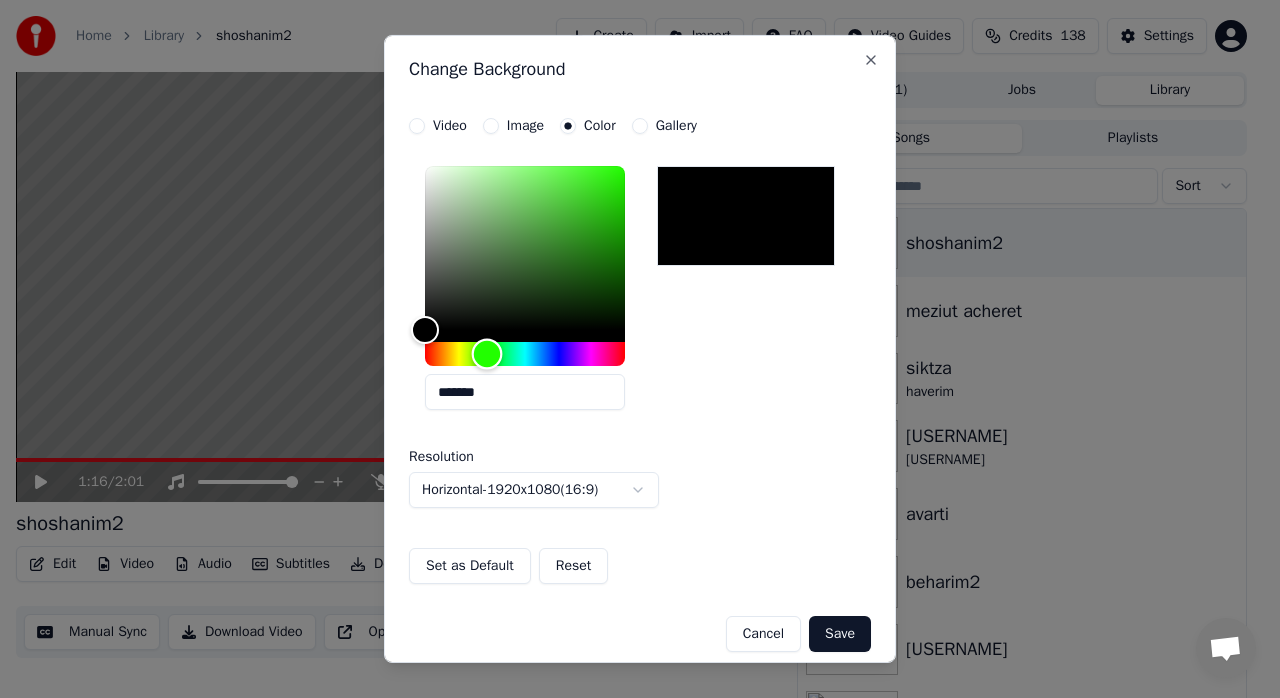 click at bounding box center (525, 354) 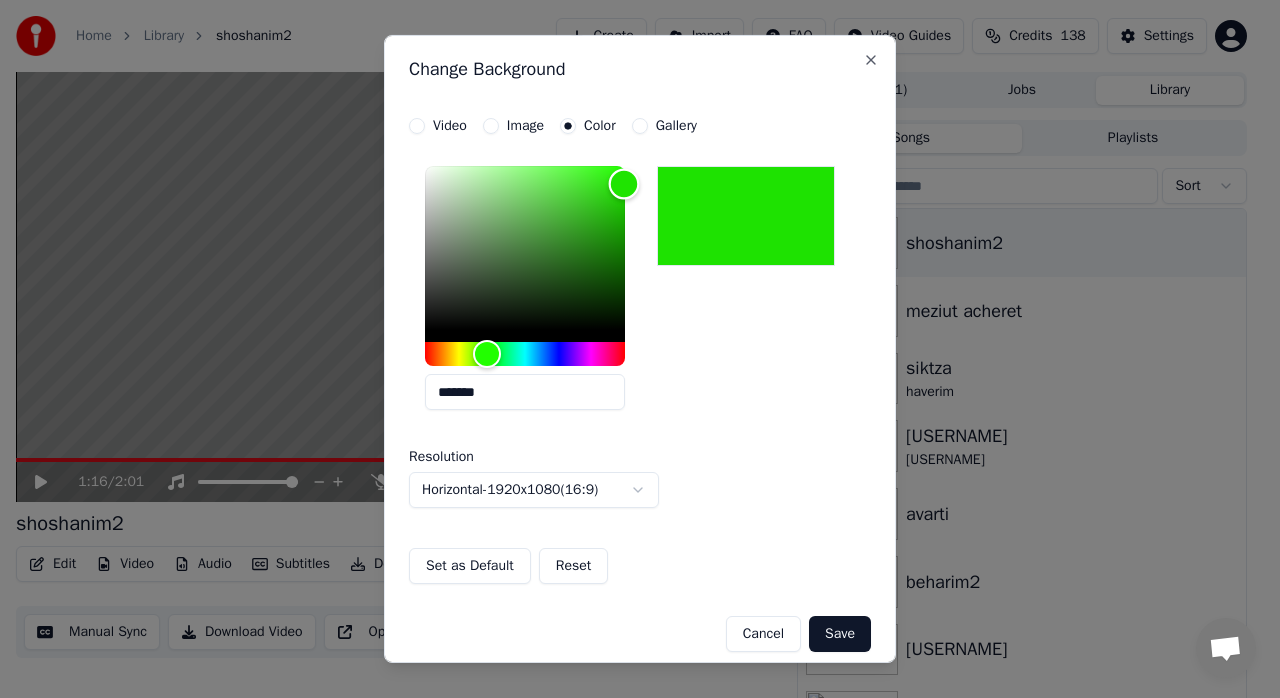 type on "*******" 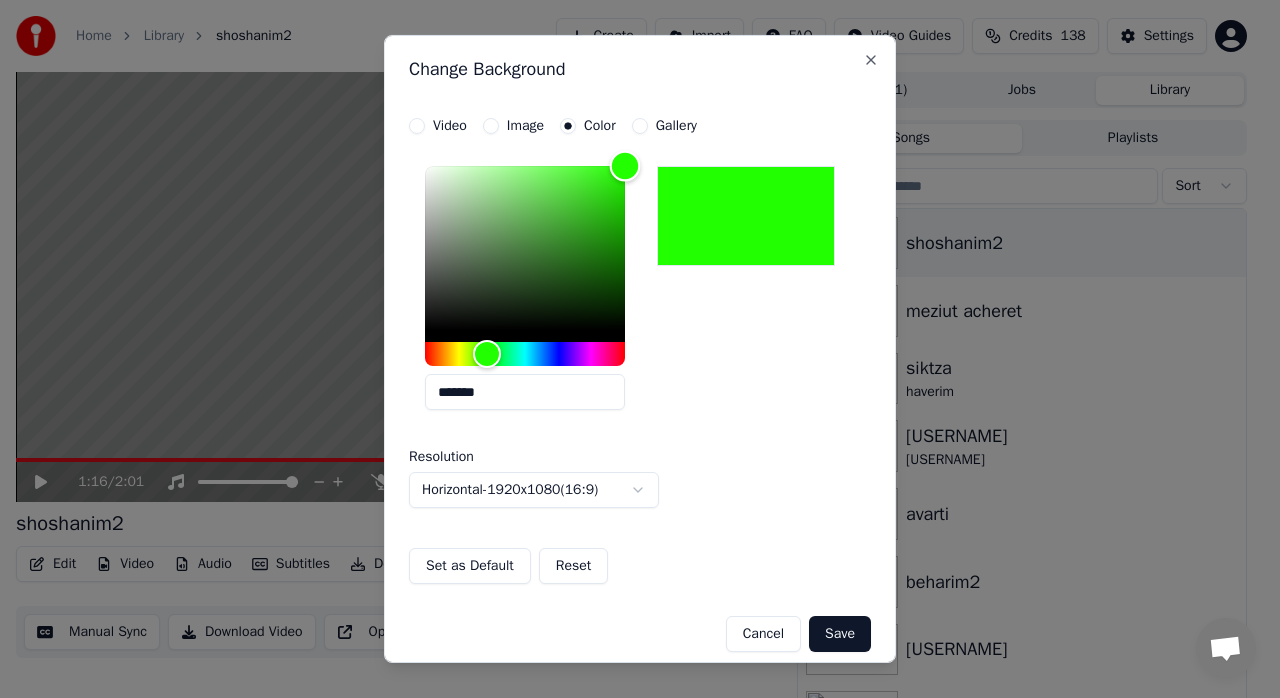 drag, startPoint x: 570, startPoint y: 251, endPoint x: 651, endPoint y: 126, distance: 148.94966 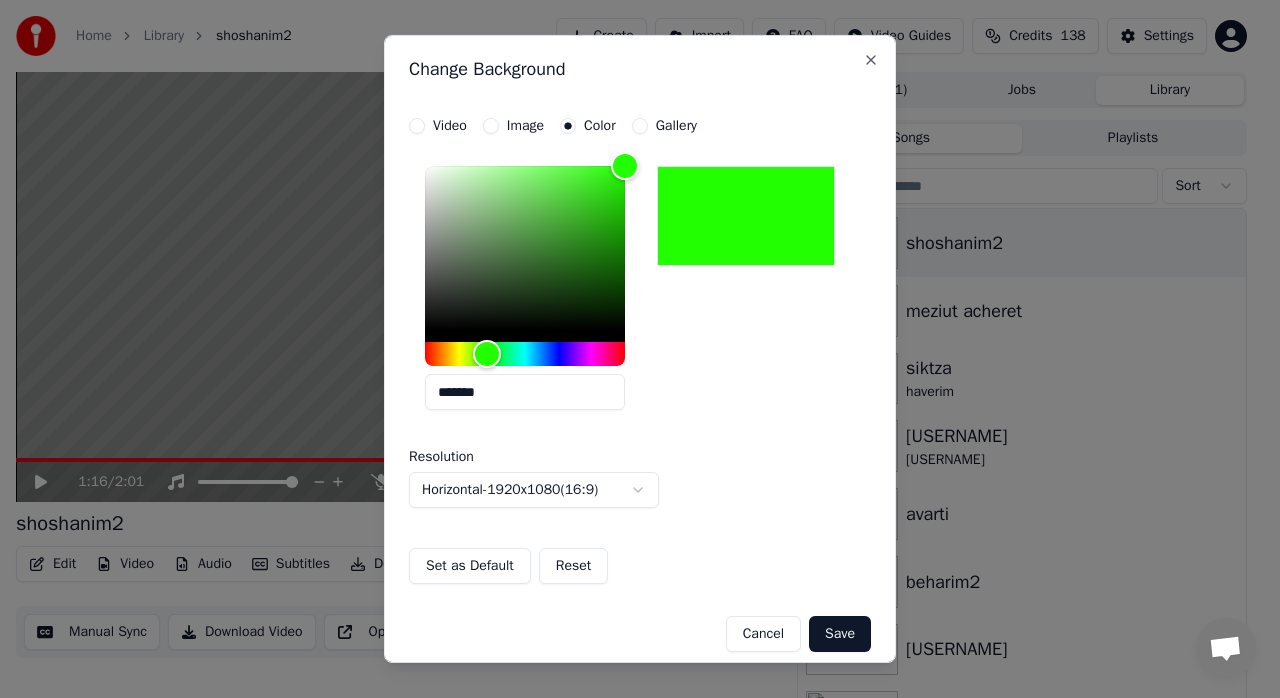 click on "Save" at bounding box center (840, 634) 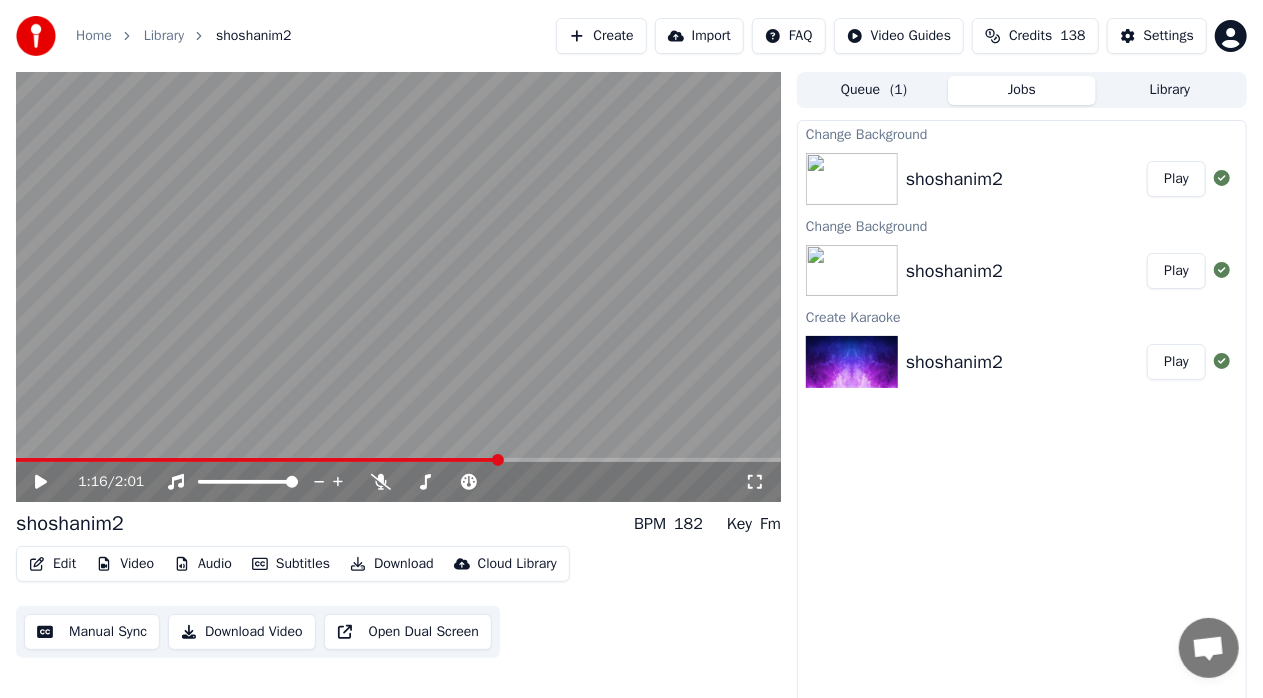 click on "Play" at bounding box center (1176, 179) 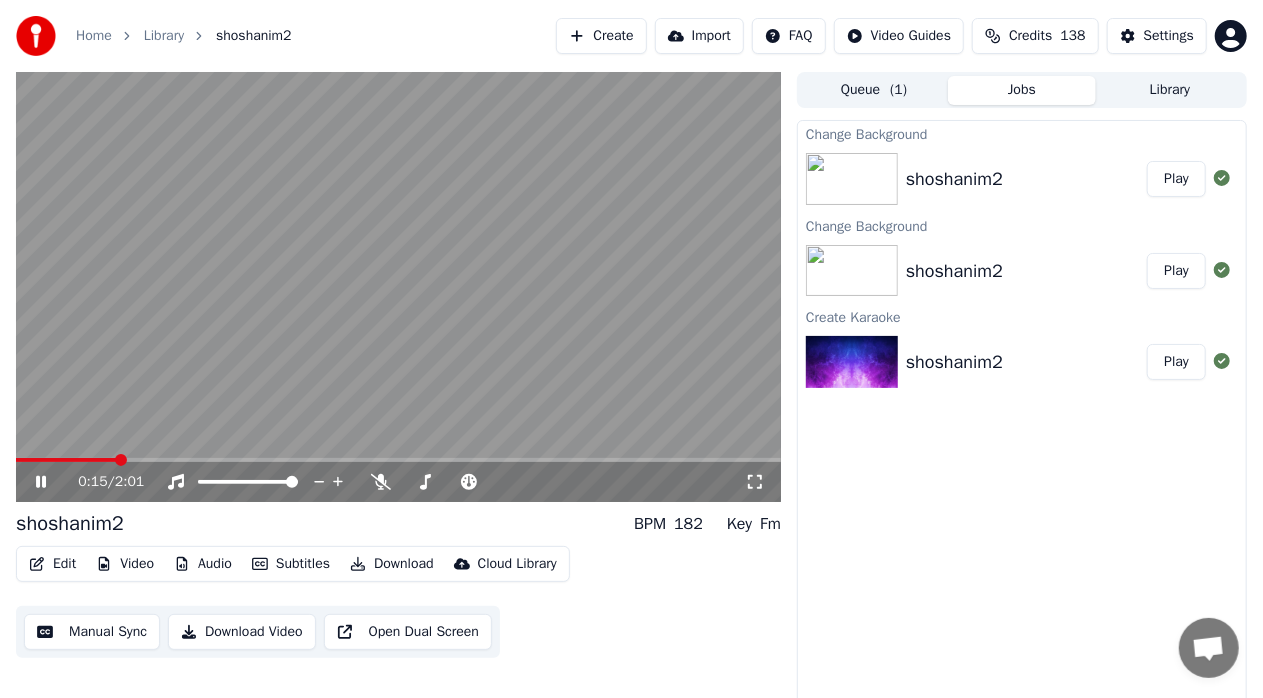click 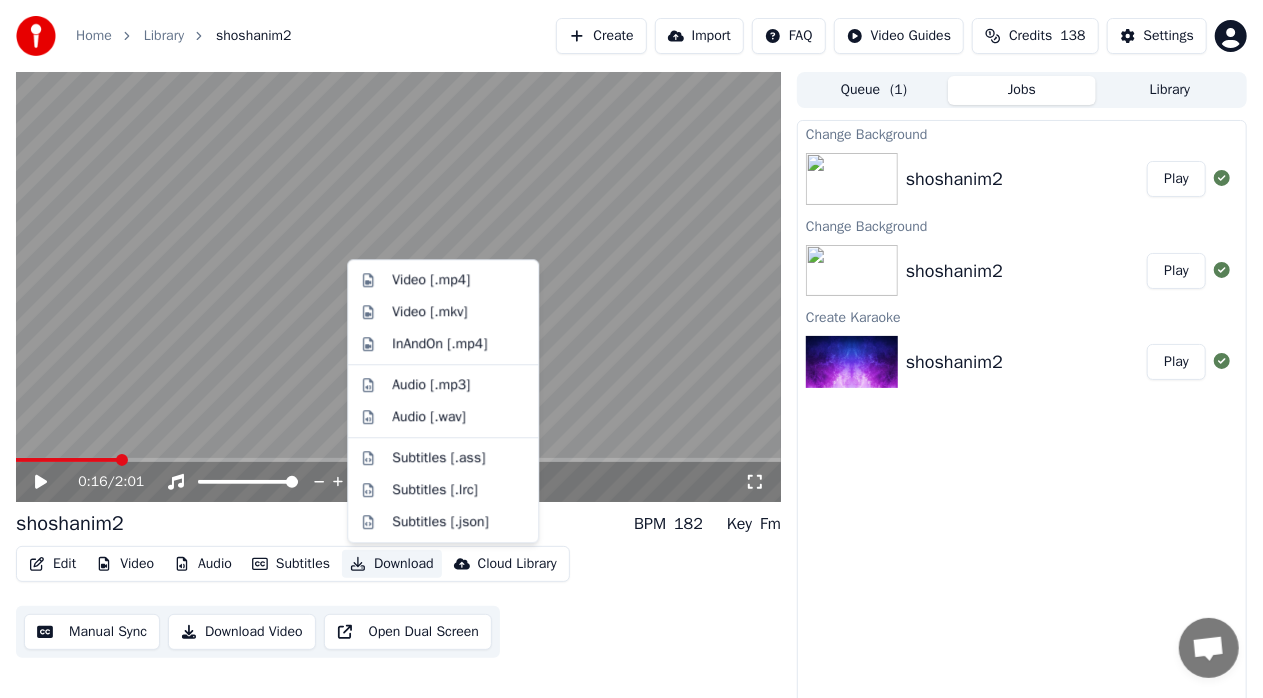 click on "Download" at bounding box center (392, 564) 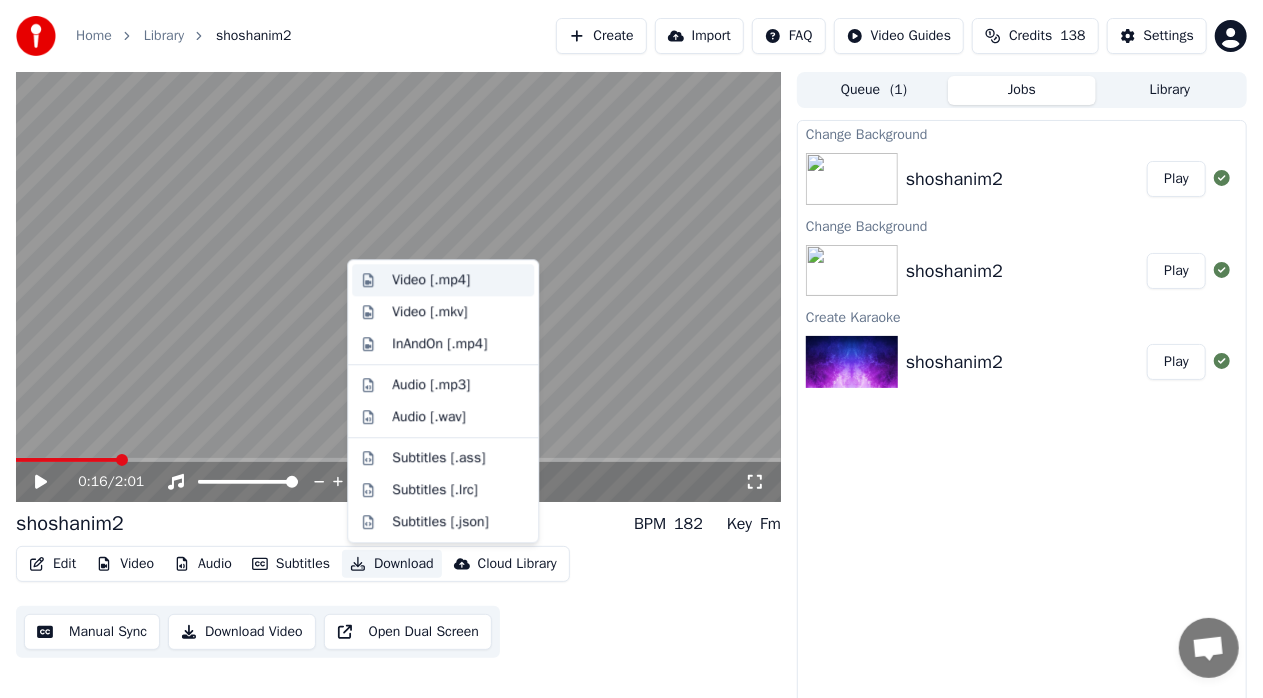 click on "Video [.mp4]" at bounding box center [431, 280] 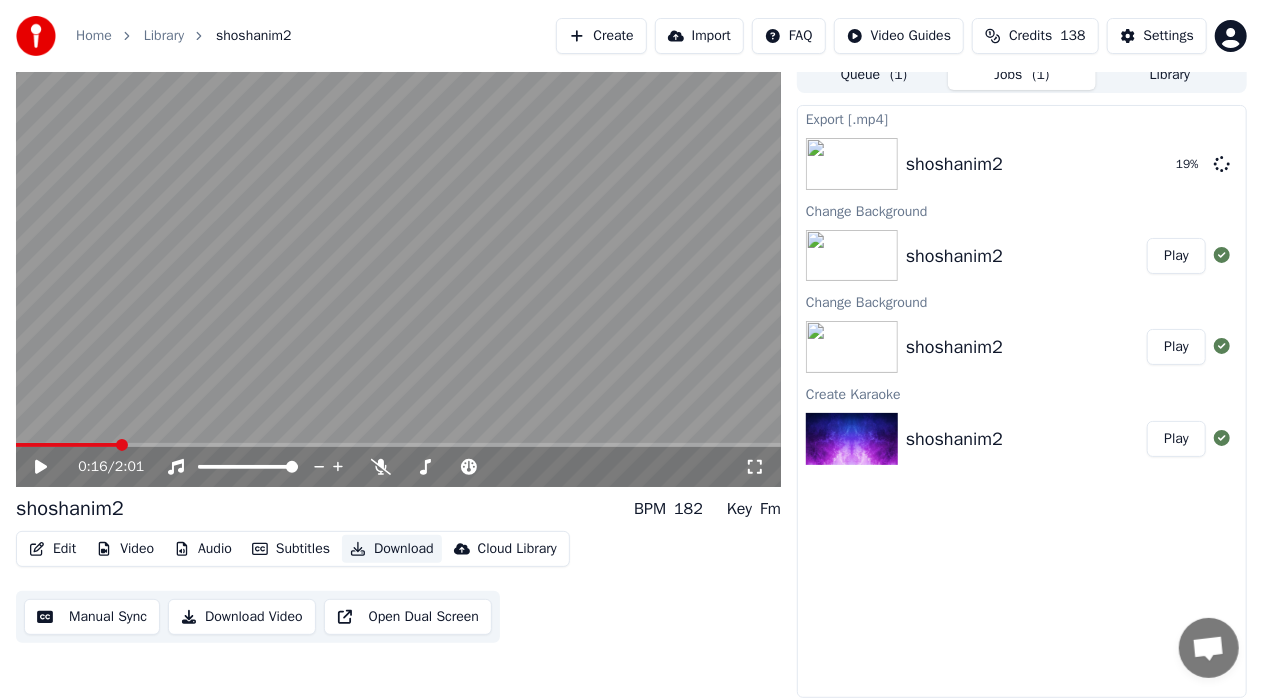 scroll, scrollTop: 0, scrollLeft: 0, axis: both 